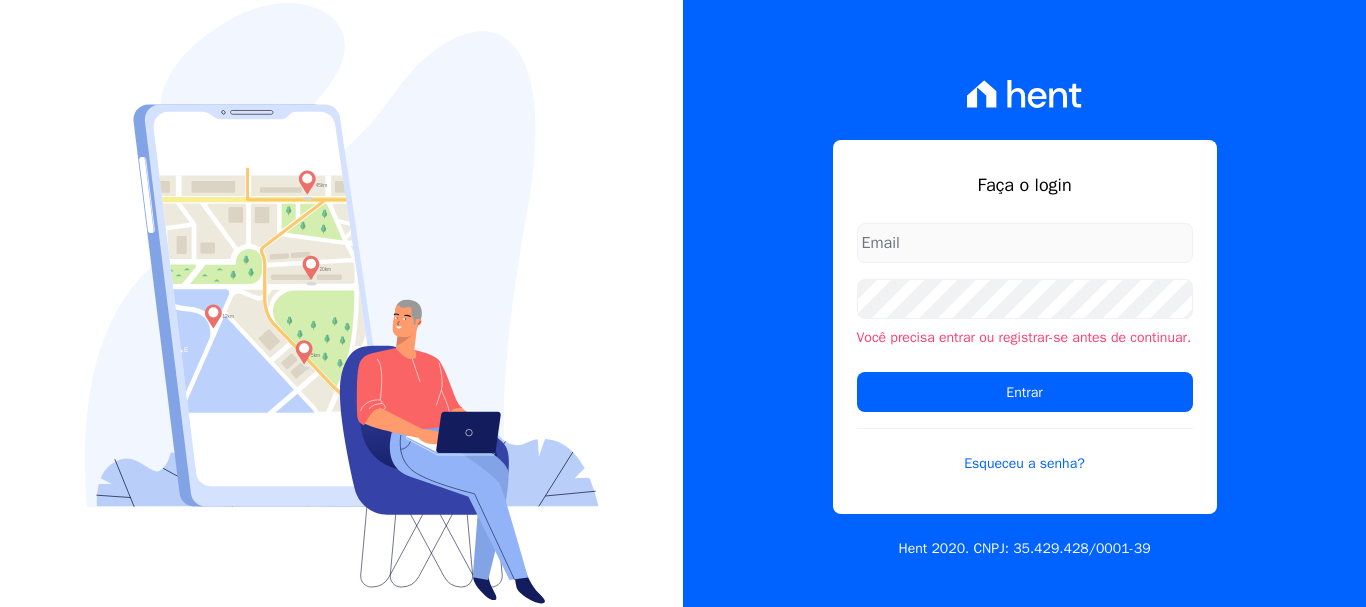 scroll, scrollTop: 0, scrollLeft: 0, axis: both 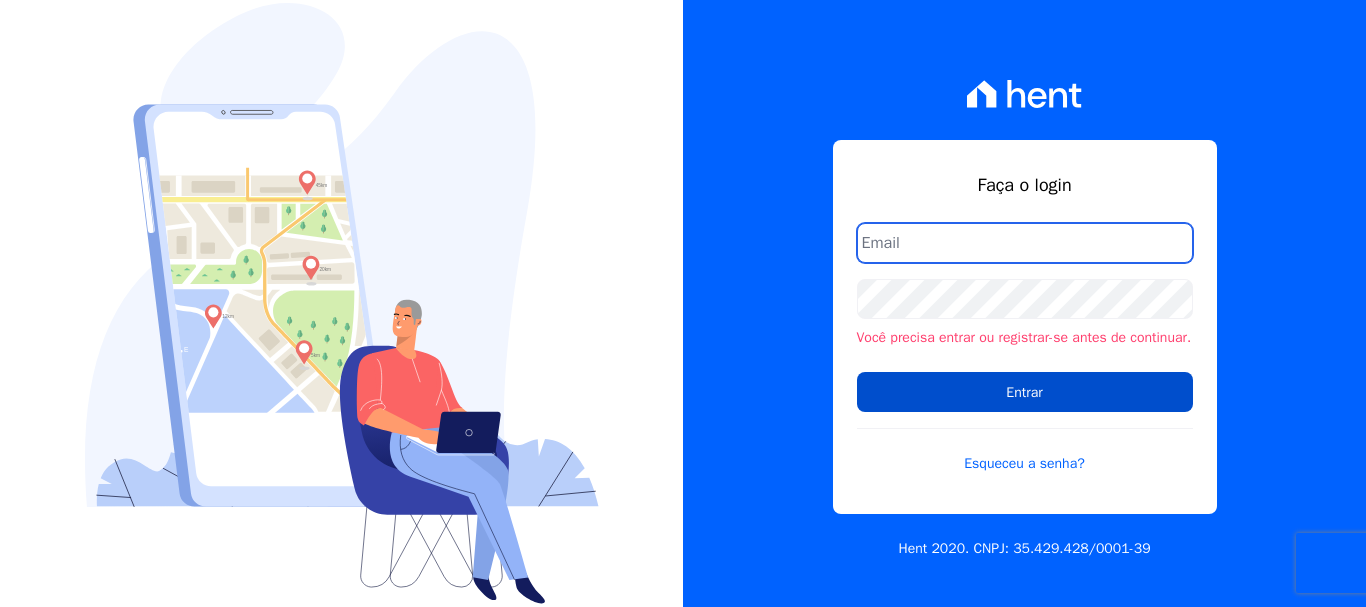 type on "[PERSON_NAME][EMAIL_ADDRESS][PERSON_NAME][DOMAIN_NAME]" 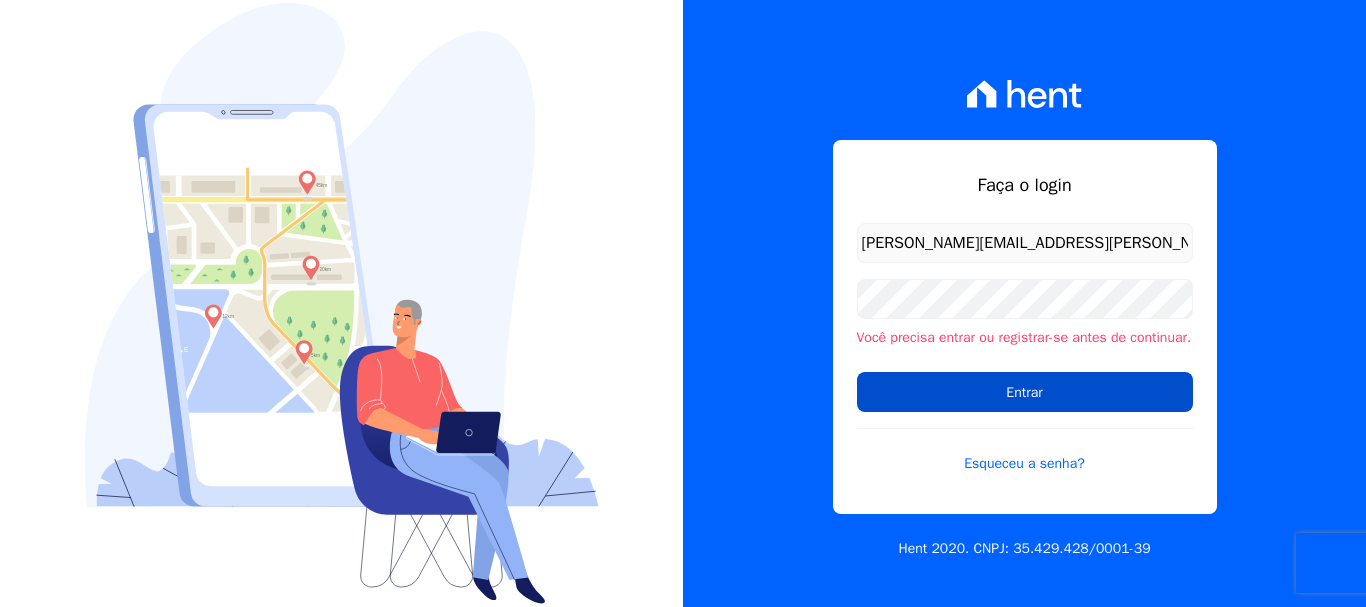click on "Entrar" at bounding box center [1025, 392] 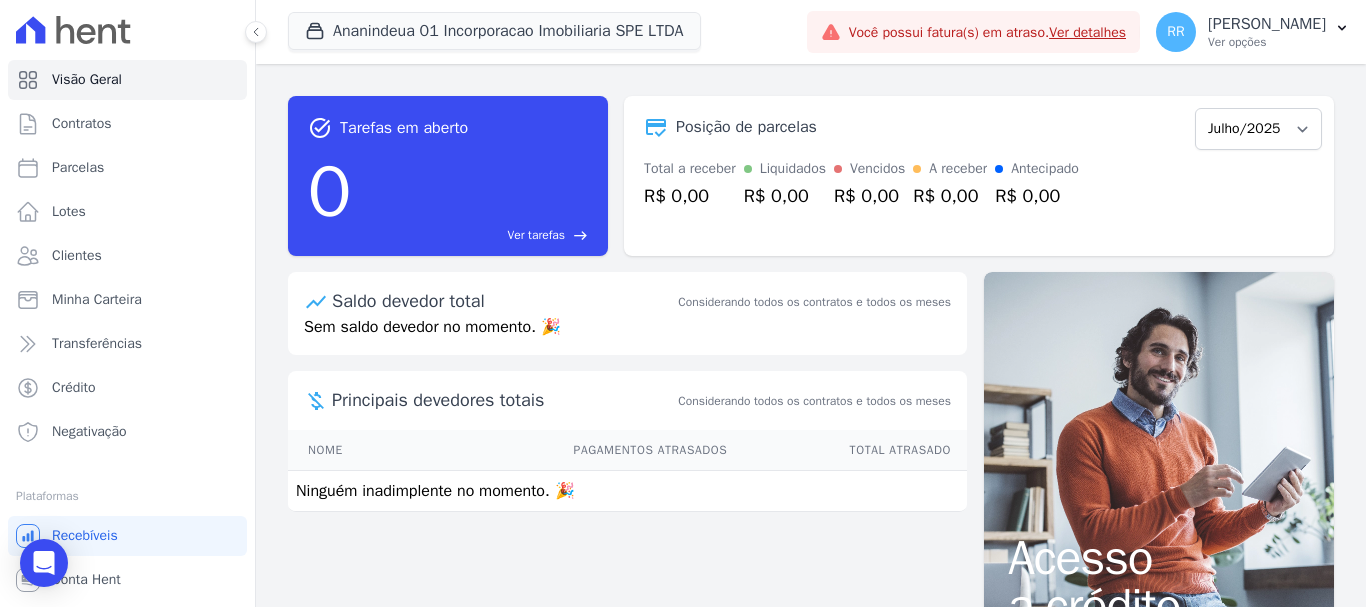 scroll, scrollTop: 0, scrollLeft: 0, axis: both 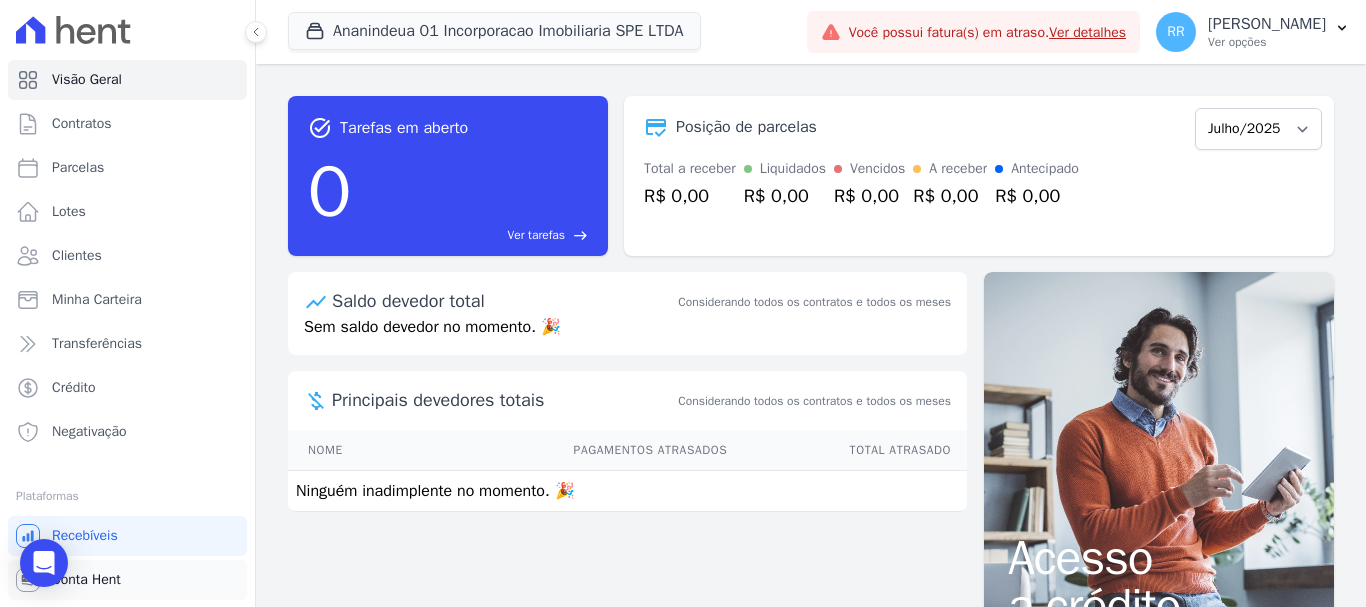 click on "Conta Hent" at bounding box center [86, 580] 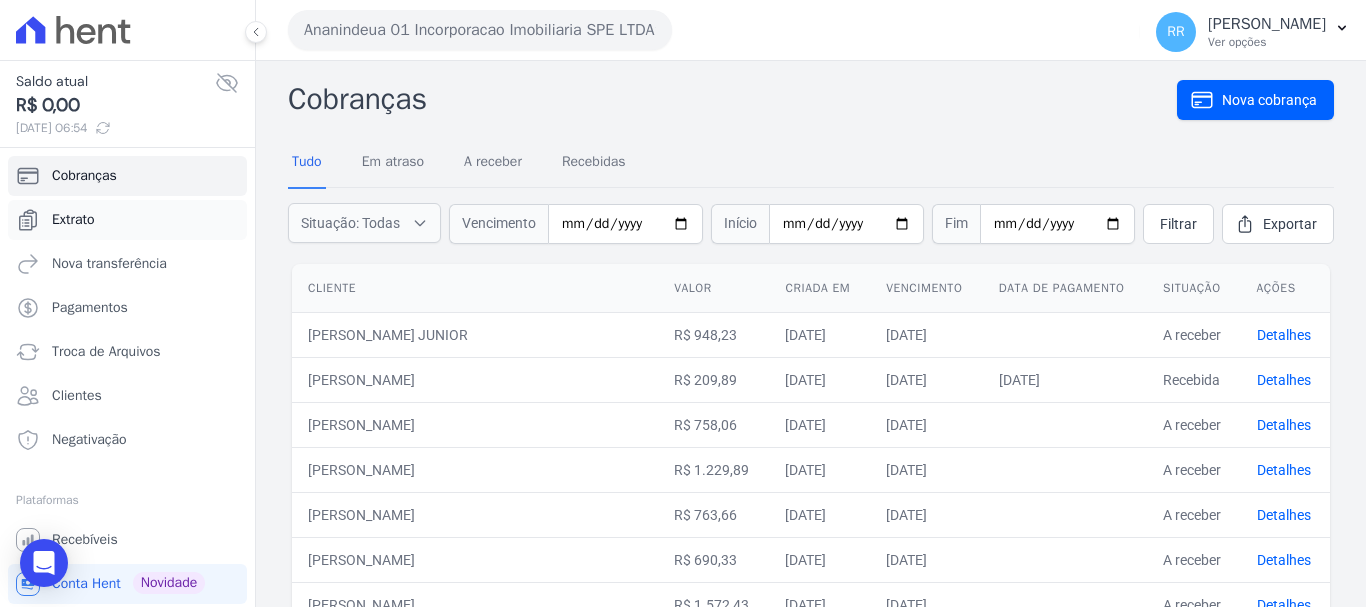 click on "Extrato" at bounding box center (127, 220) 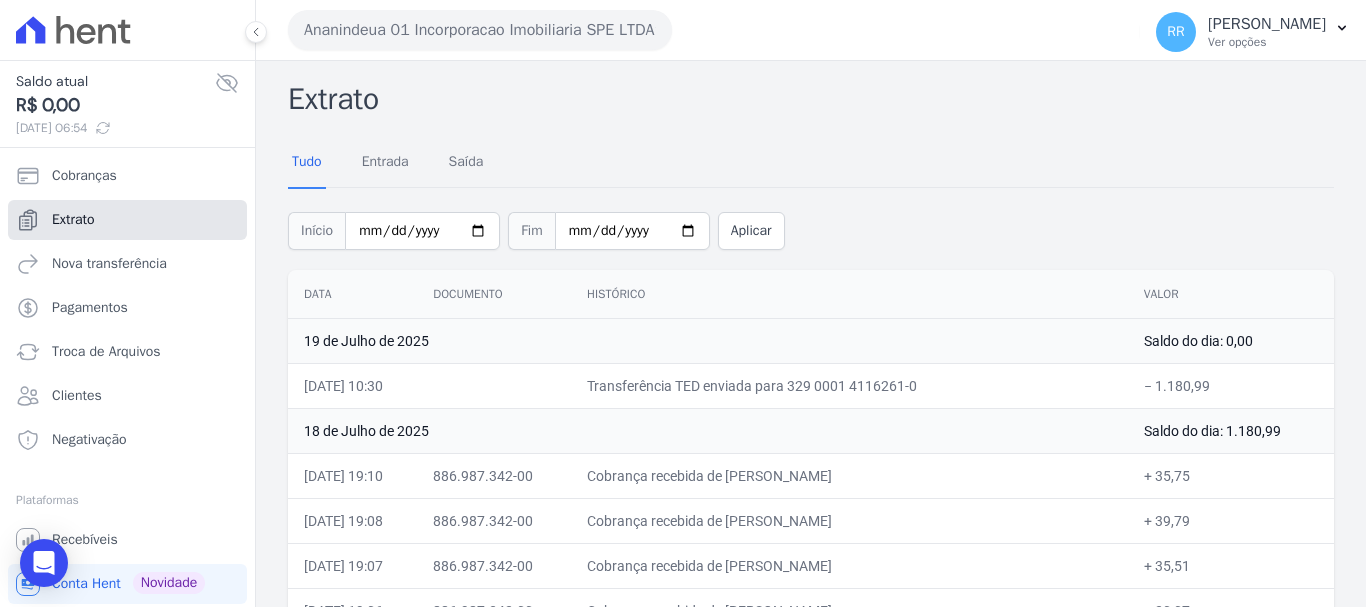 click on "Extrato" at bounding box center (73, 220) 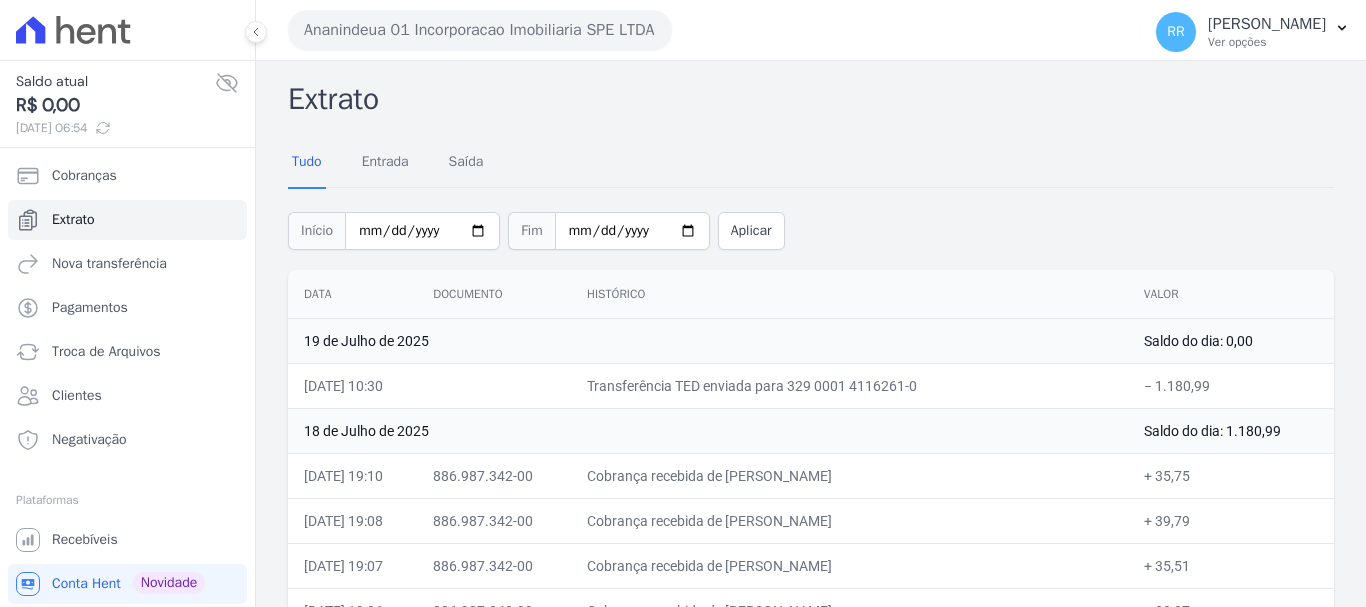 click on "Ananindeua 01 Incorporacao Imobiliaria SPE LTDA" at bounding box center [480, 30] 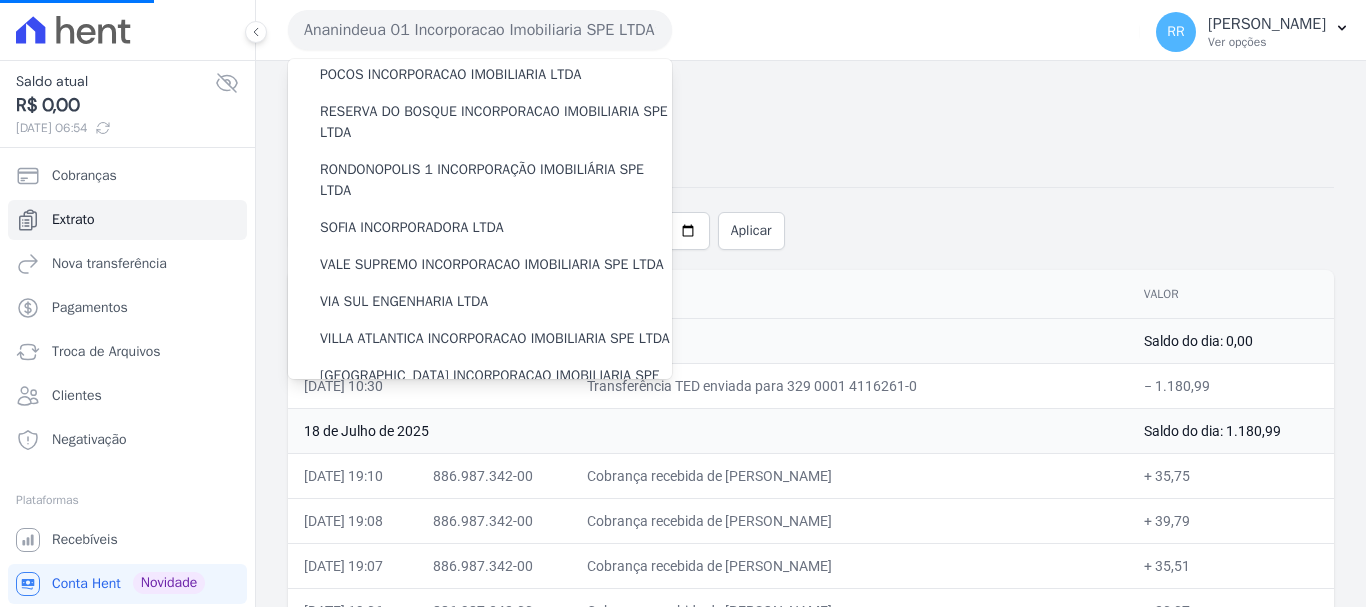 scroll, scrollTop: 873, scrollLeft: 0, axis: vertical 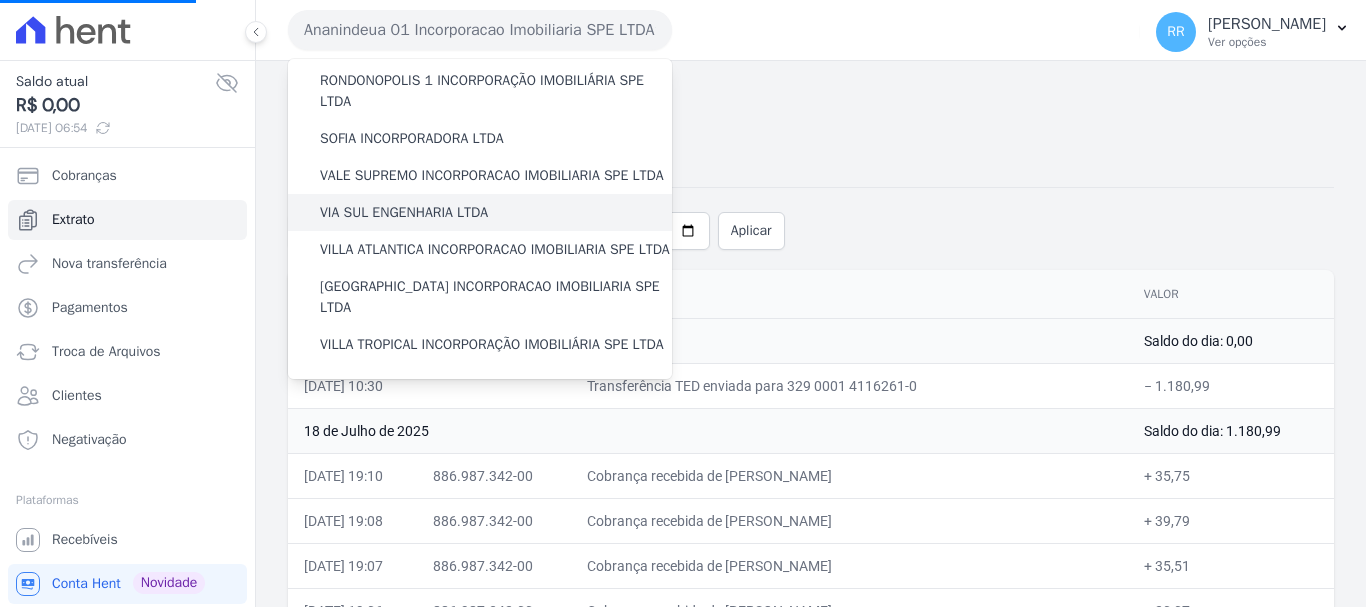 click on "VIA SUL ENGENHARIA LTDA" at bounding box center [404, 212] 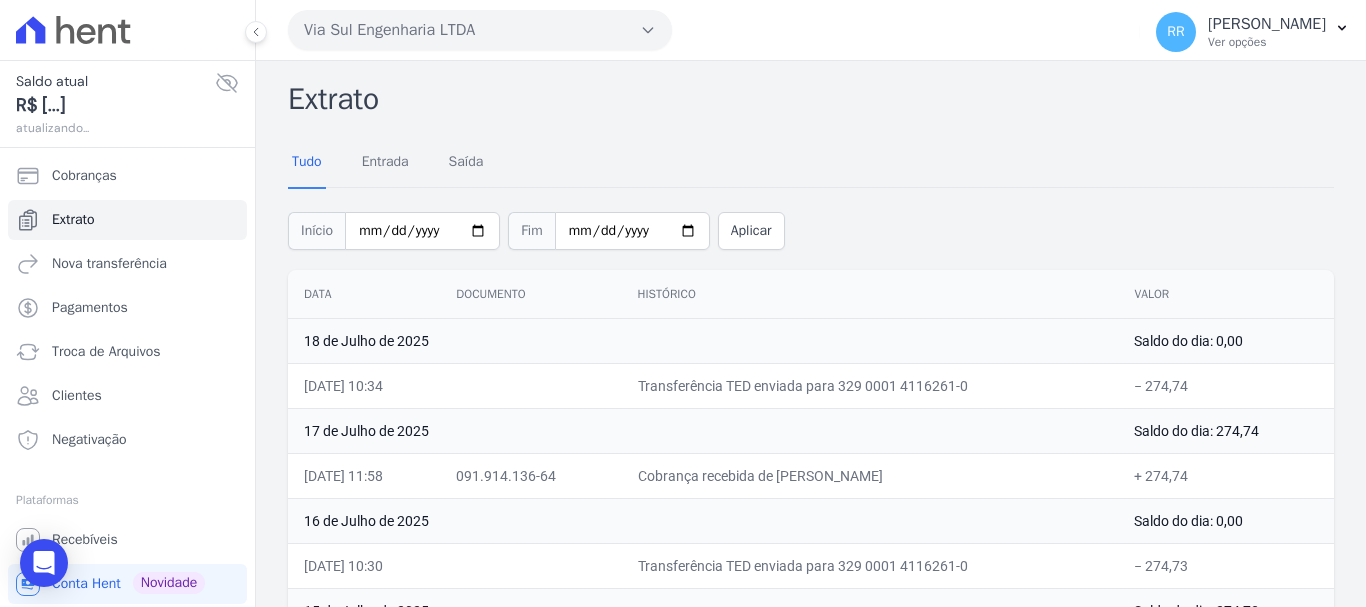 click on "Via Sul Engenharia LTDA" at bounding box center [480, 30] 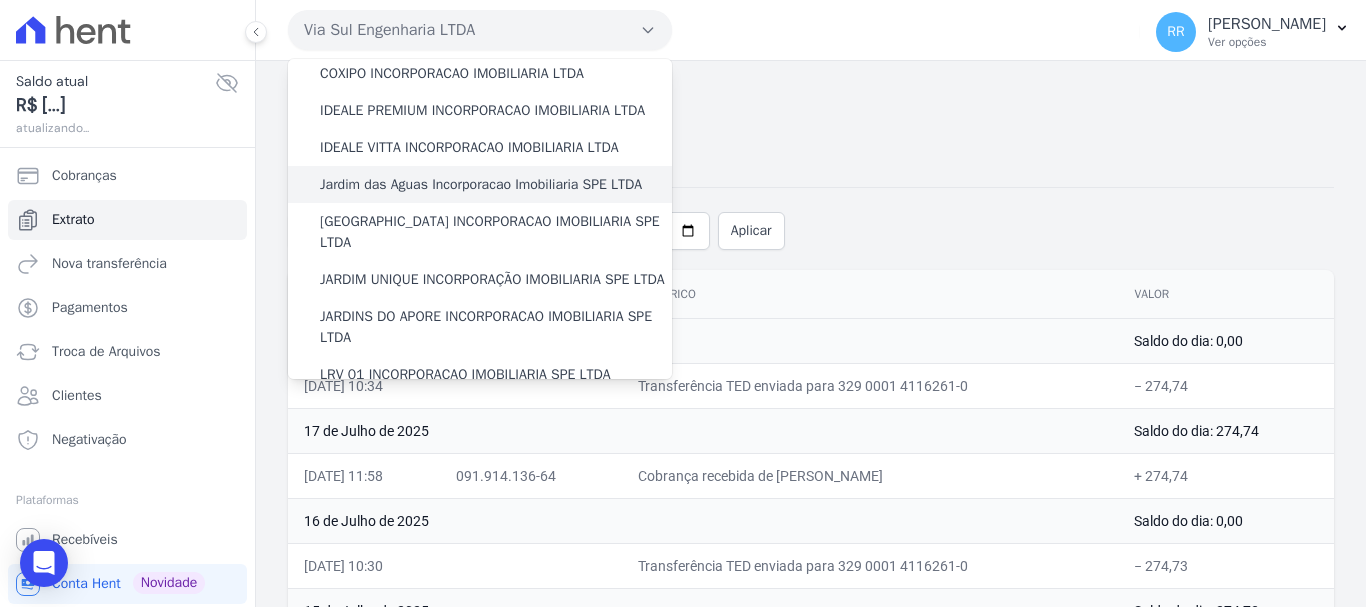 scroll, scrollTop: 0, scrollLeft: 0, axis: both 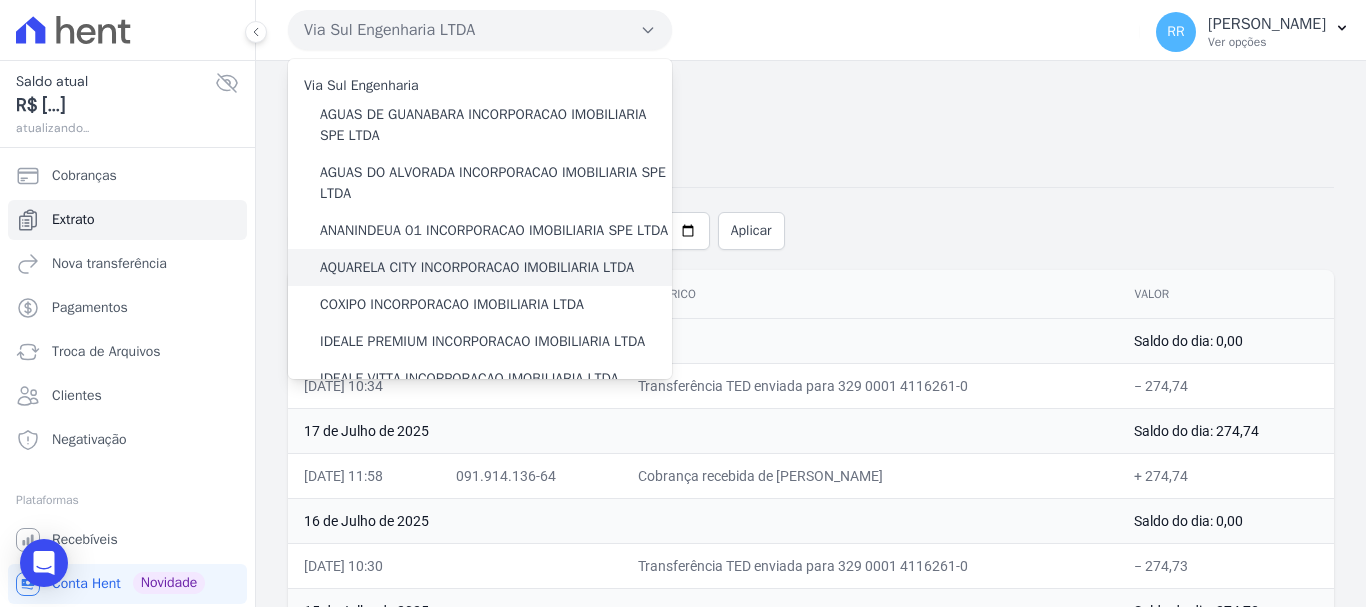 click on "AQUARELA CITY INCORPORACAO IMOBILIARIA LTDA" at bounding box center [477, 267] 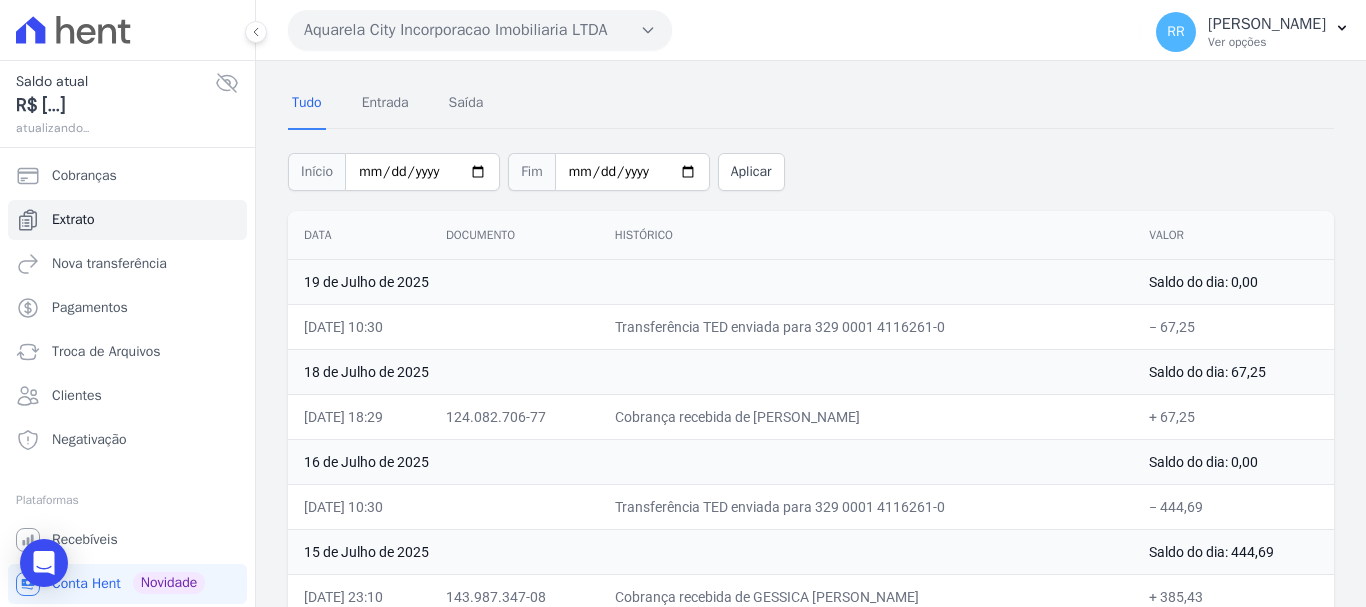 scroll, scrollTop: 100, scrollLeft: 0, axis: vertical 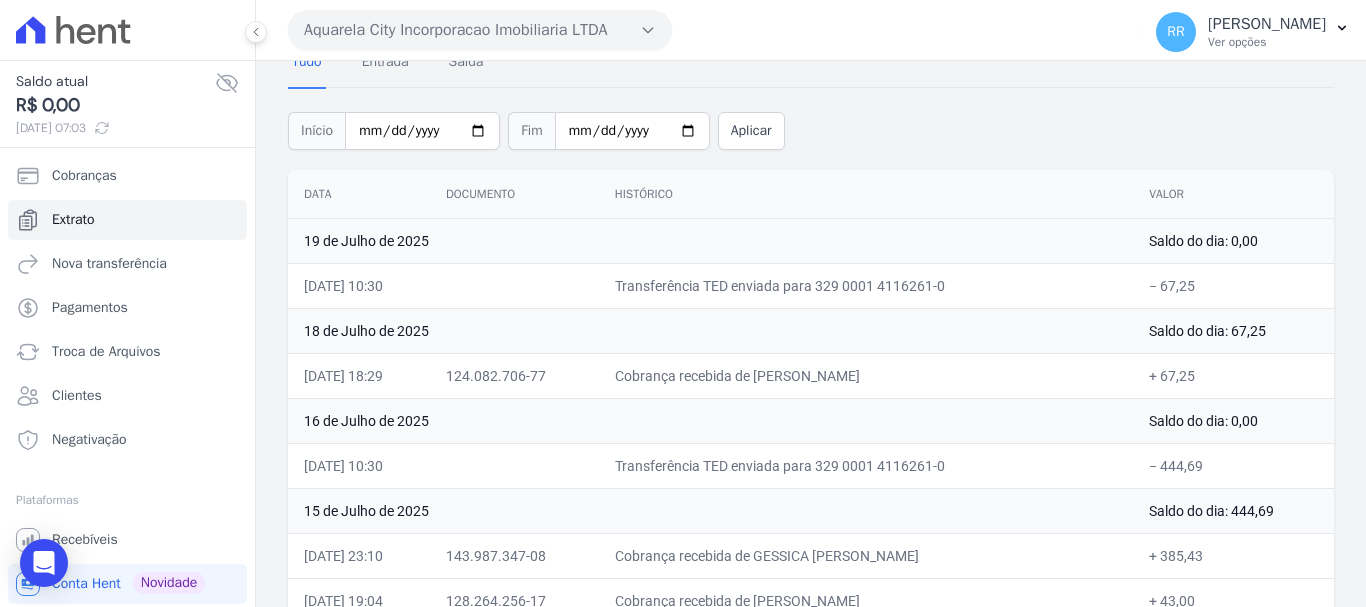 drag, startPoint x: 383, startPoint y: 37, endPoint x: 364, endPoint y: 52, distance: 24.207438 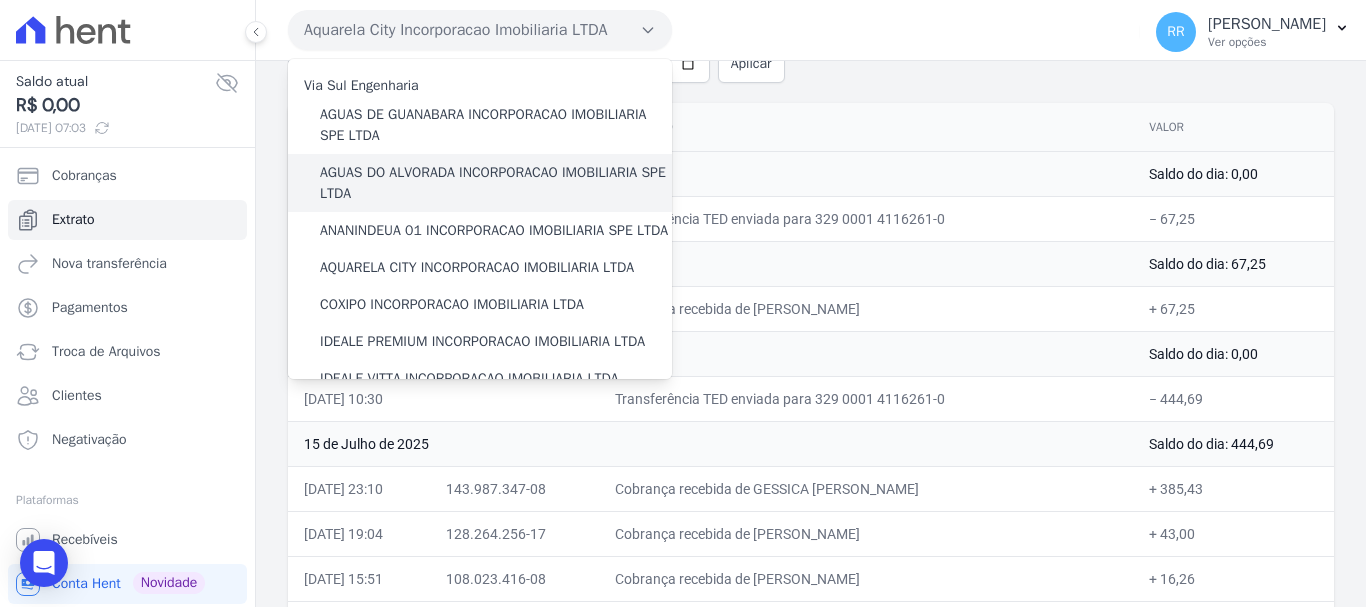 scroll, scrollTop: 200, scrollLeft: 0, axis: vertical 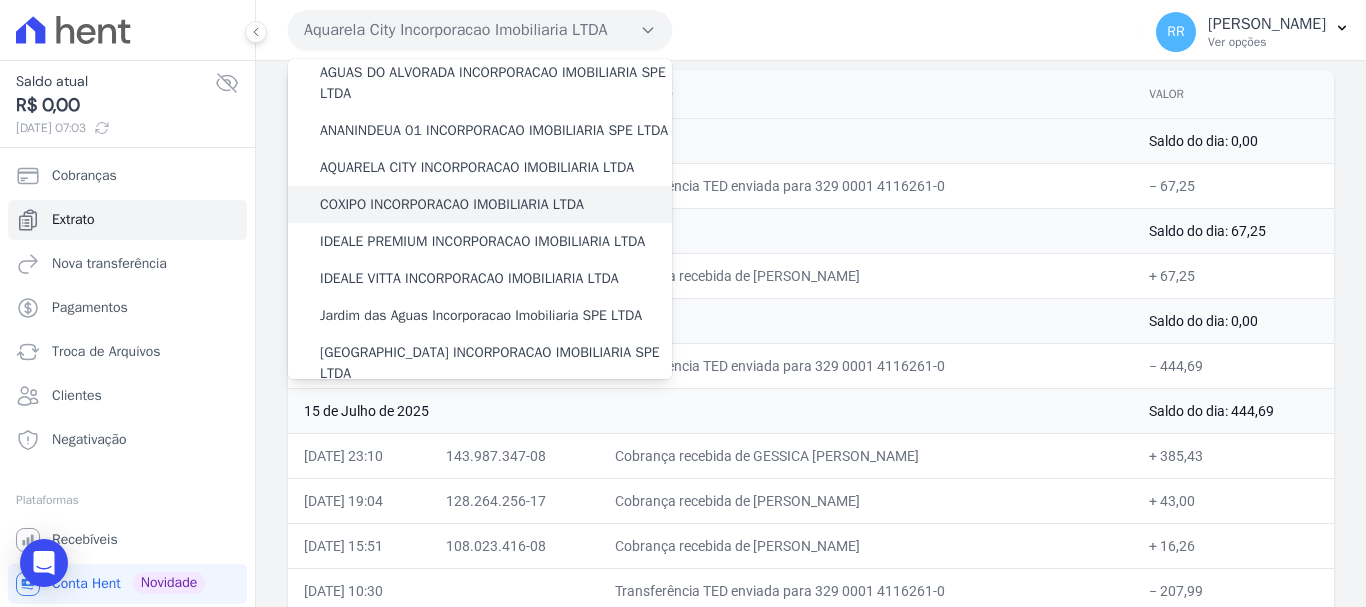 click on "COXIPO INCORPORACAO IMOBILIARIA LTDA" at bounding box center [452, 204] 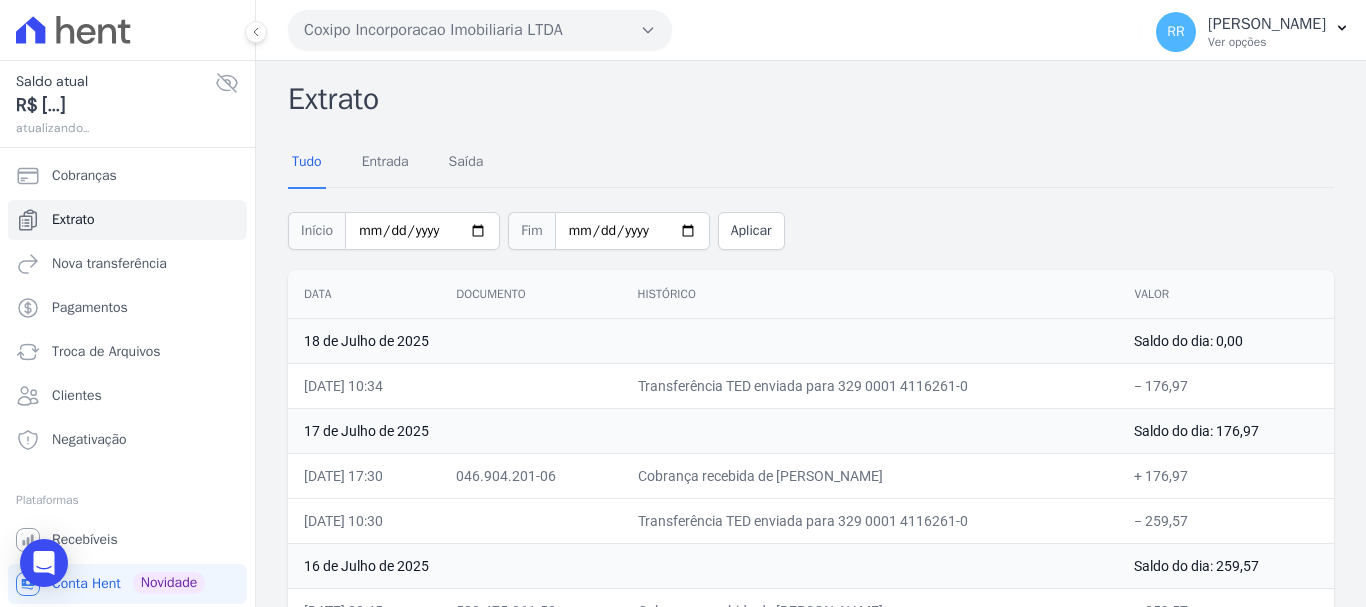 click on "Coxipo Incorporacao Imobiliaria LTDA" at bounding box center [480, 30] 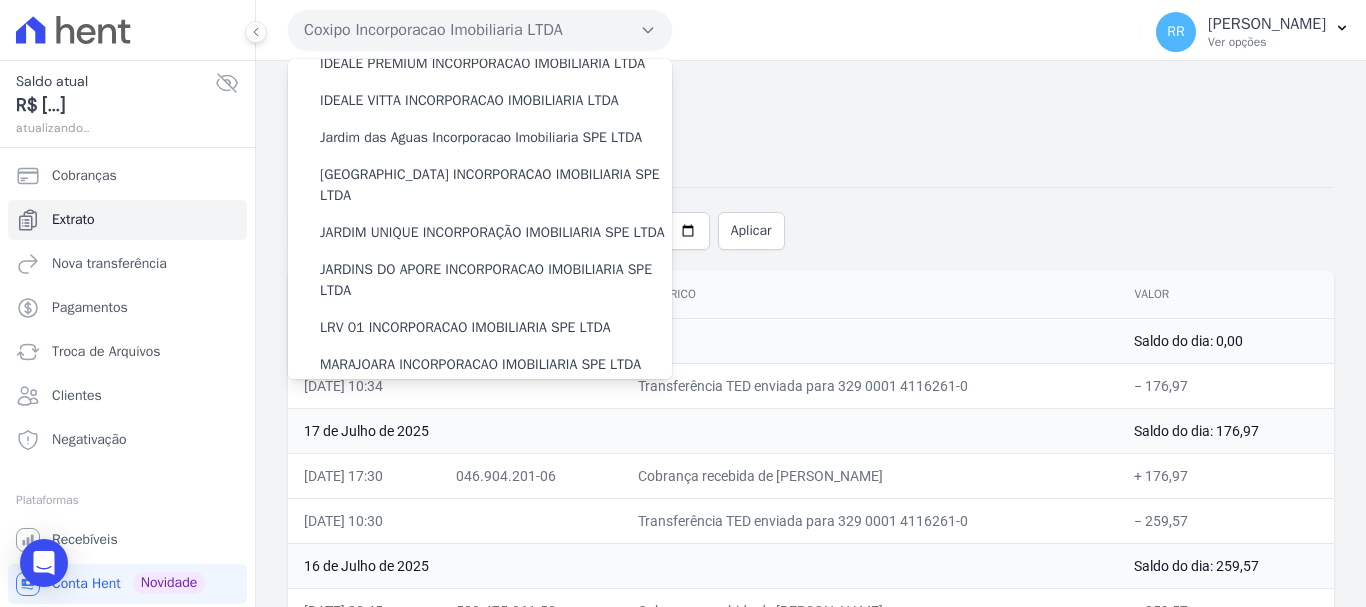 scroll, scrollTop: 300, scrollLeft: 0, axis: vertical 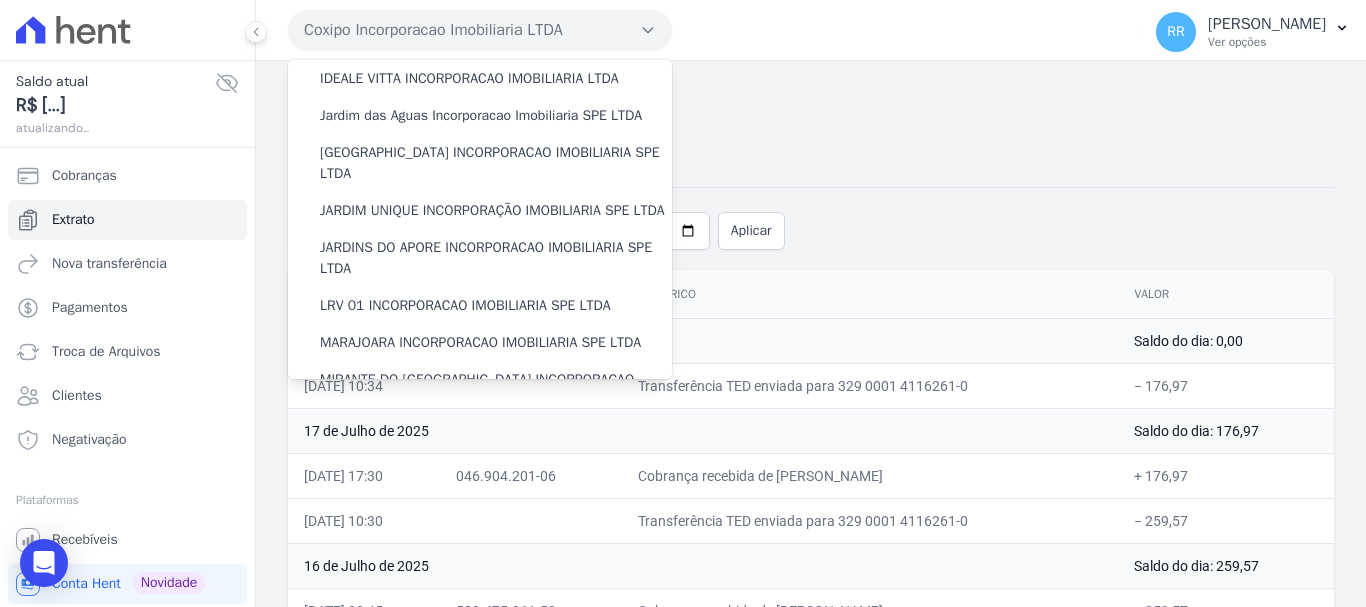 click on "IDEALE PREMIUM INCORPORACAO IMOBILIARIA LTDA" at bounding box center [480, 41] 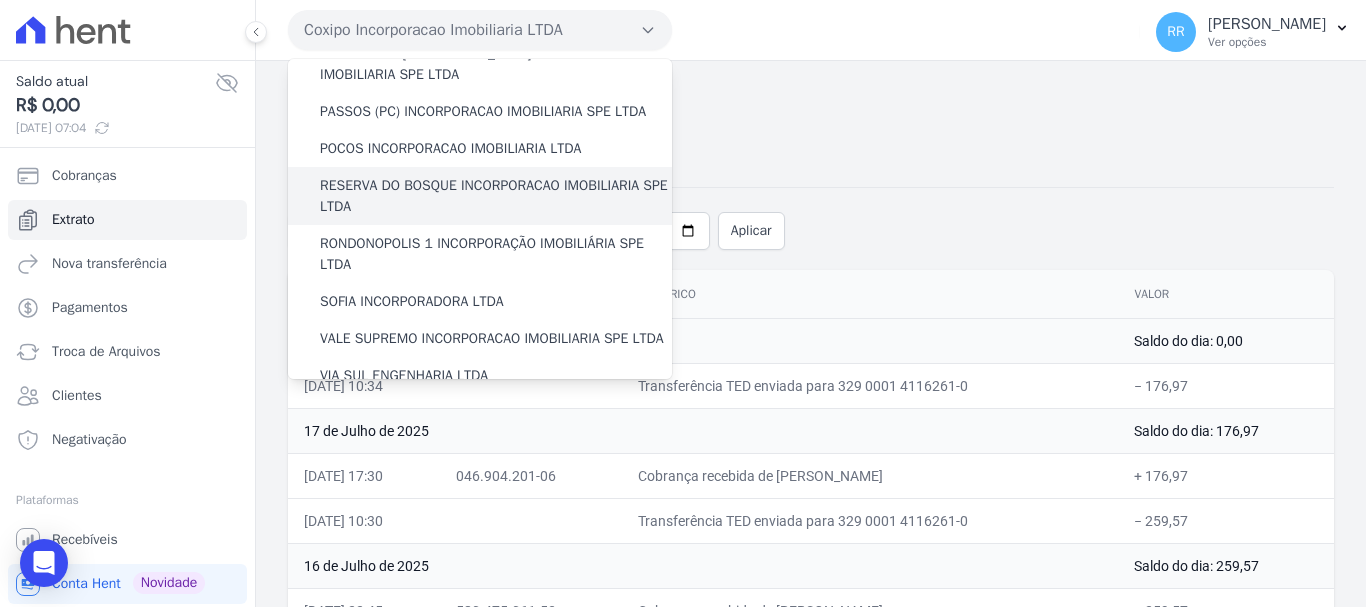 scroll, scrollTop: 600, scrollLeft: 0, axis: vertical 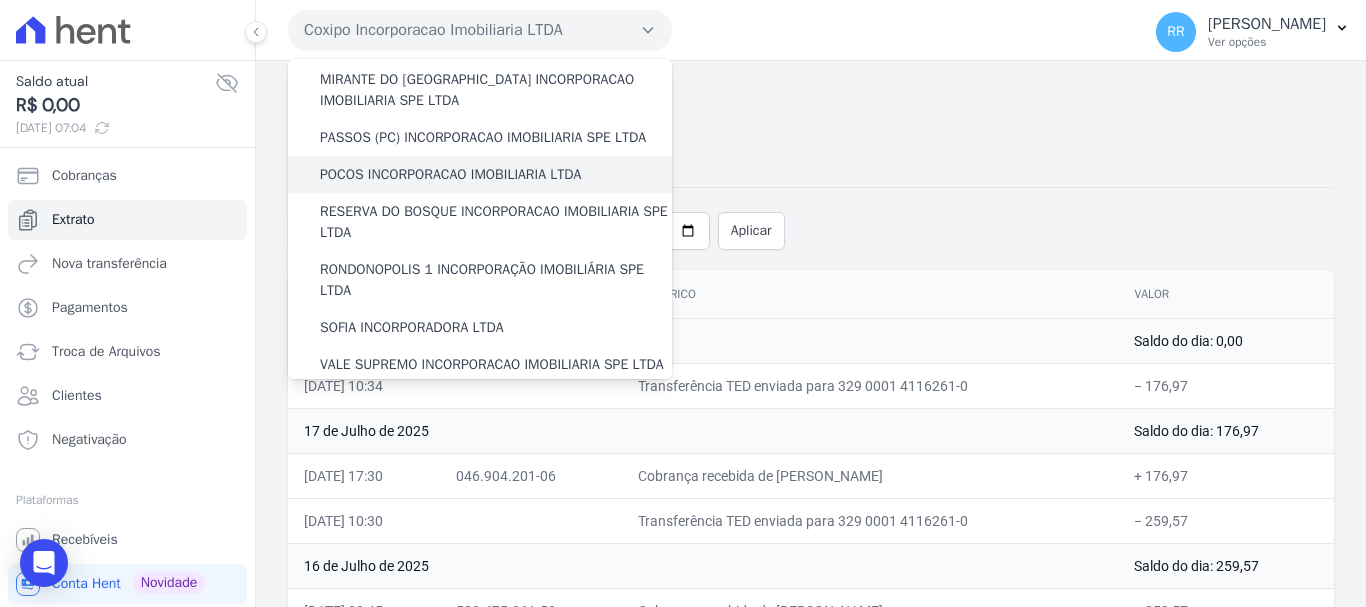 click on "POCOS INCORPORACAO IMOBILIARIA LTDA" at bounding box center (450, 174) 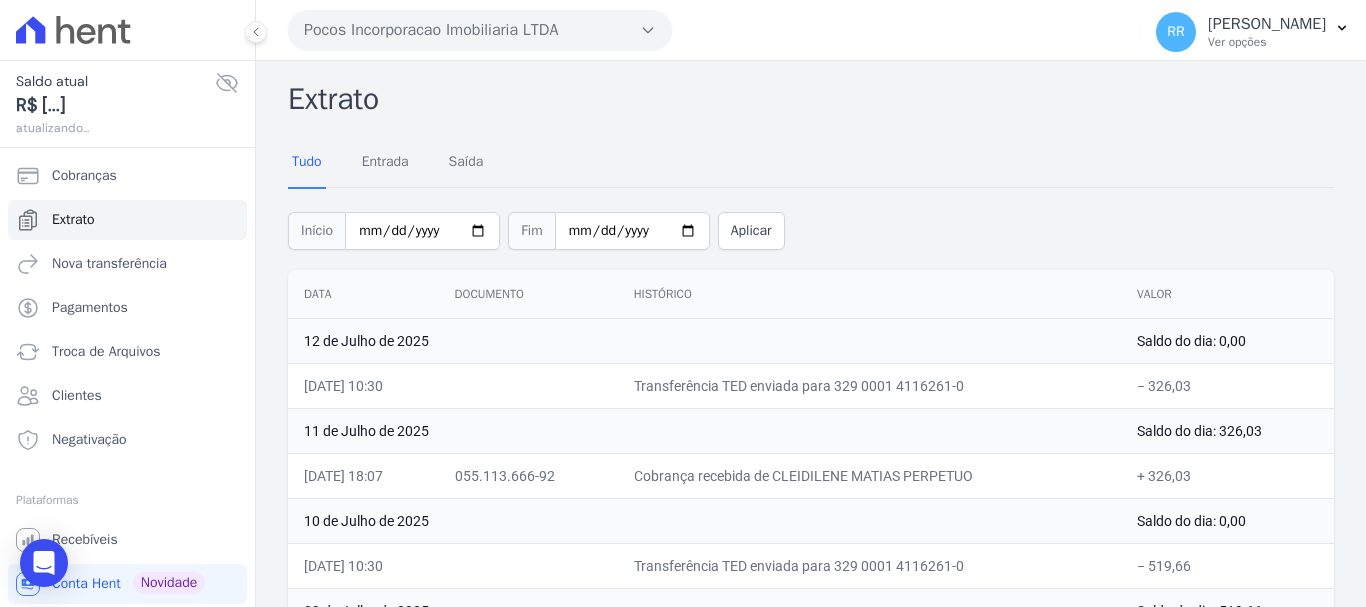 click on "Pocos Incorporacao Imobiliaria LTDA" at bounding box center [480, 30] 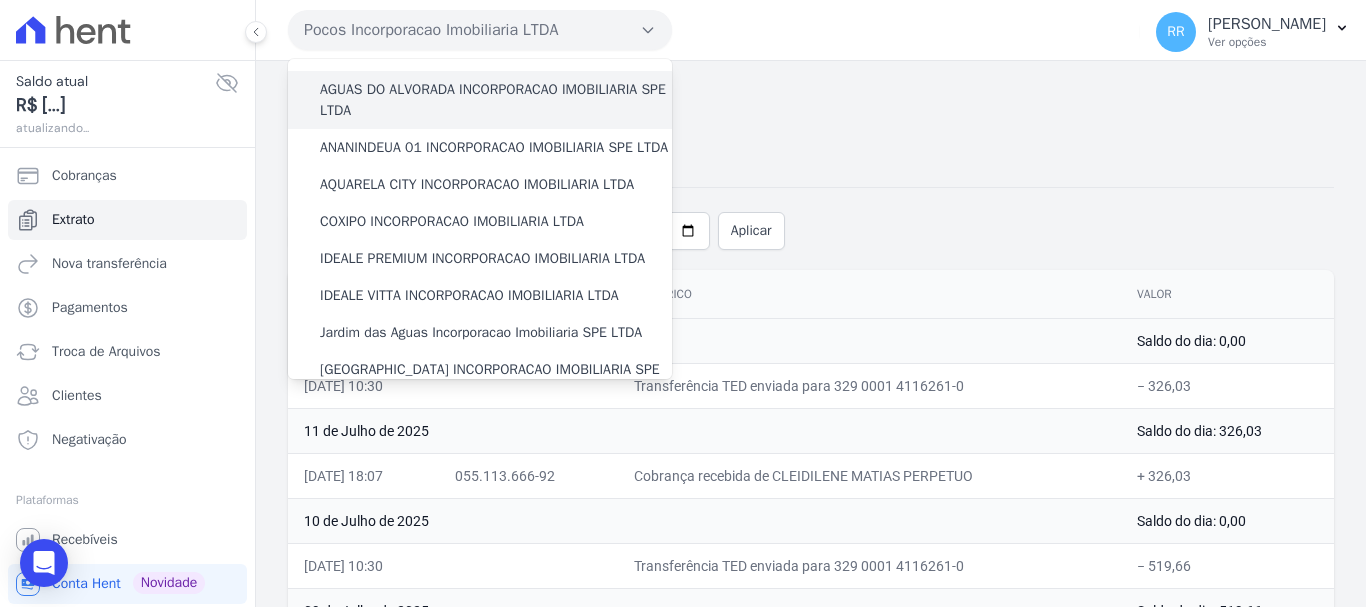 scroll, scrollTop: 200, scrollLeft: 0, axis: vertical 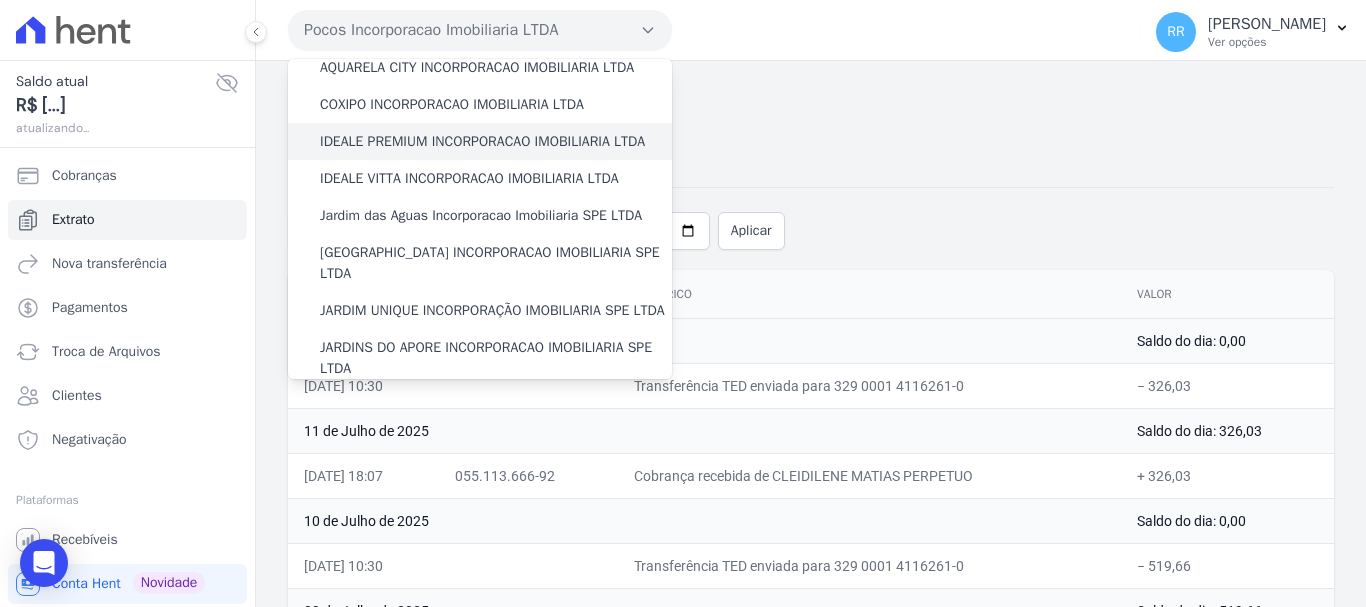click on "IDEALE PREMIUM INCORPORACAO IMOBILIARIA LTDA" at bounding box center [480, 141] 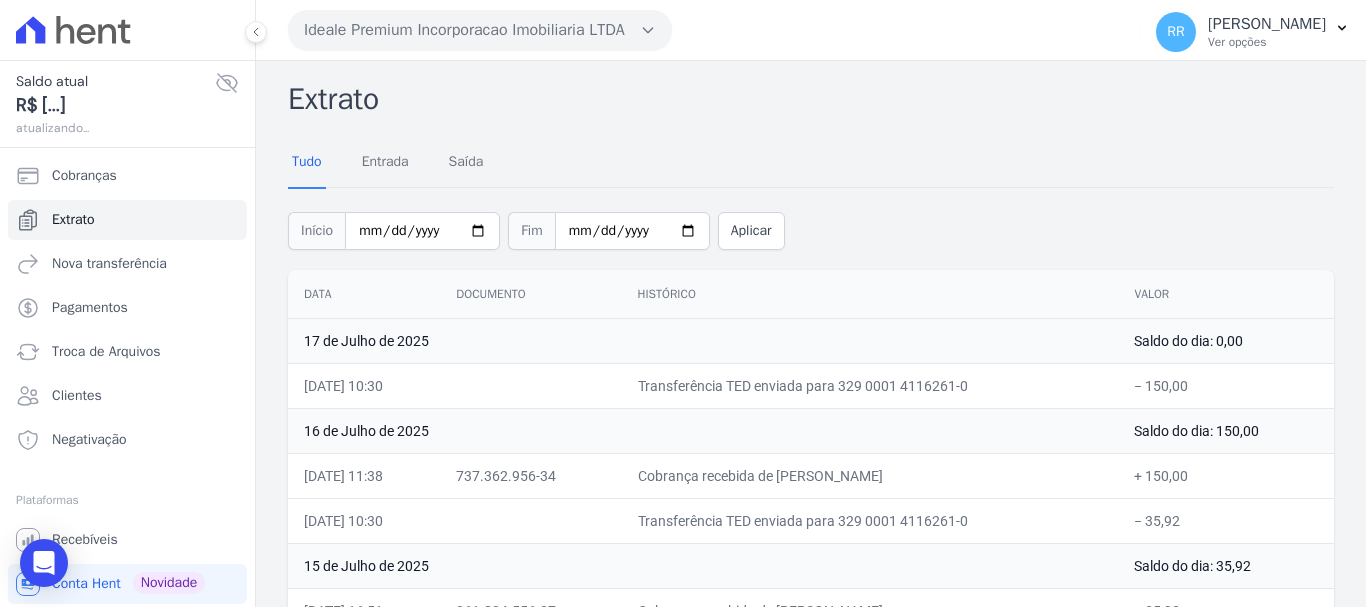 click on "Ideale Premium Incorporacao Imobiliaria LTDA" at bounding box center (480, 30) 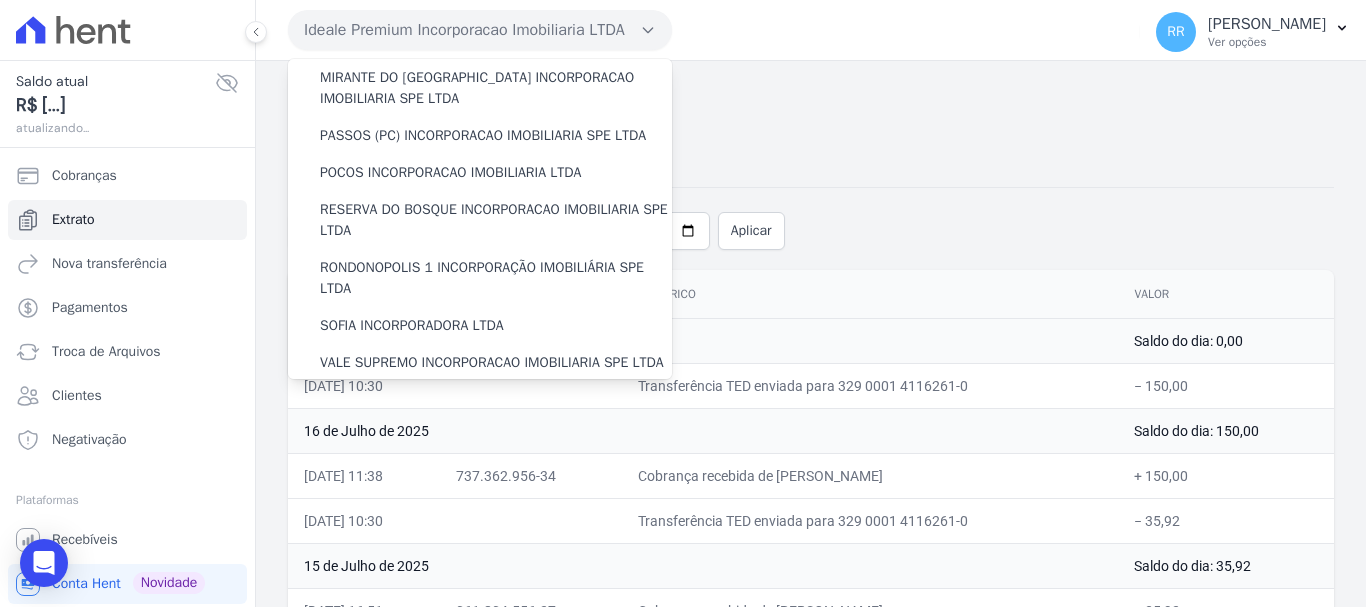 scroll, scrollTop: 600, scrollLeft: 0, axis: vertical 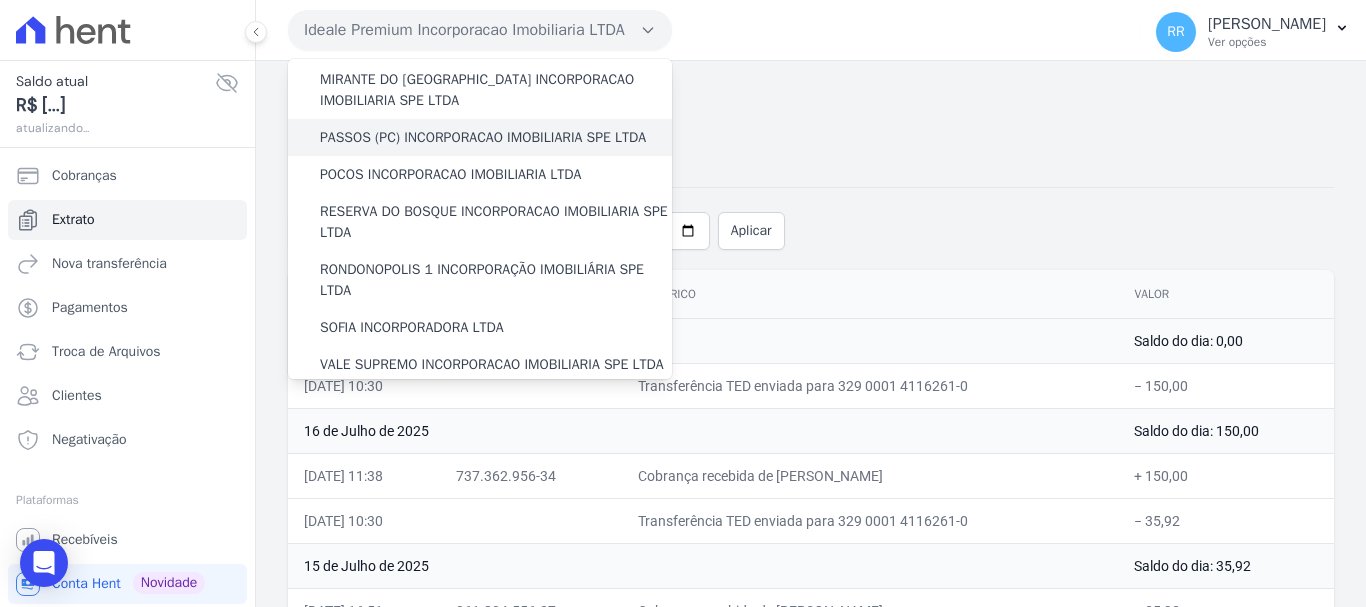 click on "PASSOS (PC) INCORPORACAO IMOBILIARIA SPE LTDA" at bounding box center (483, 137) 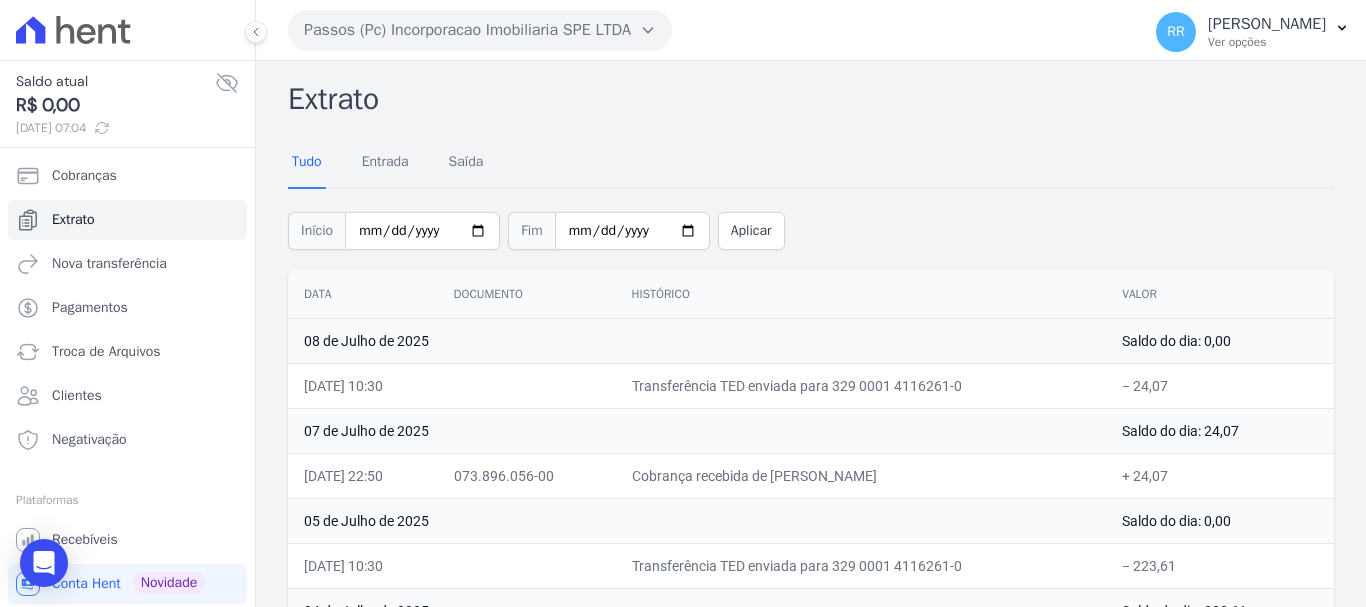 click on "Passos (Pc) Incorporacao Imobiliaria SPE LTDA" at bounding box center [480, 30] 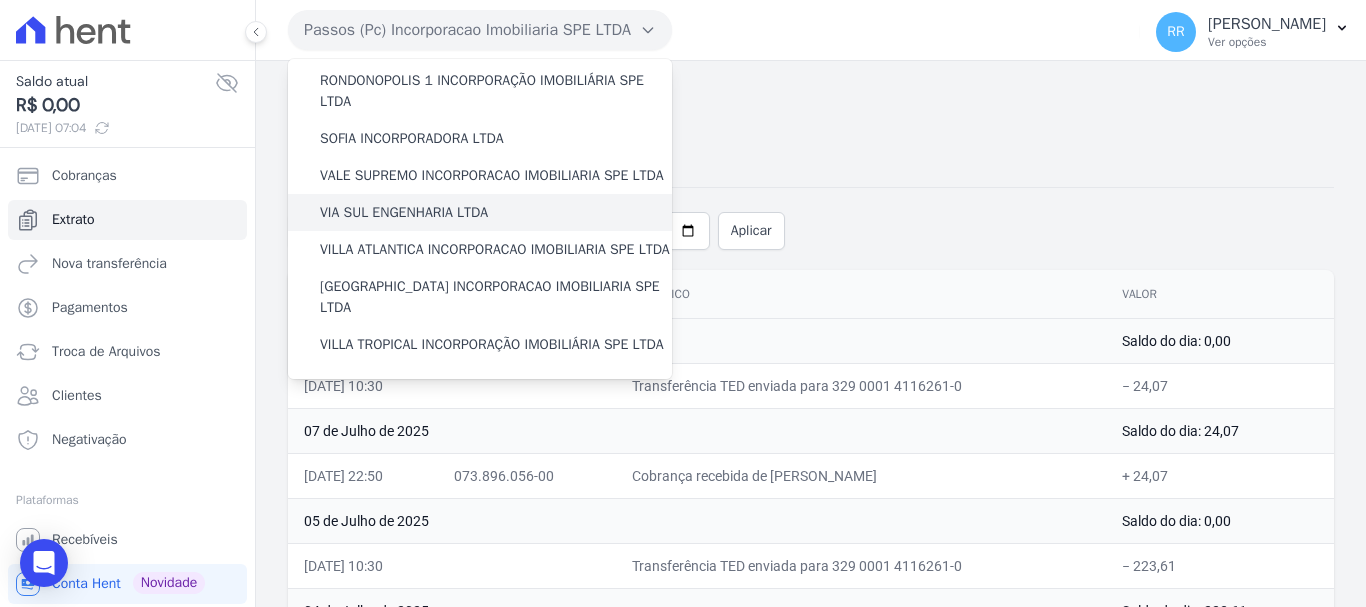 scroll, scrollTop: 873, scrollLeft: 0, axis: vertical 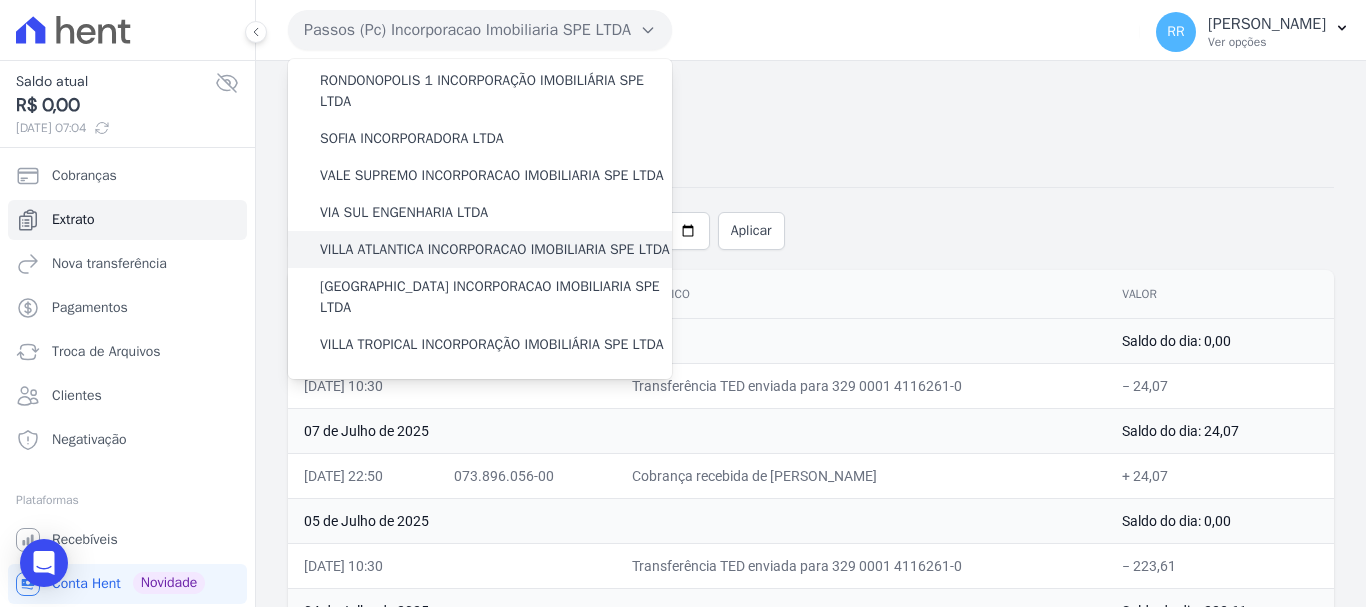 click on "VILLA ATLANTICA INCORPORACAO IMOBILIARIA SPE LTDA" at bounding box center [495, 249] 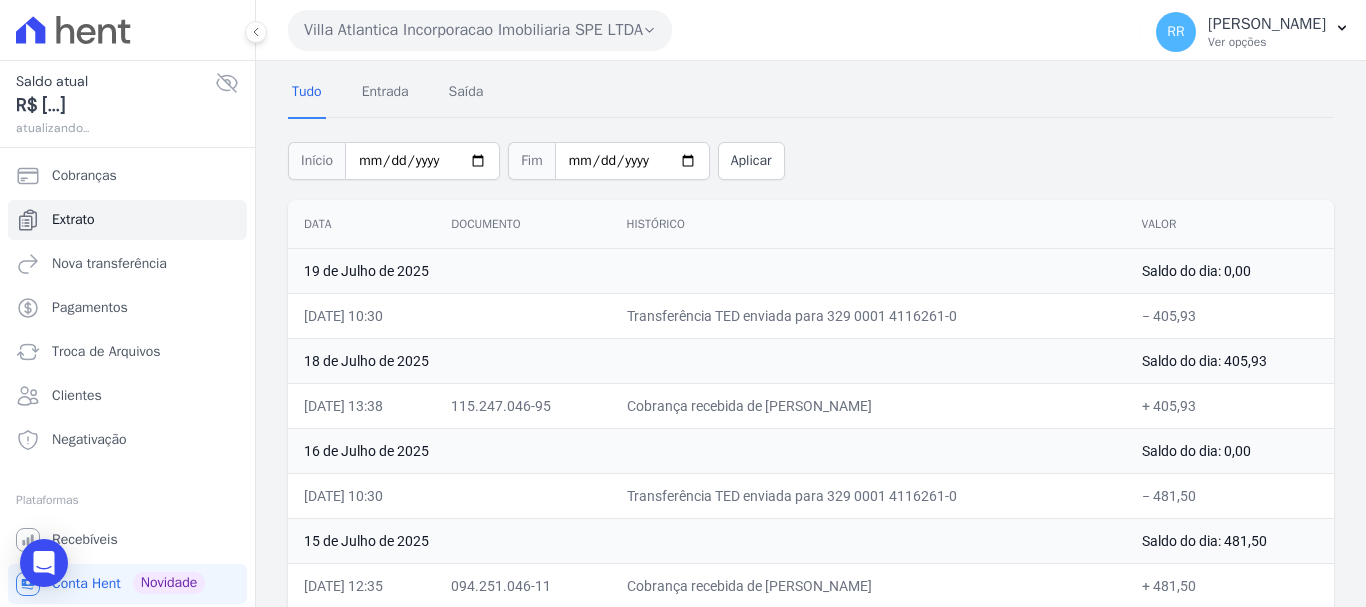 scroll, scrollTop: 100, scrollLeft: 0, axis: vertical 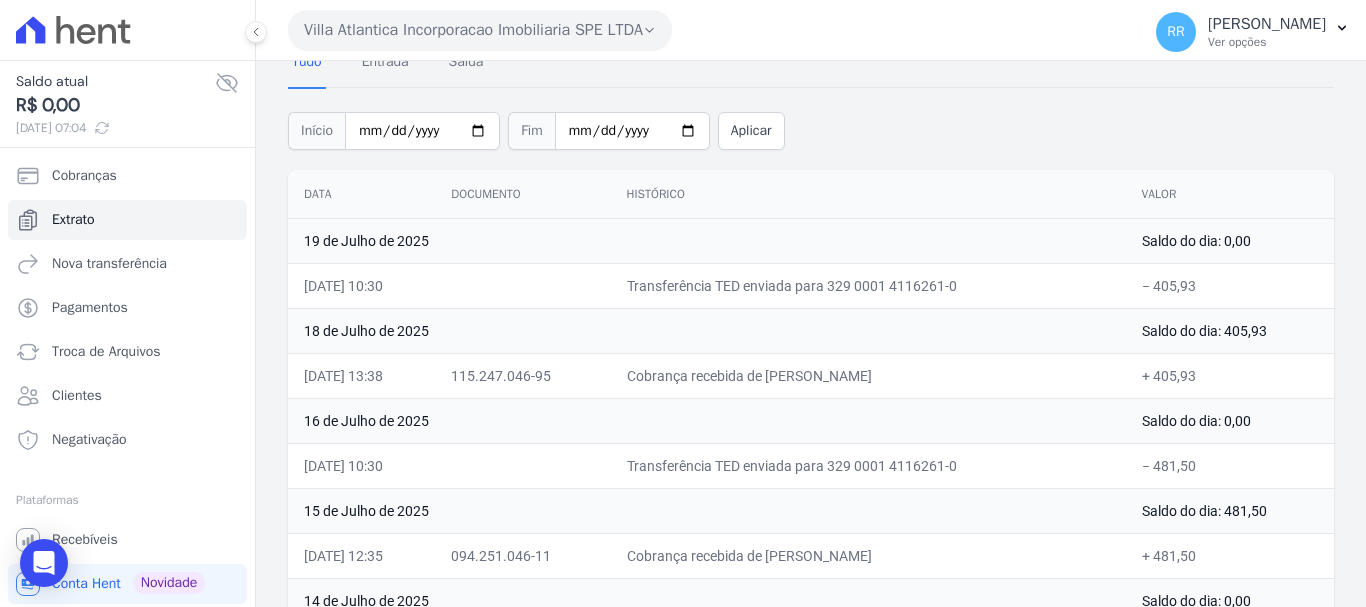 drag, startPoint x: 490, startPoint y: 12, endPoint x: 488, endPoint y: 26, distance: 14.142136 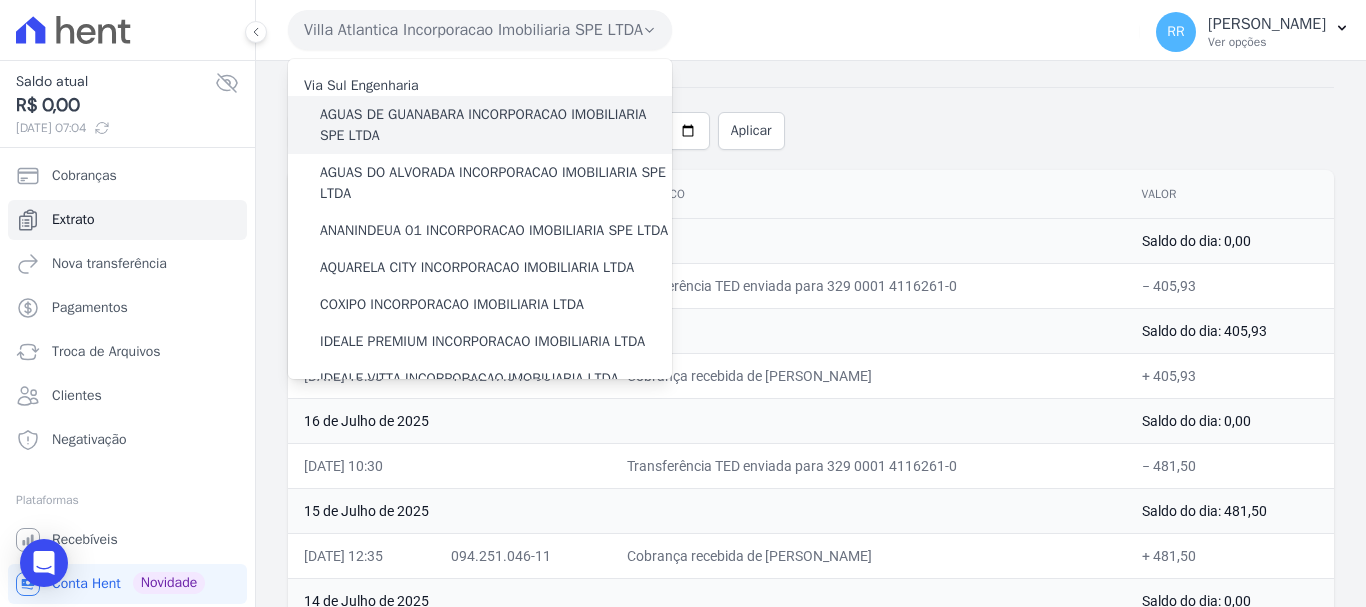 click on "AGUAS DE GUANABARA INCORPORACAO IMOBILIARIA SPE LTDA" at bounding box center (496, 125) 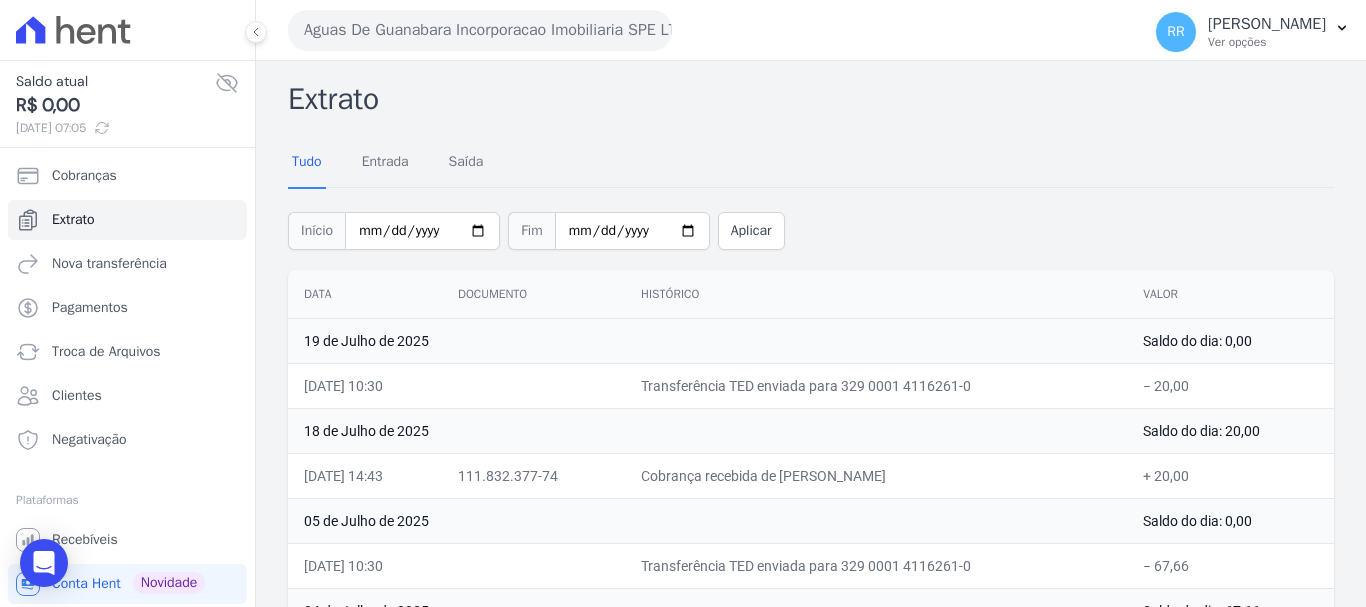 click on "05 de Julho de 2025" at bounding box center [707, 520] 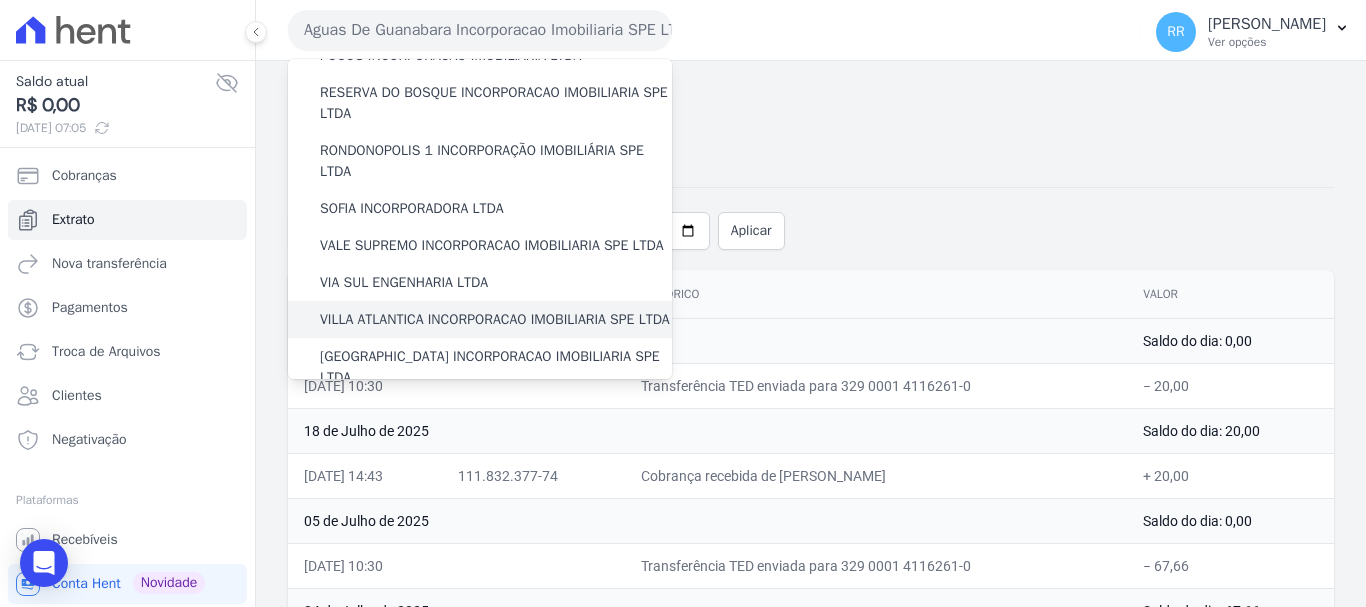 scroll, scrollTop: 873, scrollLeft: 0, axis: vertical 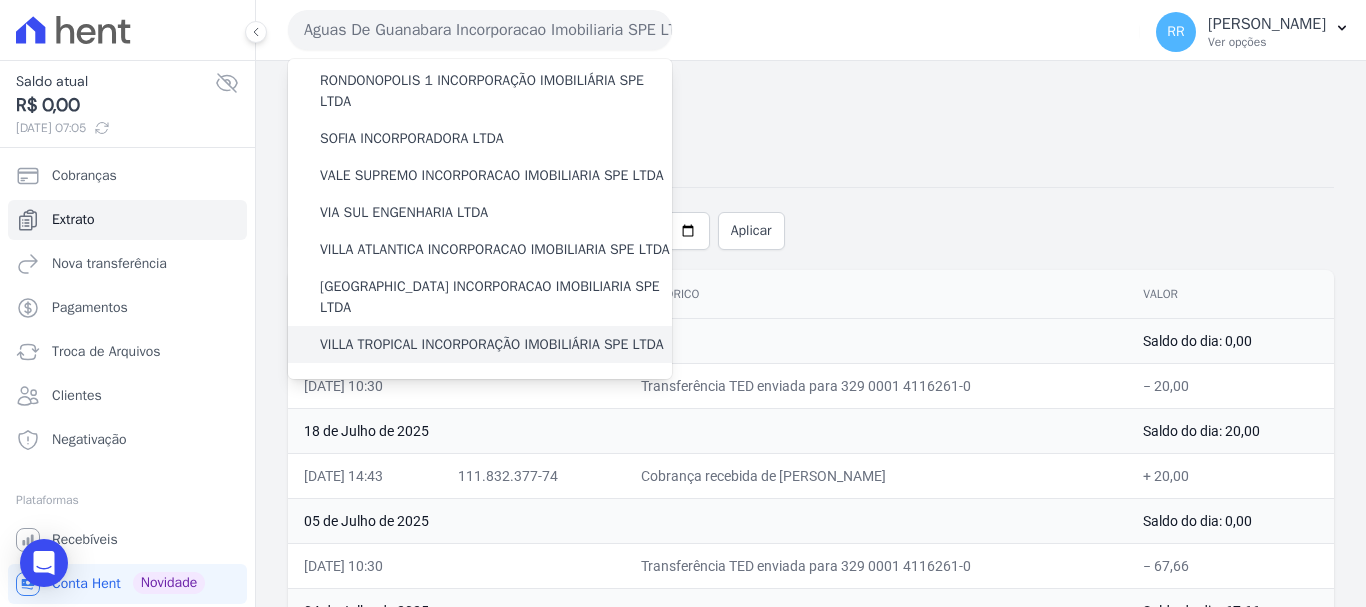 click on "VILLA TROPICAL INCORPORAÇÃO IMOBILIÁRIA SPE LTDA" at bounding box center [492, 344] 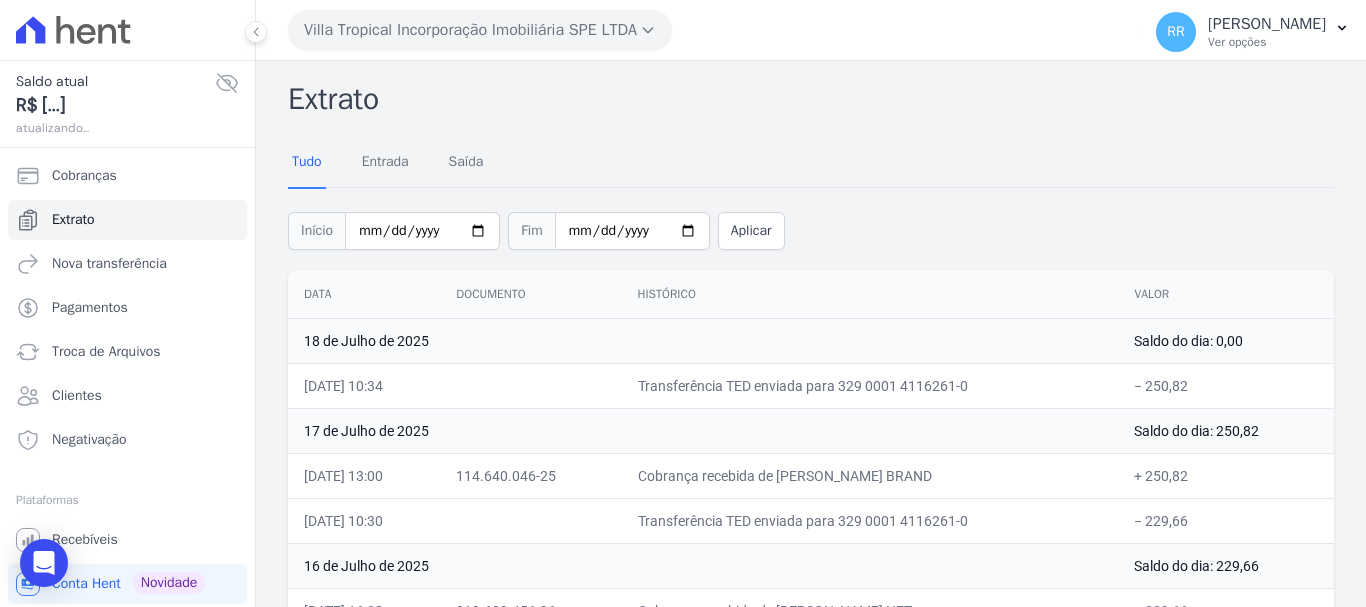 click on "Villa Tropical Incorporação Imobiliária SPE LTDA" at bounding box center (480, 30) 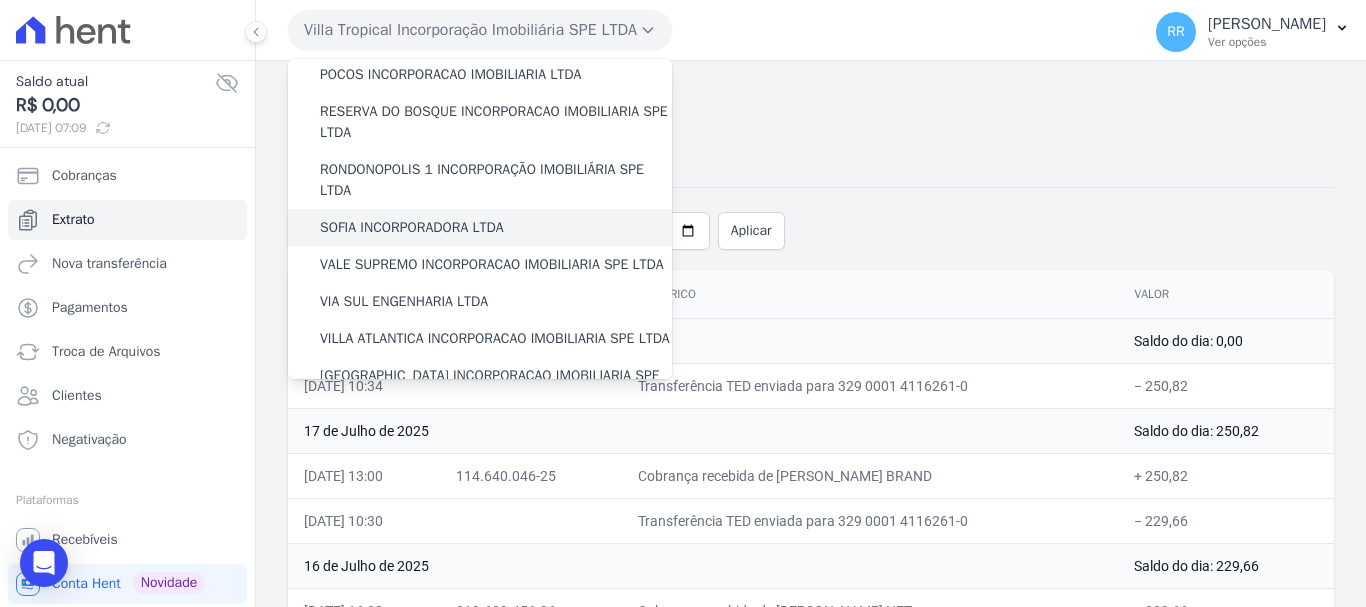 scroll, scrollTop: 800, scrollLeft: 0, axis: vertical 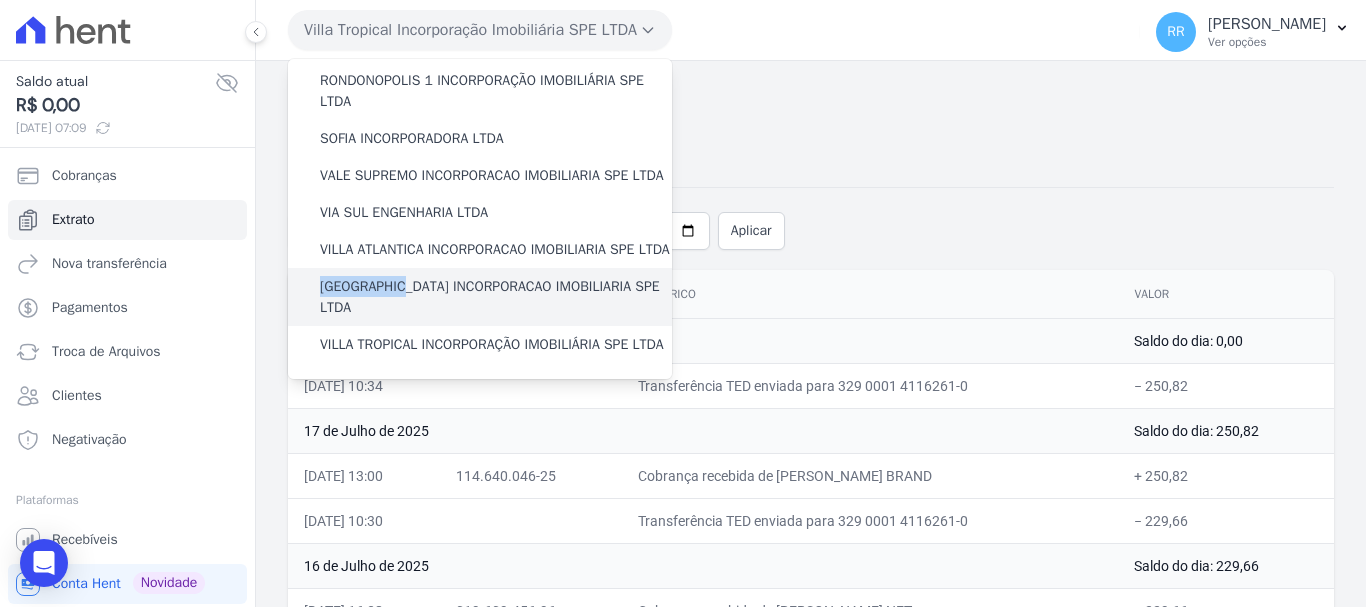 drag, startPoint x: 394, startPoint y: 314, endPoint x: 393, endPoint y: 356, distance: 42.0119 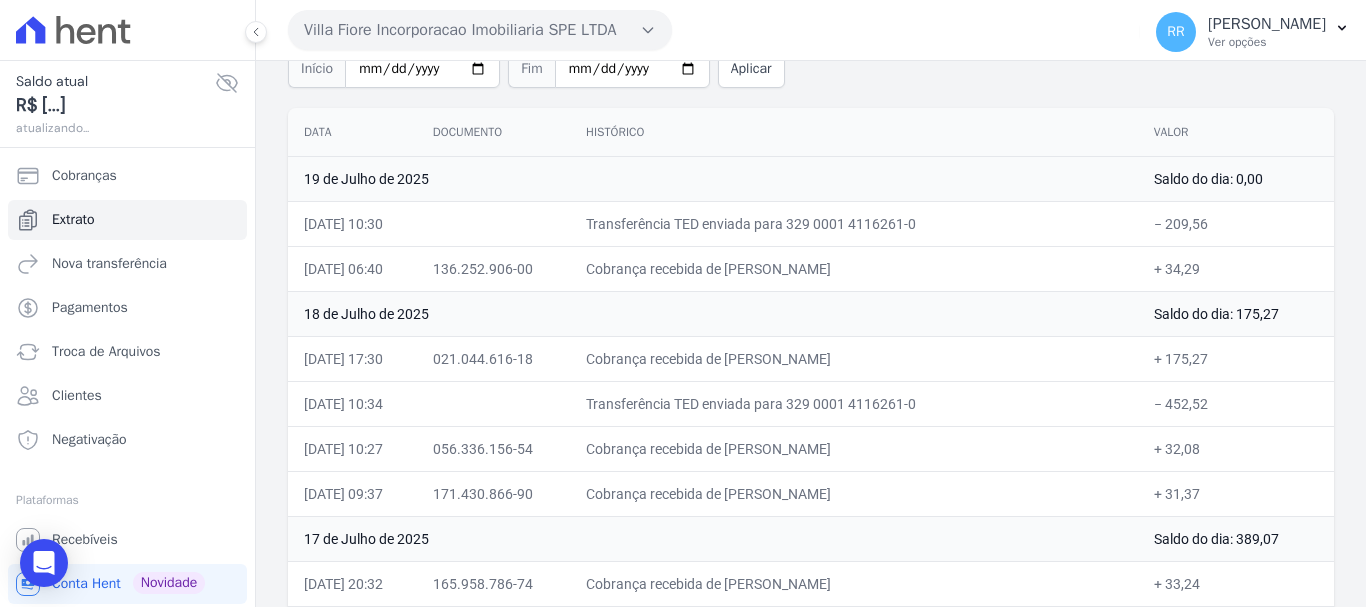 scroll, scrollTop: 200, scrollLeft: 0, axis: vertical 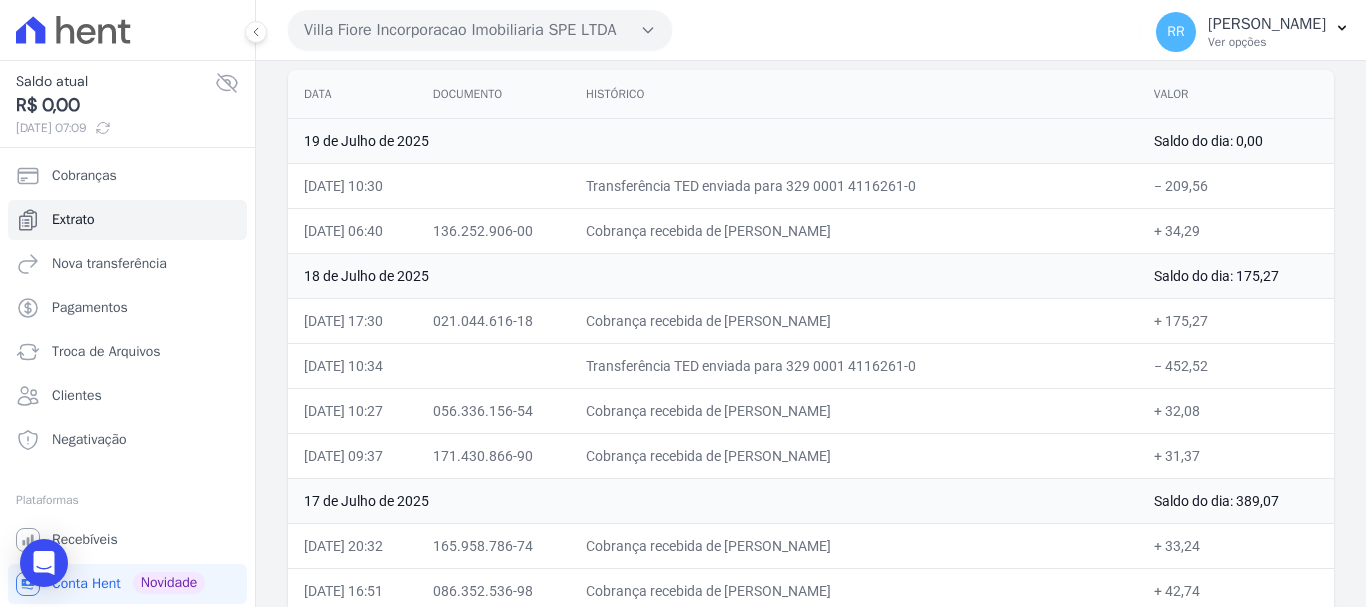 click on "Villa Fiore Incorporacao Imobiliaria SPE LTDA
Via Sul Engenharia
AGUAS DE [GEOGRAPHIC_DATA] INCORPORACAO IMOBILIARIA SPE LTDA
AGUAS DO ALVORADA INCORPORACAO IMOBILIARIA SPE LTDA
ANANINDEUA 01 INCORPORACAO IMOBILIARIA SPE LTDA
AQUARELA CITY INCORPORACAO IMOBILIARIA LTDA" at bounding box center [710, 30] 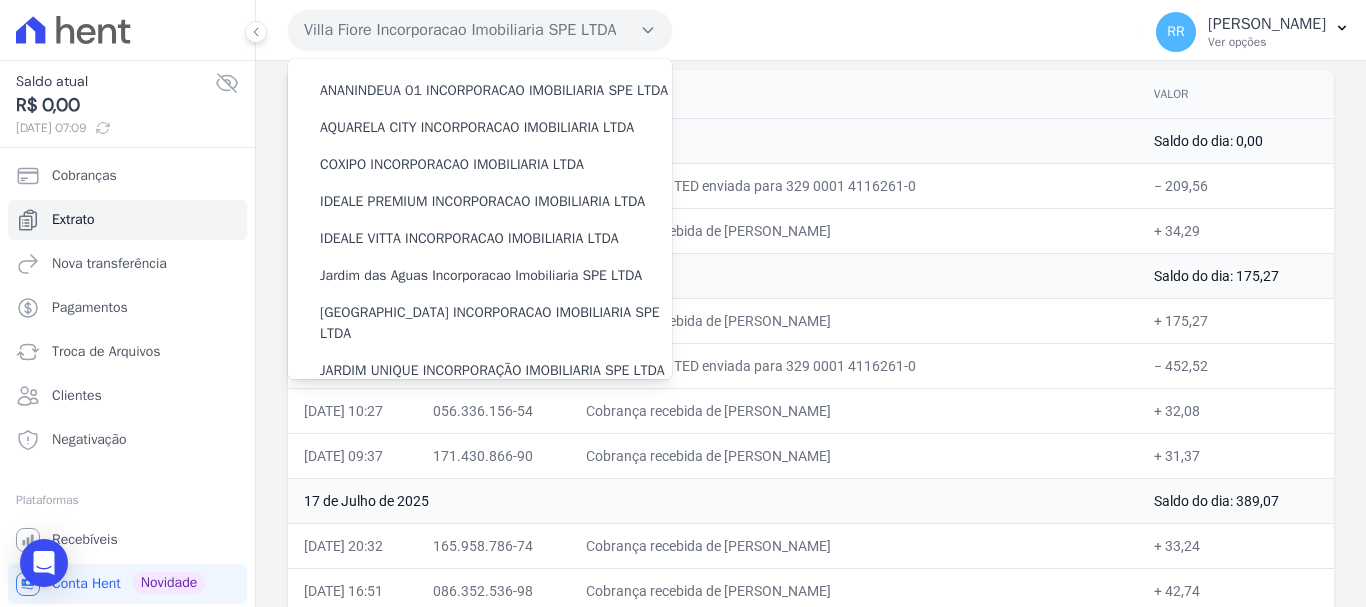 scroll, scrollTop: 300, scrollLeft: 0, axis: vertical 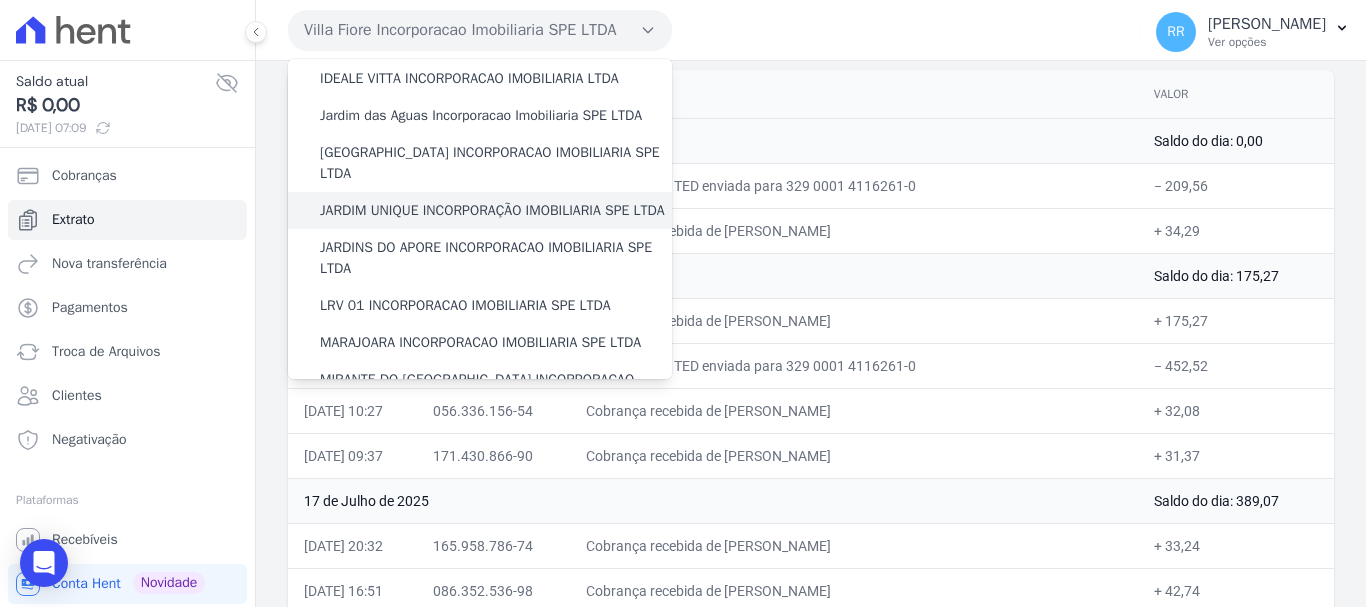 drag, startPoint x: 442, startPoint y: 289, endPoint x: 461, endPoint y: 244, distance: 48.8467 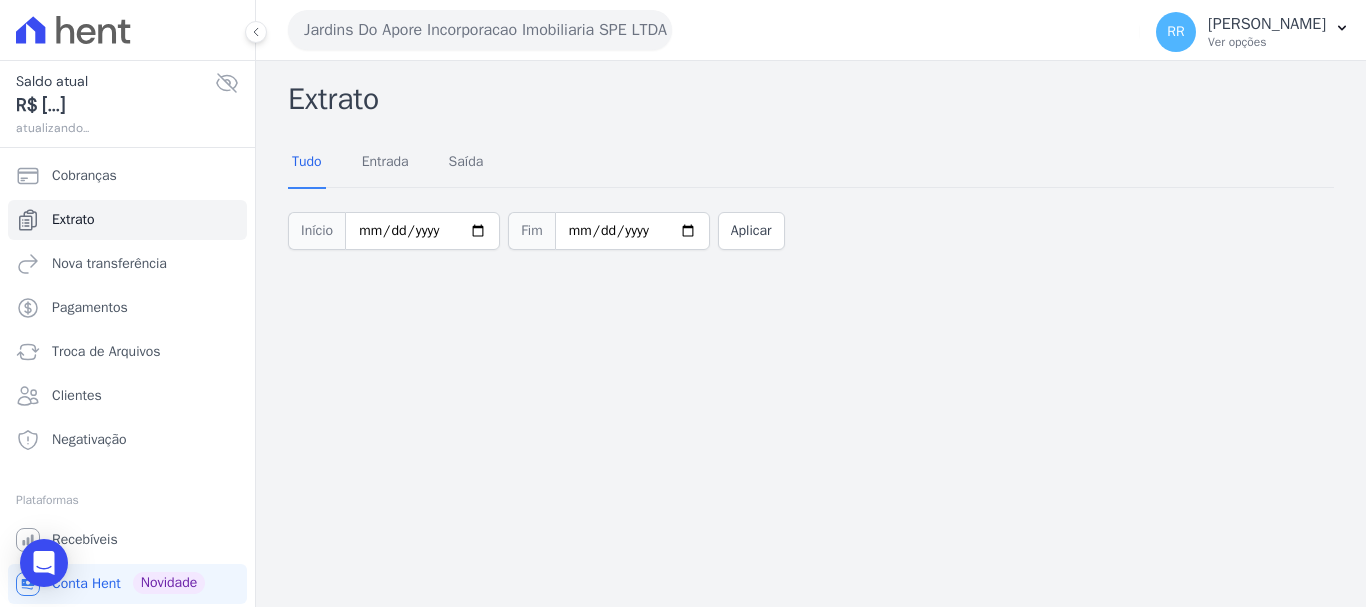 drag, startPoint x: 320, startPoint y: 10, endPoint x: 335, endPoint y: 24, distance: 20.518284 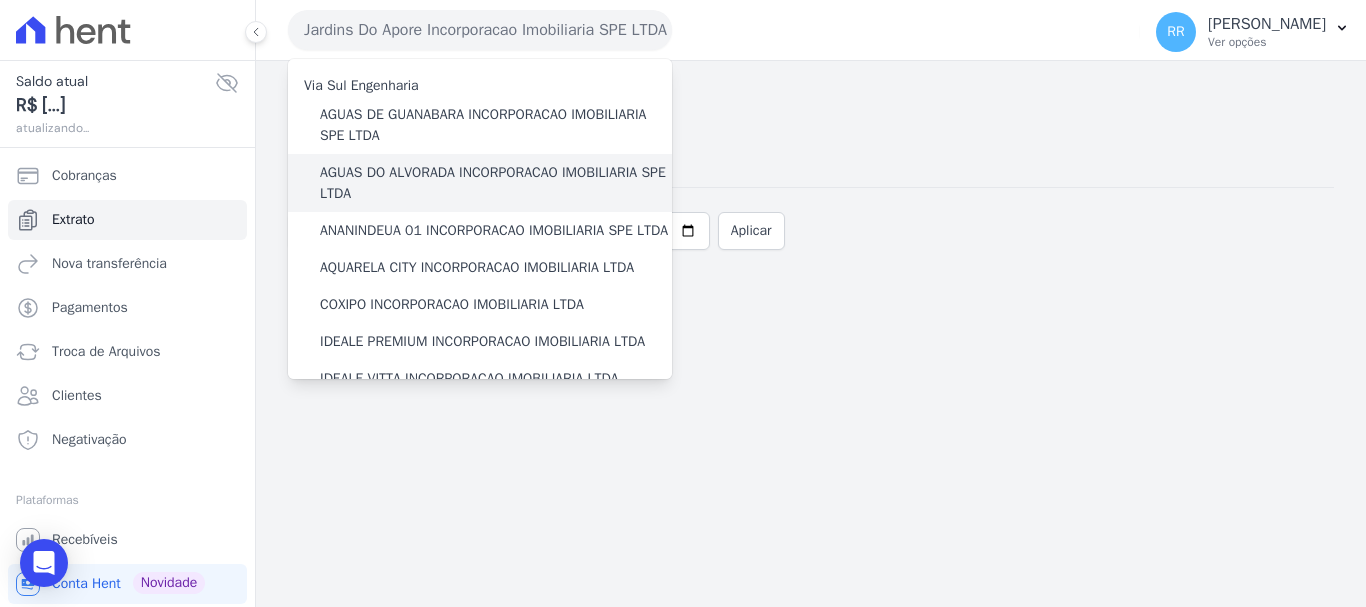 click on "AGUAS DO ALVORADA INCORPORACAO IMOBILIARIA SPE LTDA" at bounding box center (496, 183) 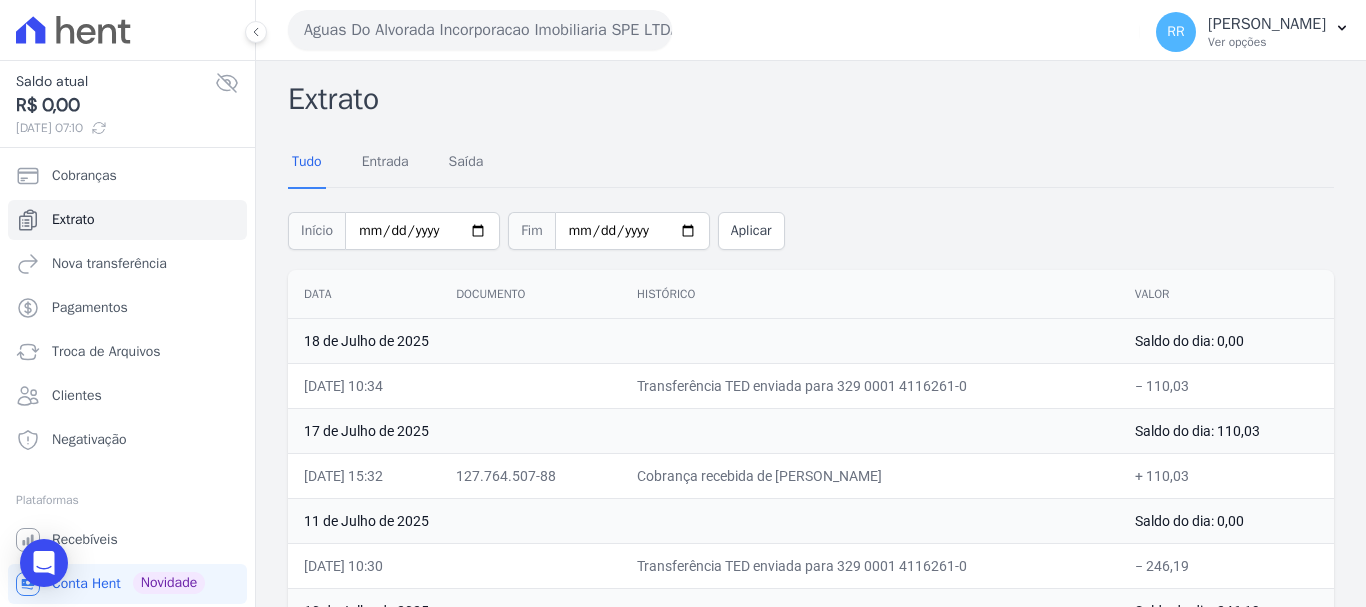 click on "Aguas Do Alvorada Incorporacao Imobiliaria SPE LTDA" at bounding box center [480, 30] 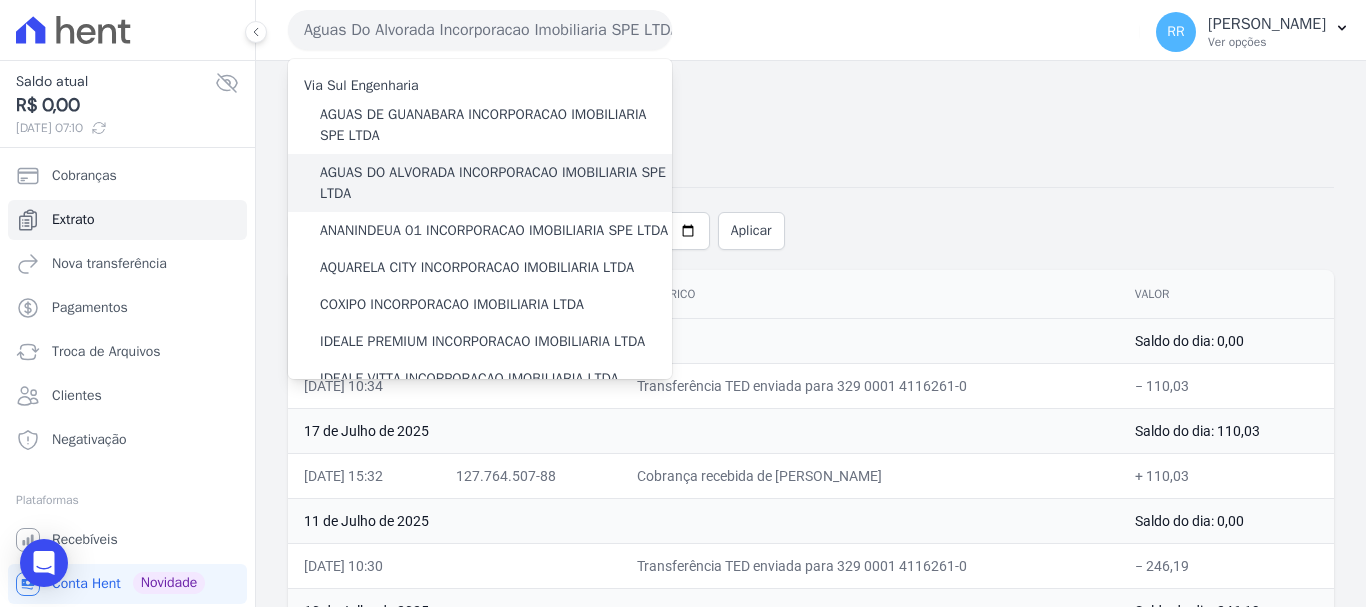 click on "AGUAS DO ALVORADA INCORPORACAO IMOBILIARIA SPE LTDA" at bounding box center (496, 183) 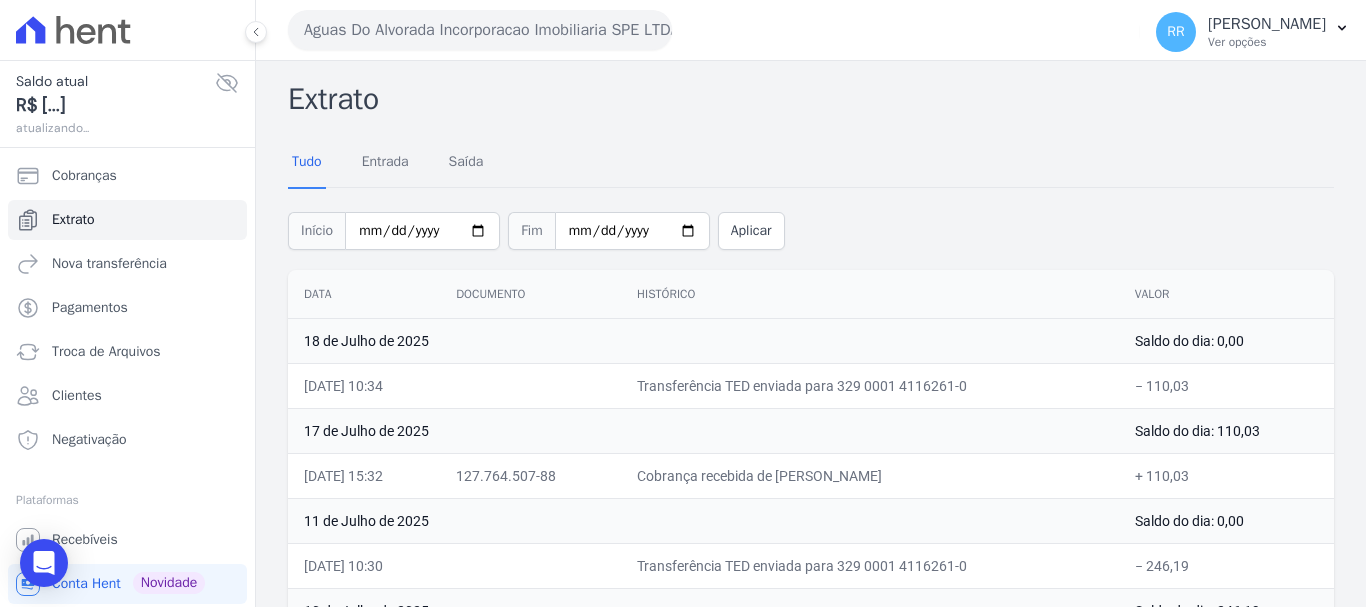 drag, startPoint x: 373, startPoint y: 42, endPoint x: 370, endPoint y: 66, distance: 24.186773 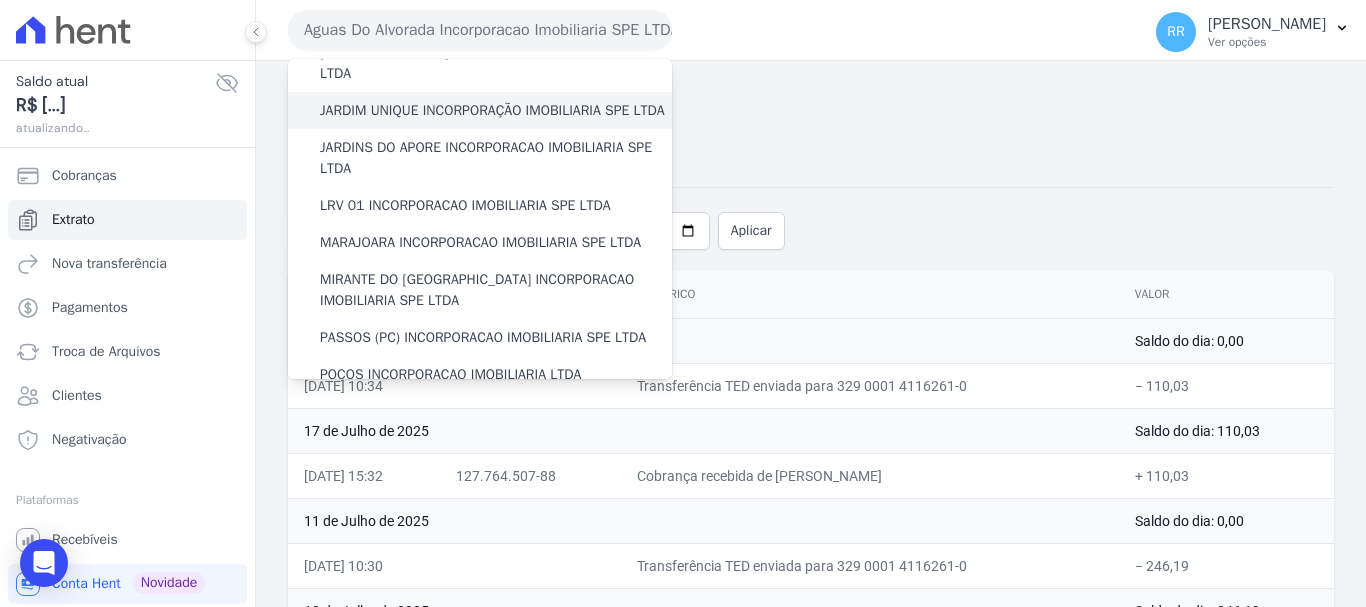 scroll, scrollTop: 300, scrollLeft: 0, axis: vertical 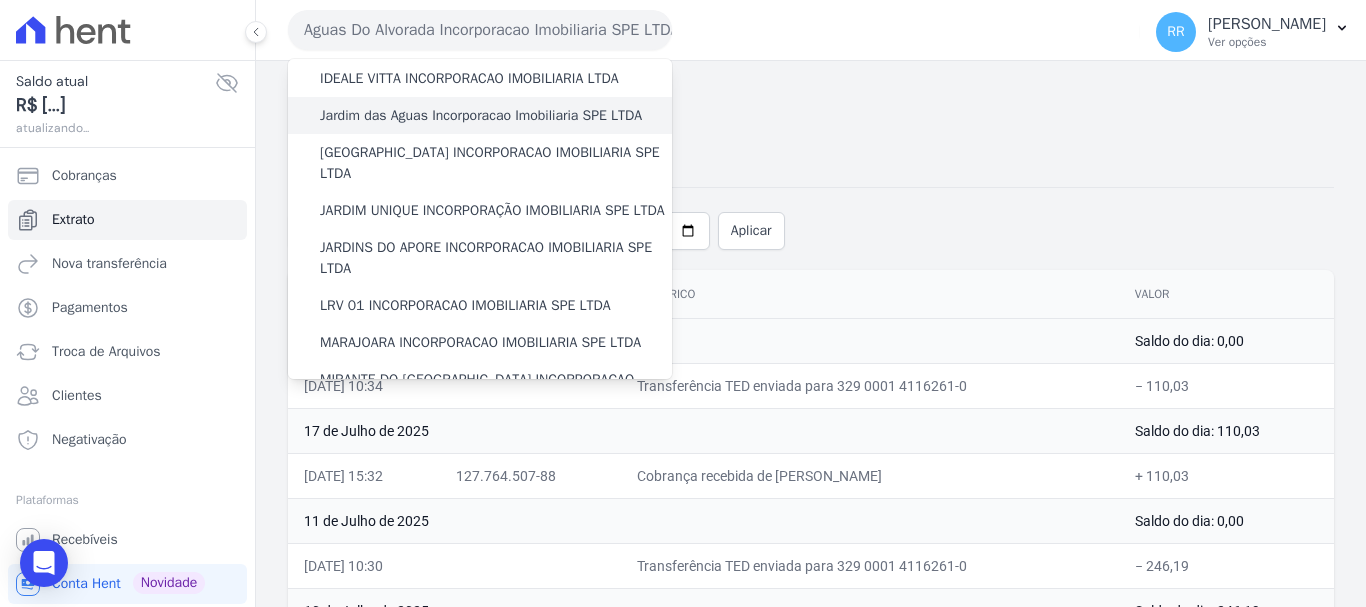 click on "Jardim das Aguas Incorporacao Imobiliaria SPE LTDA" at bounding box center (481, 115) 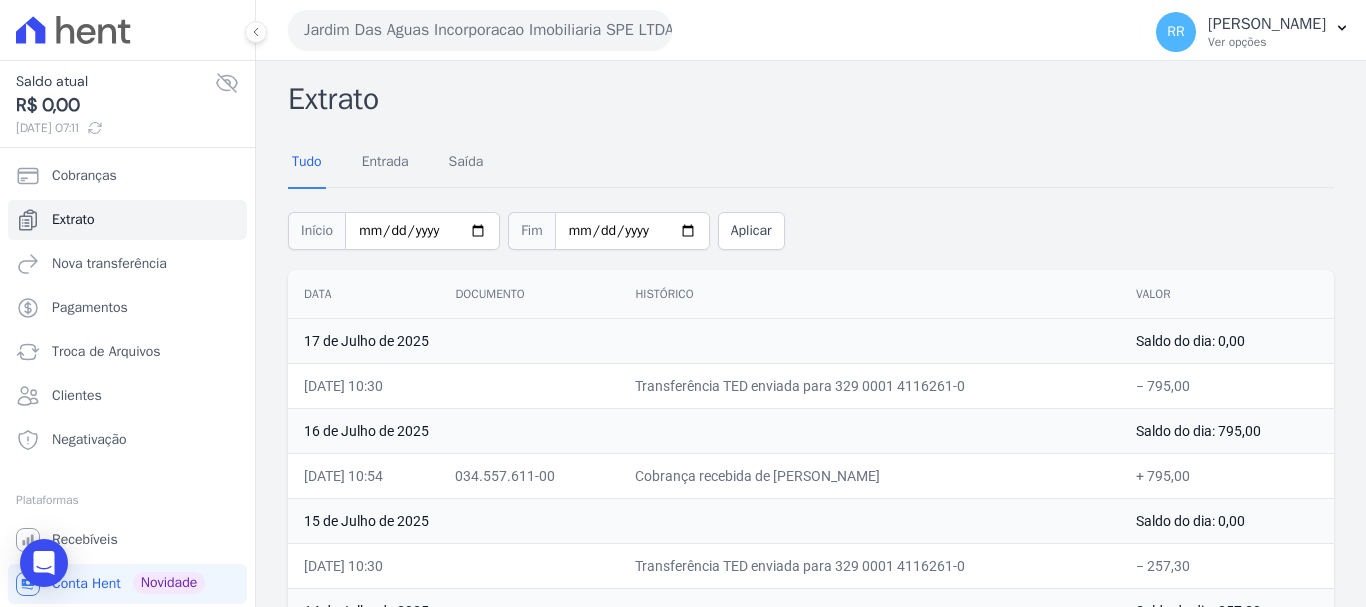 click on "Jardim Das Aguas Incorporacao Imobiliaria SPE LTDA" at bounding box center (480, 30) 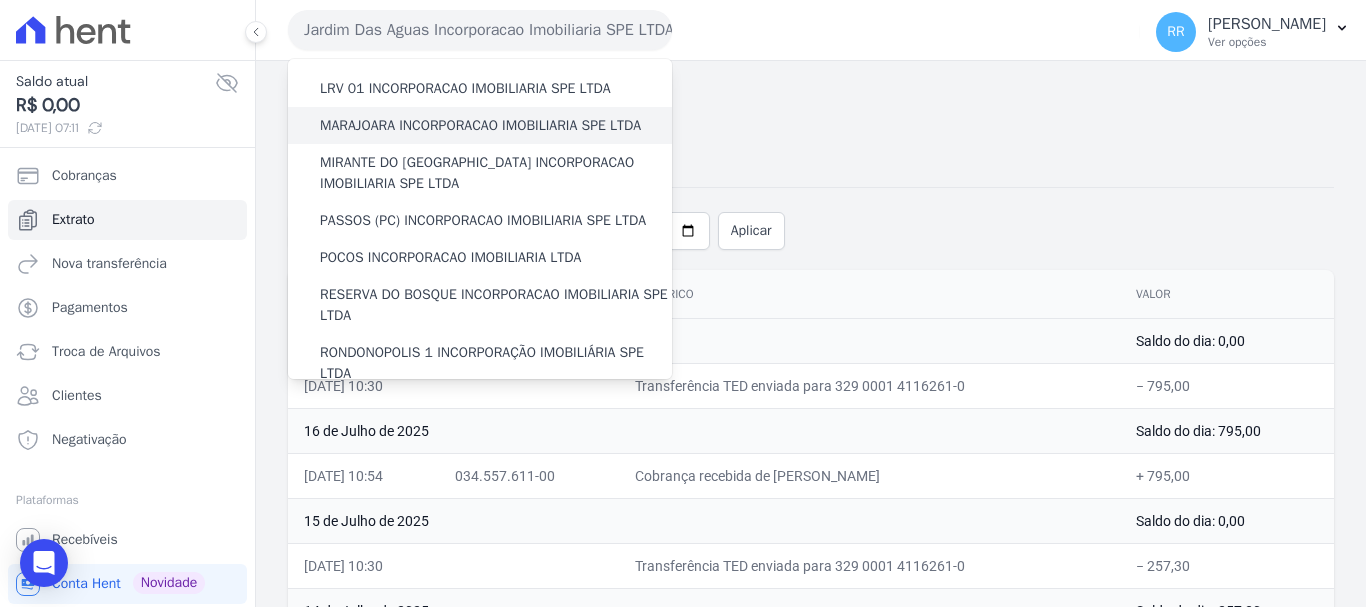 scroll, scrollTop: 700, scrollLeft: 0, axis: vertical 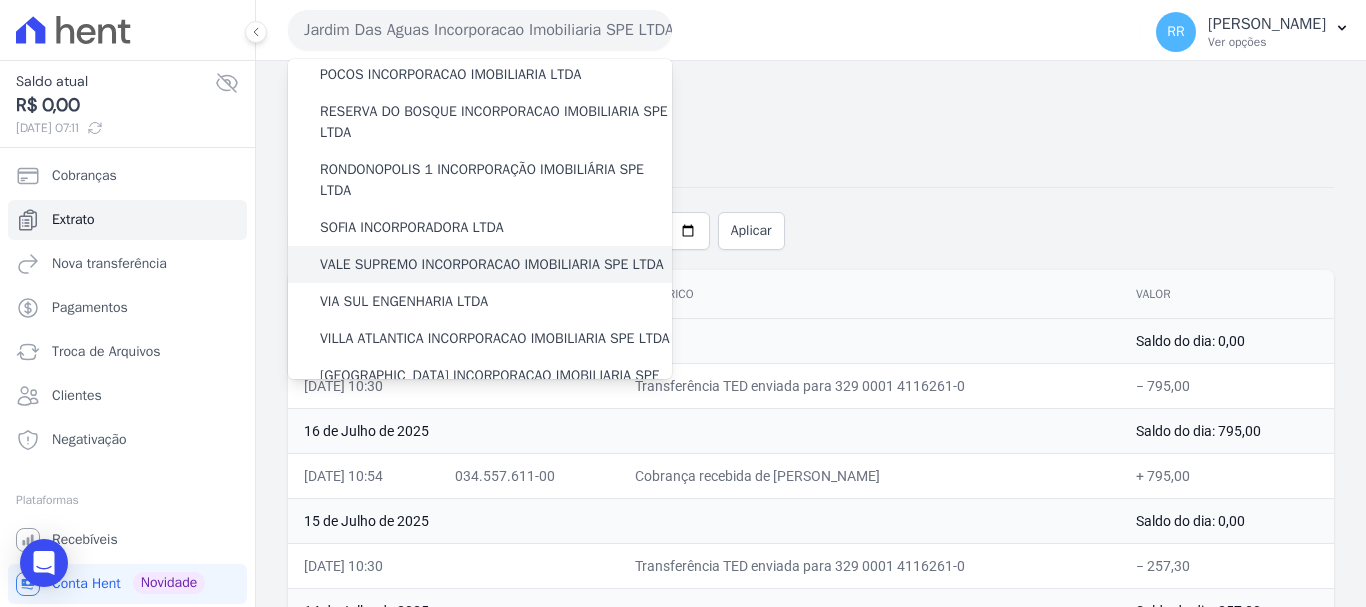 click on "VALE SUPREMO INCORPORACAO IMOBILIARIA SPE LTDA" at bounding box center [492, 264] 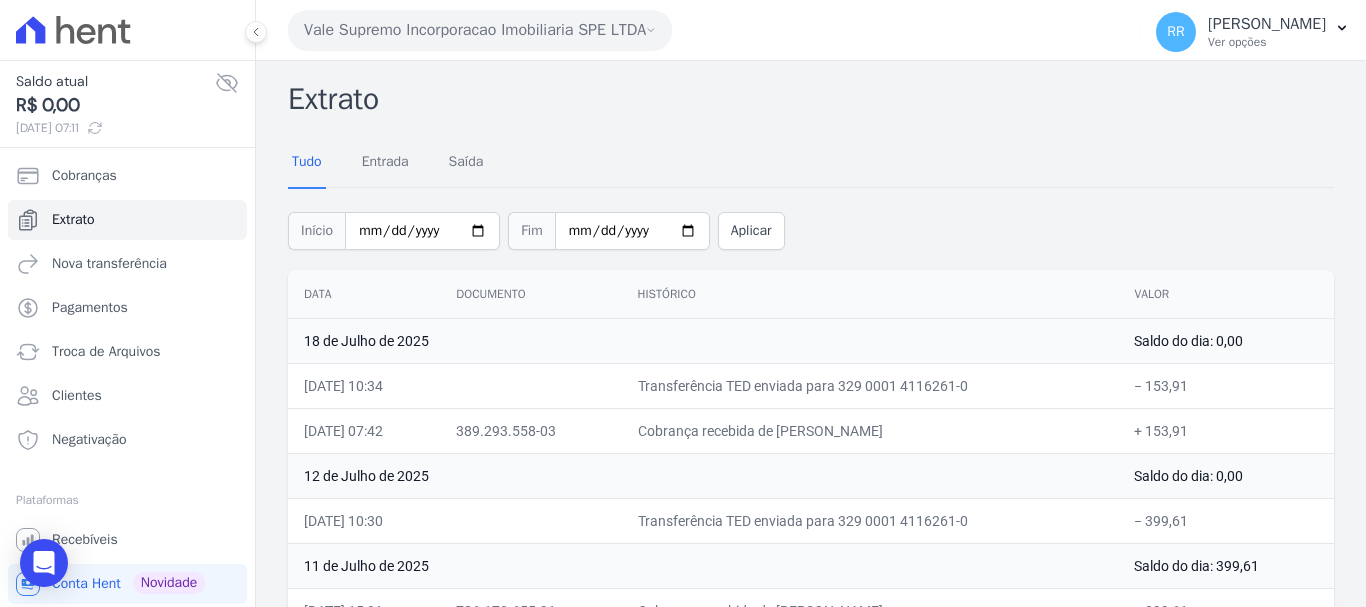 click on "Vale Supremo Incorporacao Imobiliaria SPE LTDA" at bounding box center (480, 30) 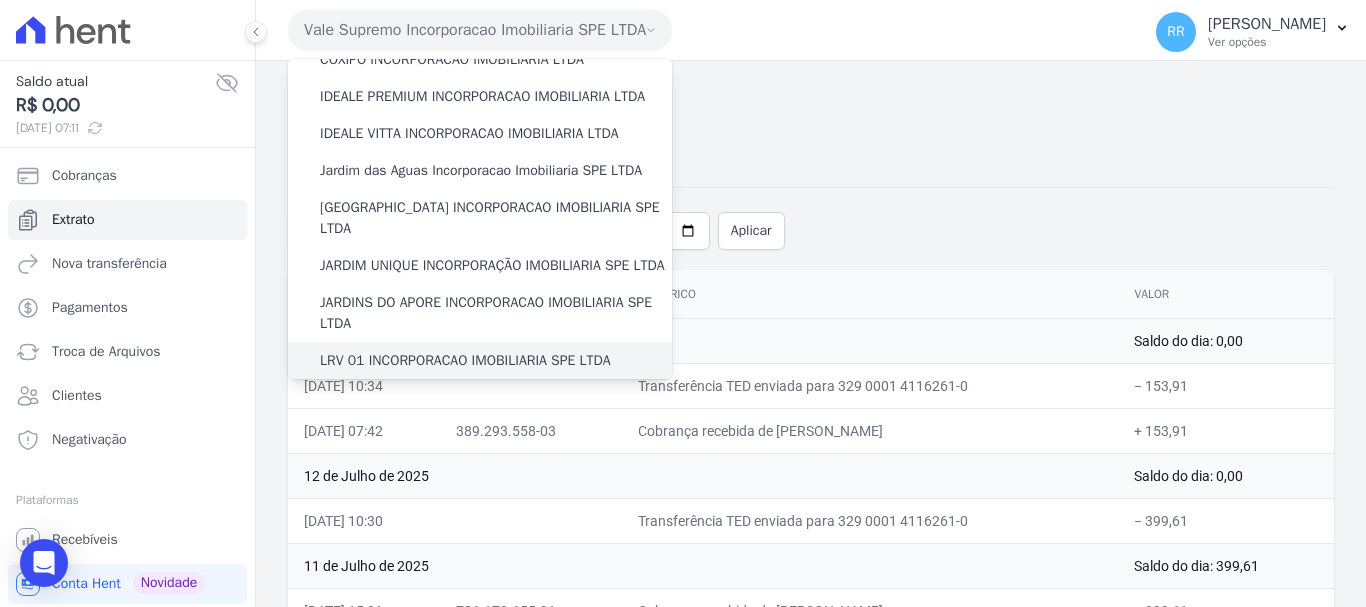 scroll, scrollTop: 500, scrollLeft: 0, axis: vertical 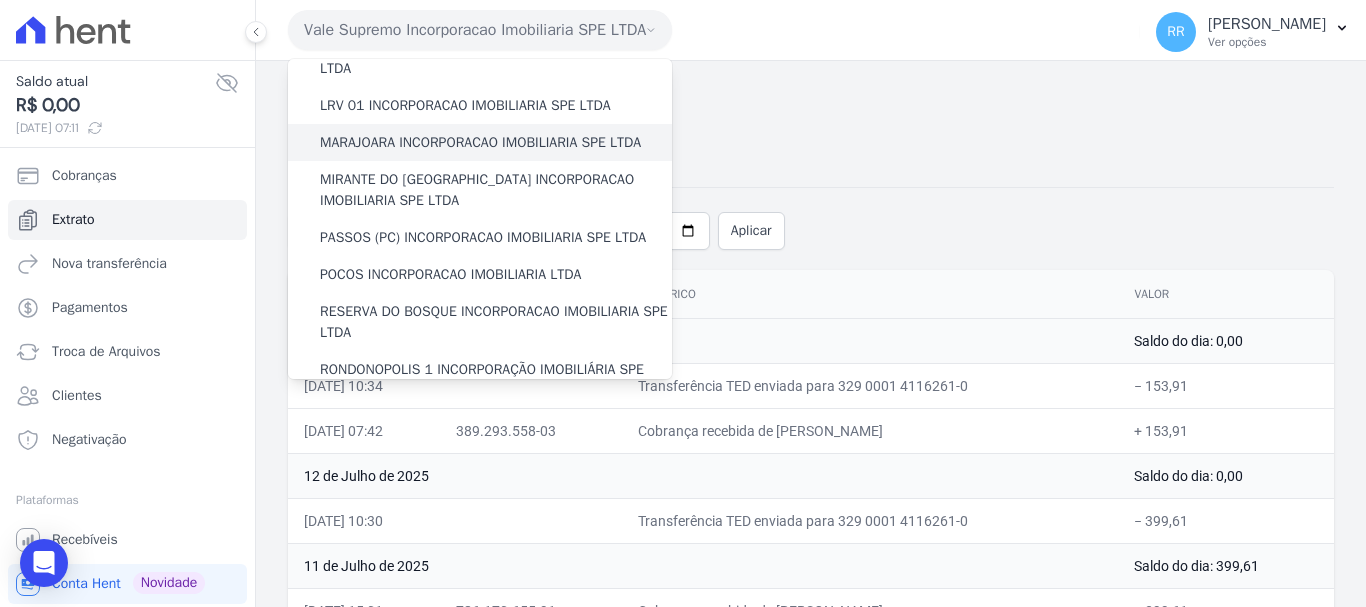 click on "MARAJOARA INCORPORACAO IMOBILIARIA SPE LTDA" at bounding box center [480, 142] 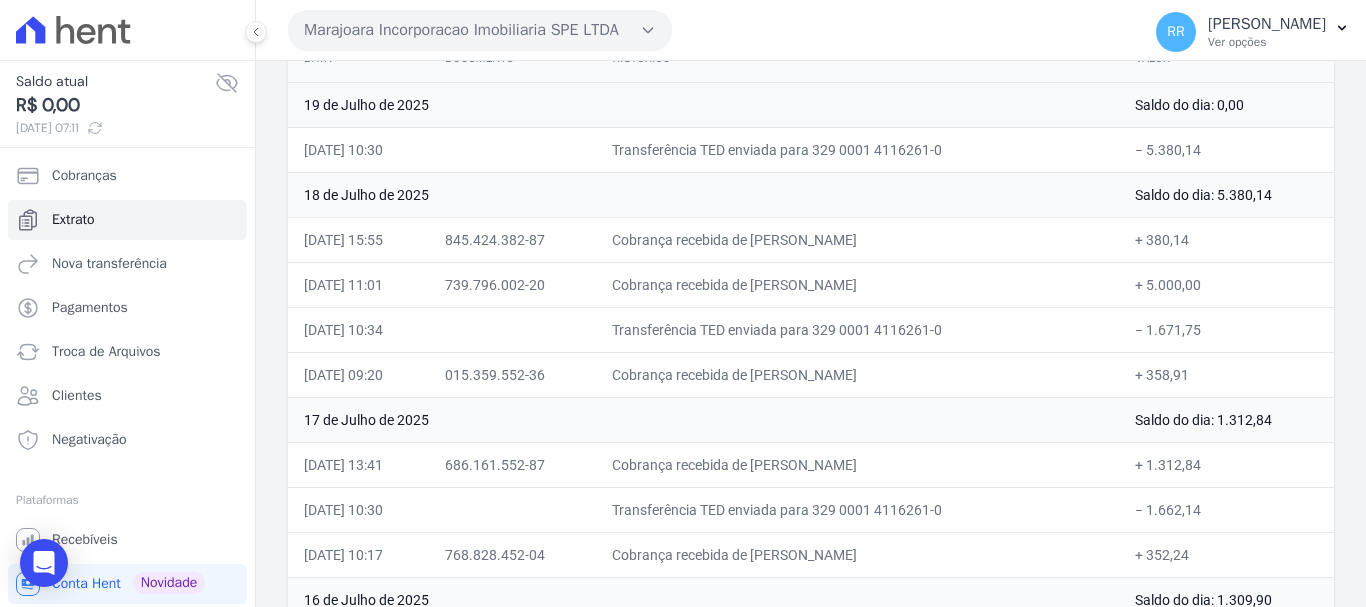 scroll, scrollTop: 200, scrollLeft: 0, axis: vertical 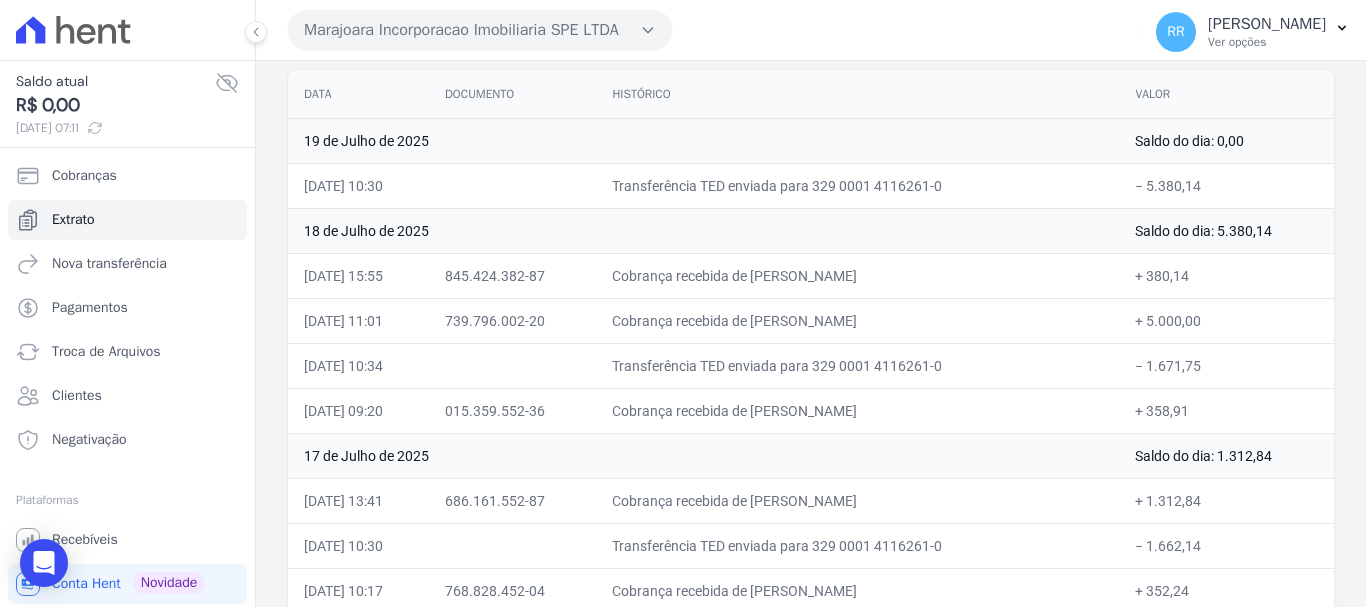 drag, startPoint x: 426, startPoint y: 33, endPoint x: 439, endPoint y: 74, distance: 43.011627 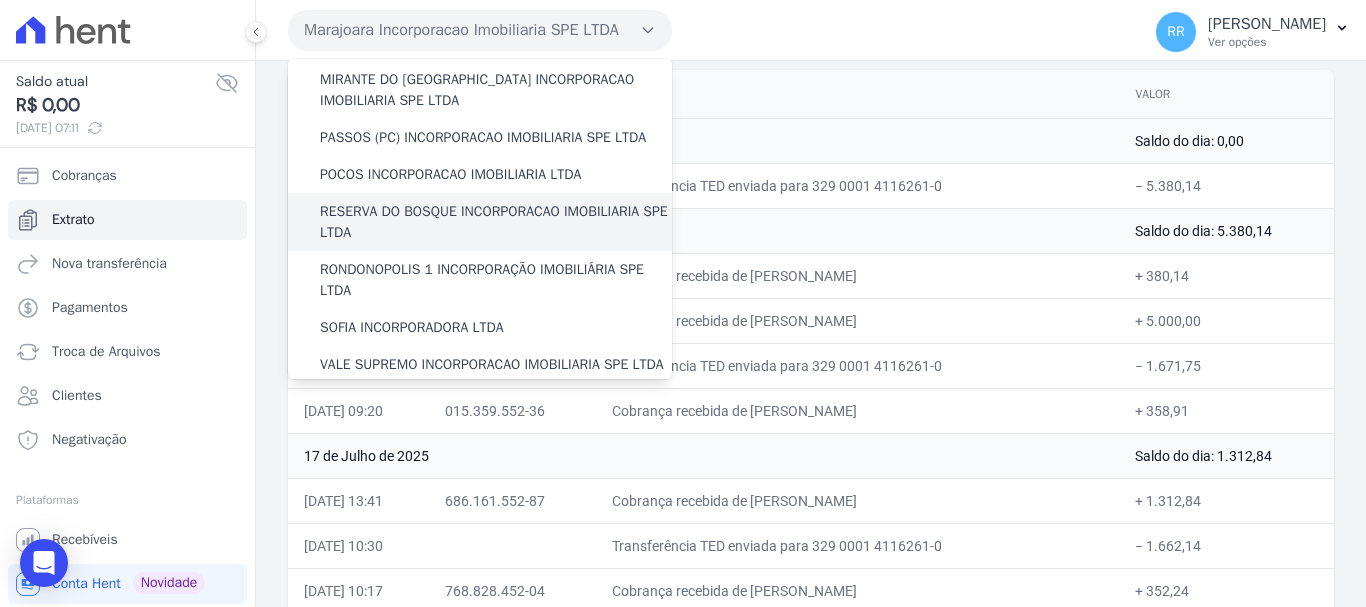scroll, scrollTop: 700, scrollLeft: 0, axis: vertical 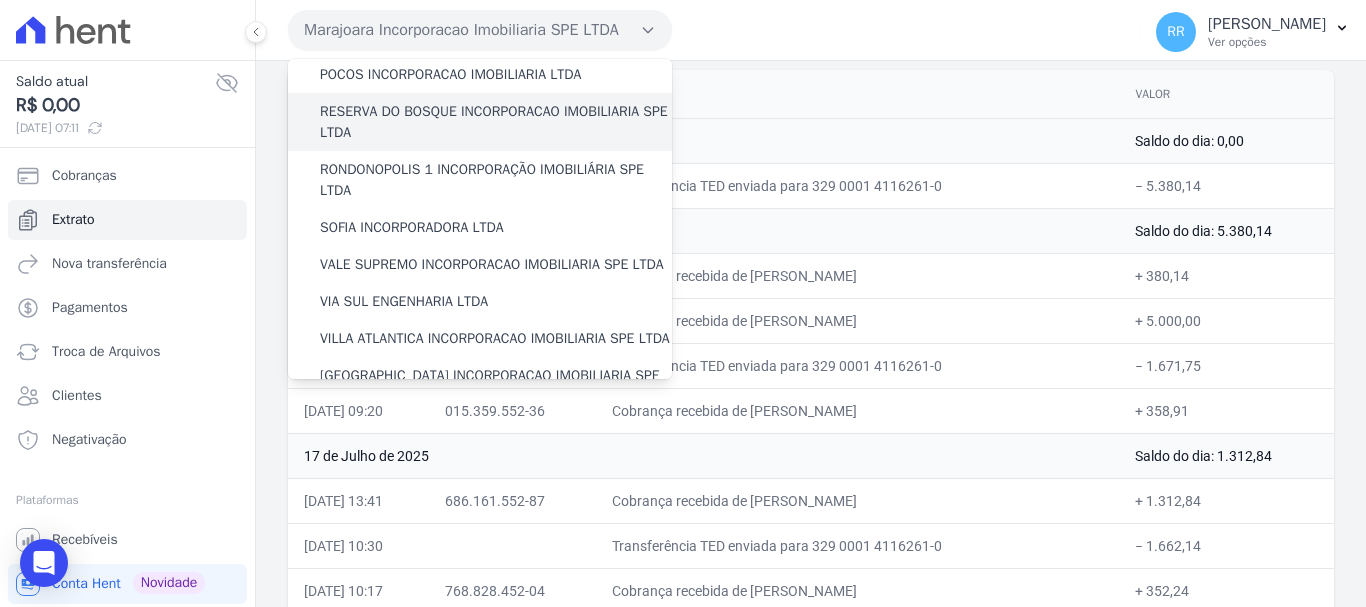 click on "RESERVA DO BOSQUE INCORPORACAO IMOBILIARIA SPE LTDA" at bounding box center [496, 122] 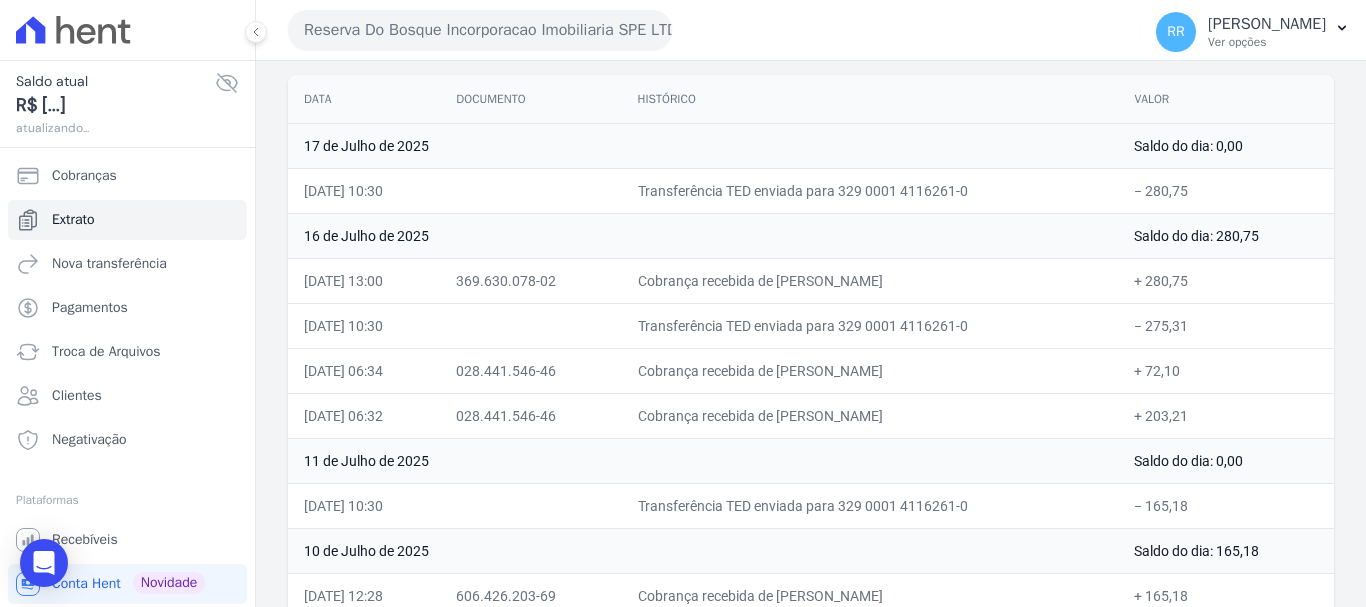 scroll, scrollTop: 200, scrollLeft: 0, axis: vertical 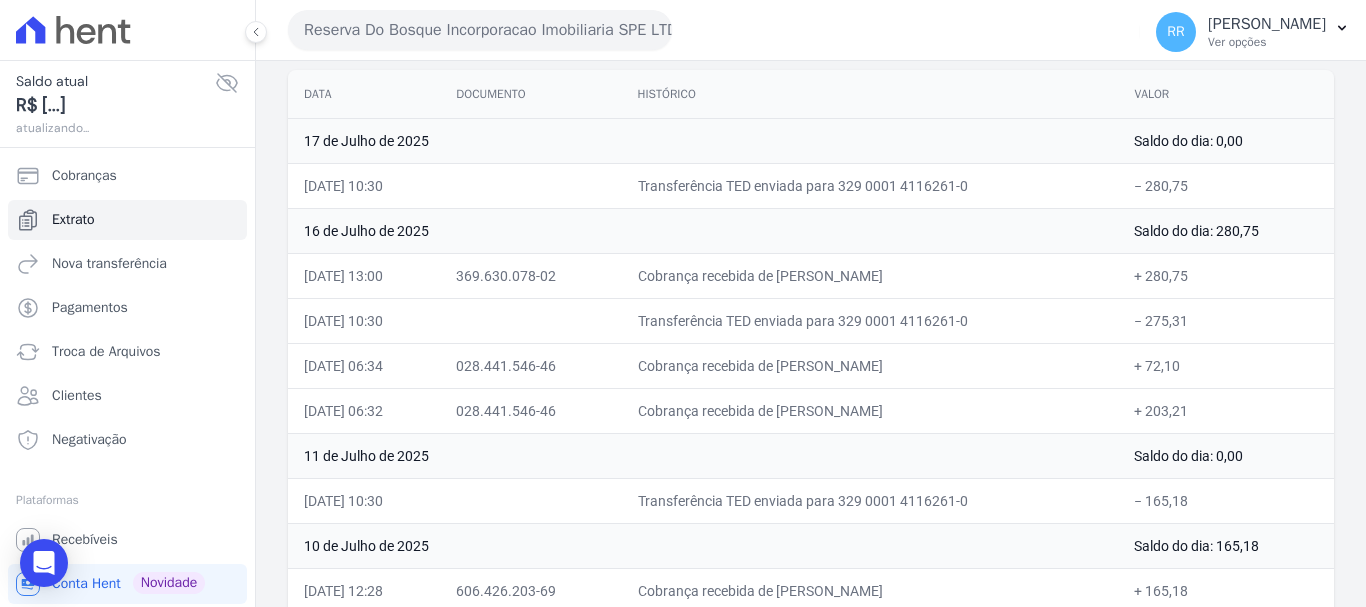 click on "Reserva Do Bosque Incorporacao Imobiliaria SPE LTDA" at bounding box center [480, 30] 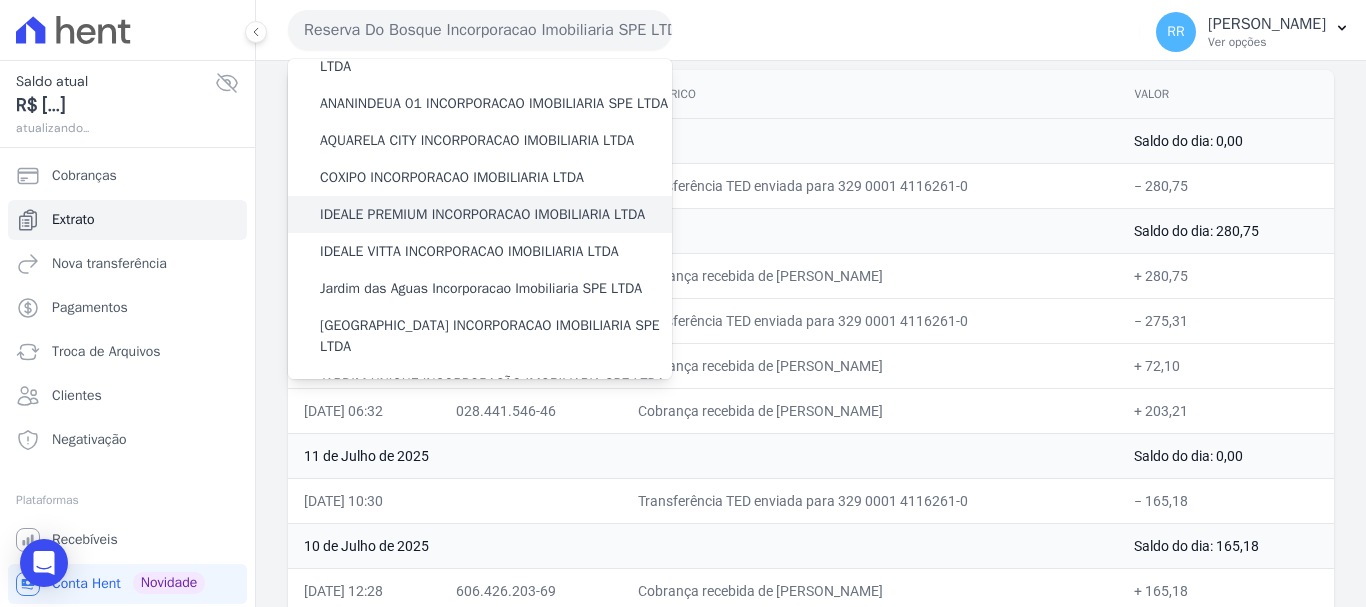 scroll, scrollTop: 200, scrollLeft: 0, axis: vertical 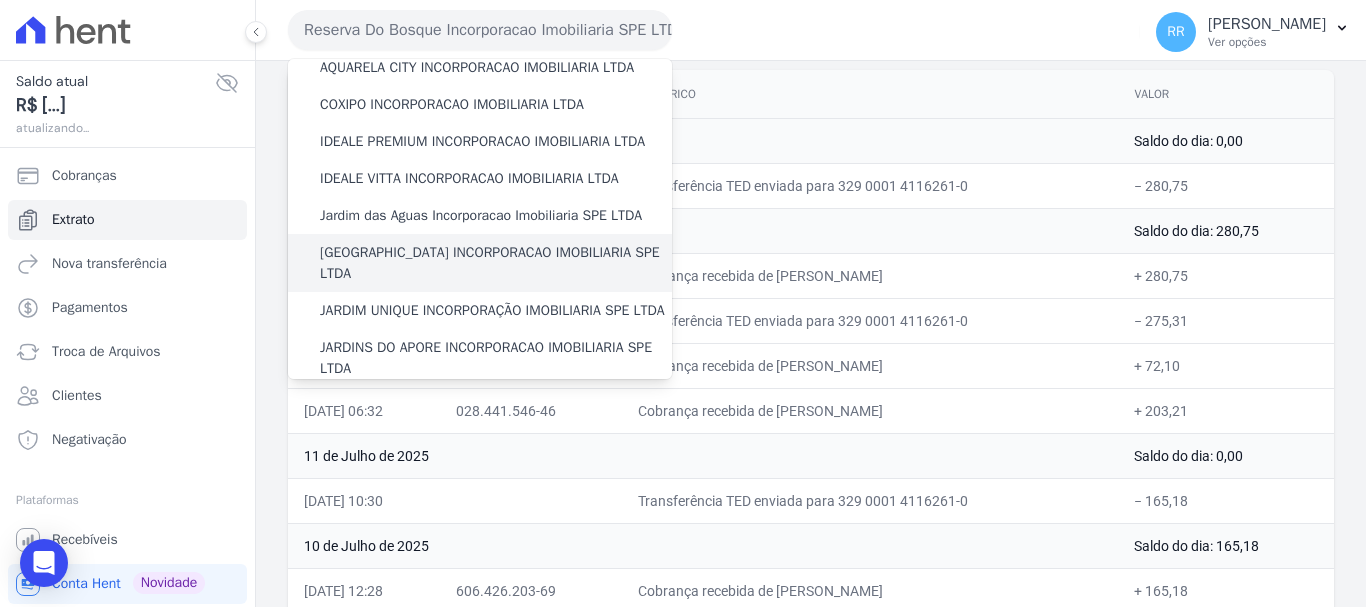 click on "[GEOGRAPHIC_DATA] INCORPORACAO IMOBILIARIA SPE LTDA" at bounding box center (496, 263) 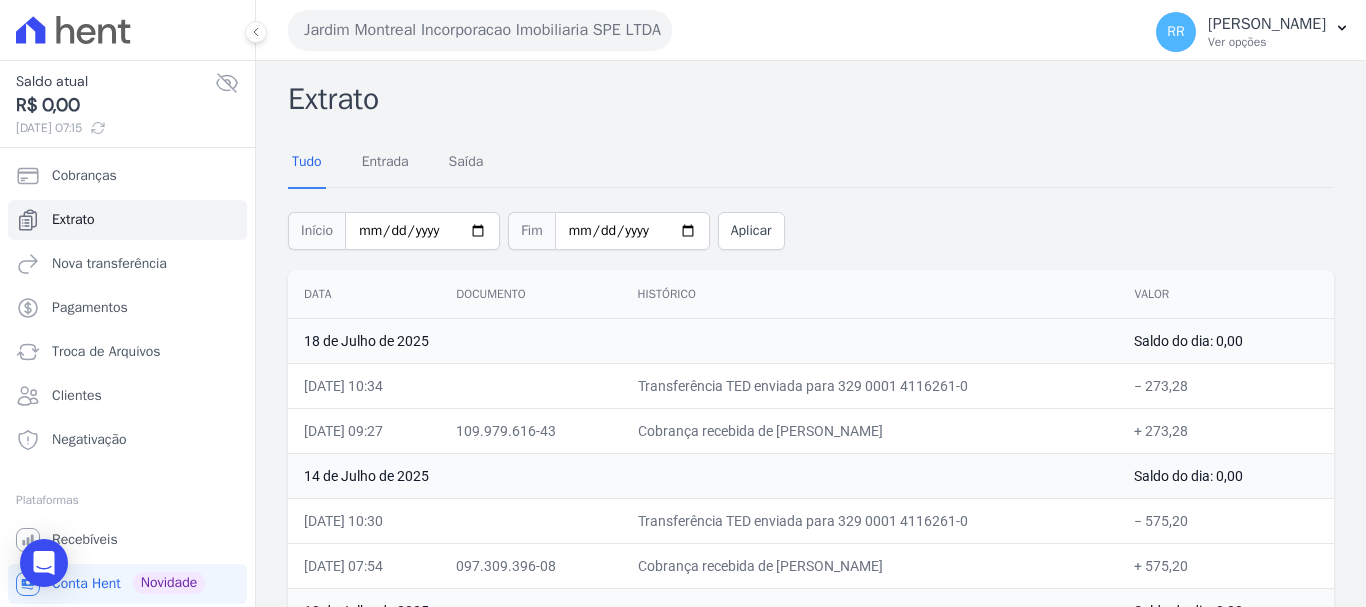 click on "Jardim Montreal Incorporacao Imobiliaria SPE LTDA" at bounding box center (480, 30) 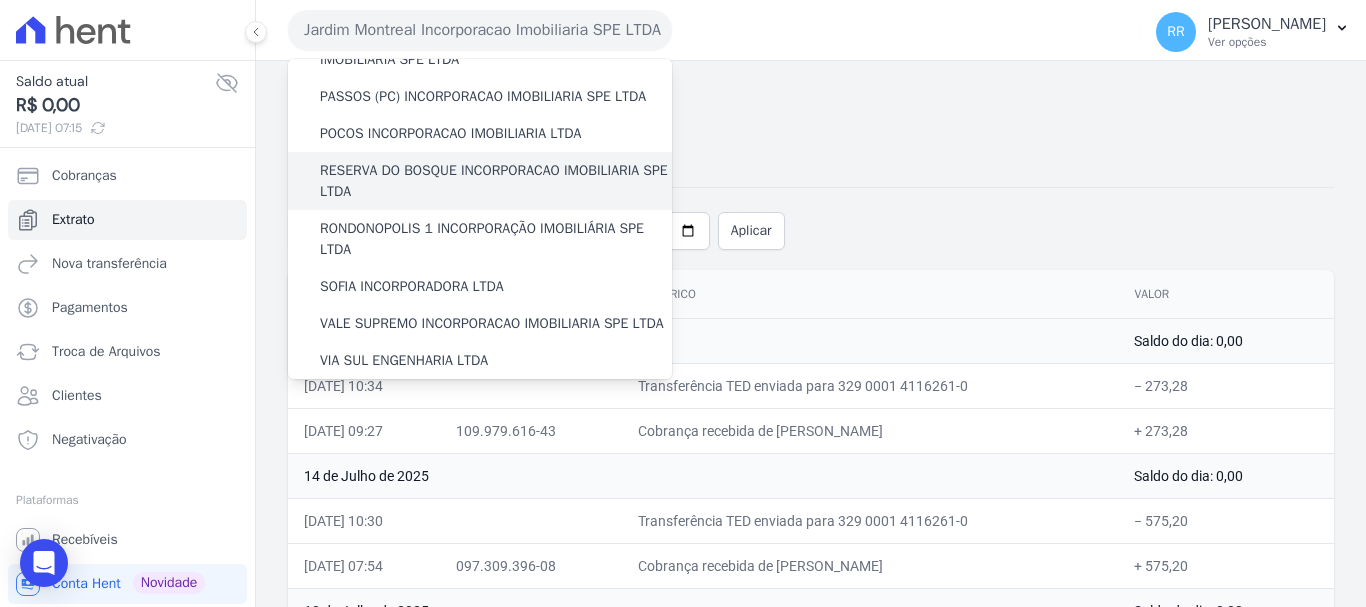 scroll, scrollTop: 673, scrollLeft: 0, axis: vertical 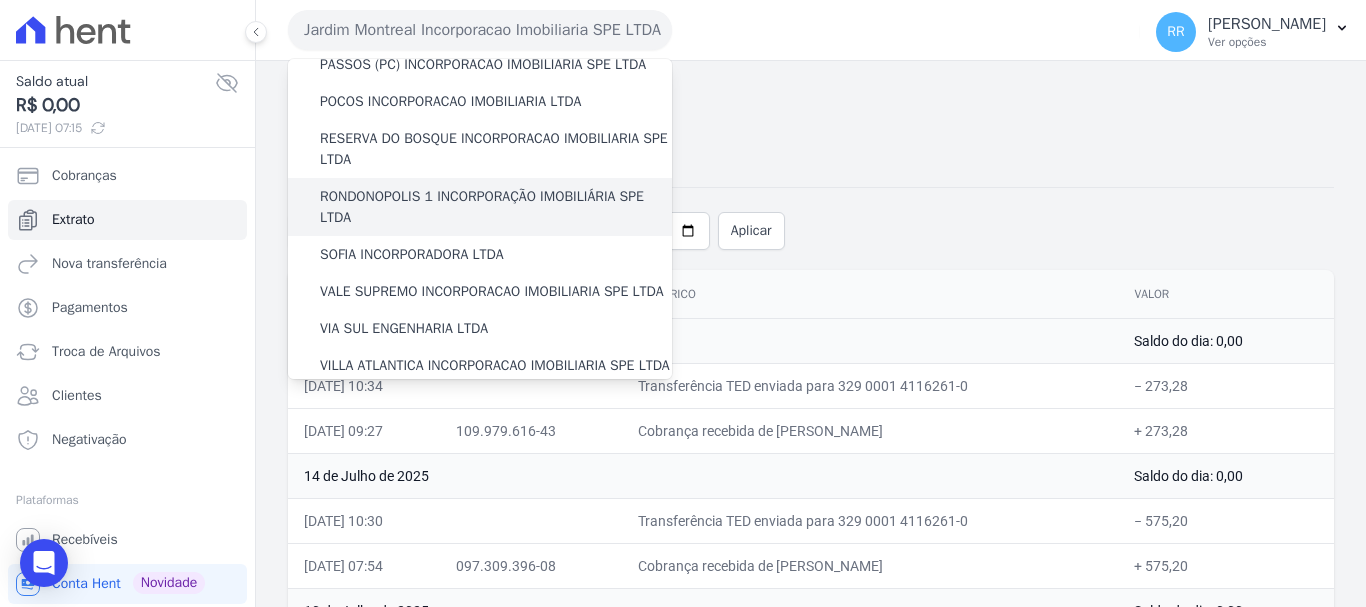 click on "RONDONOPOLIS 1 INCORPORAÇÃO IMOBILIÁRIA SPE LTDA" at bounding box center (496, 207) 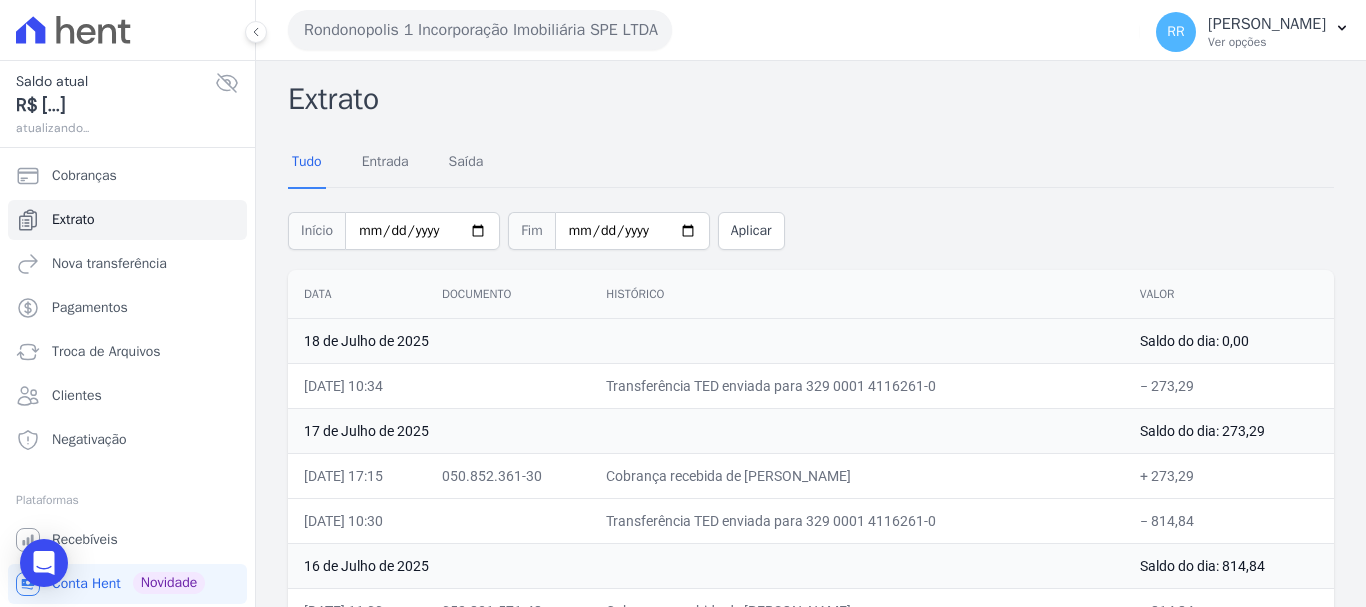 click on "Rondonopolis 1 Incorporação Imobiliária SPE LTDA" at bounding box center (480, 30) 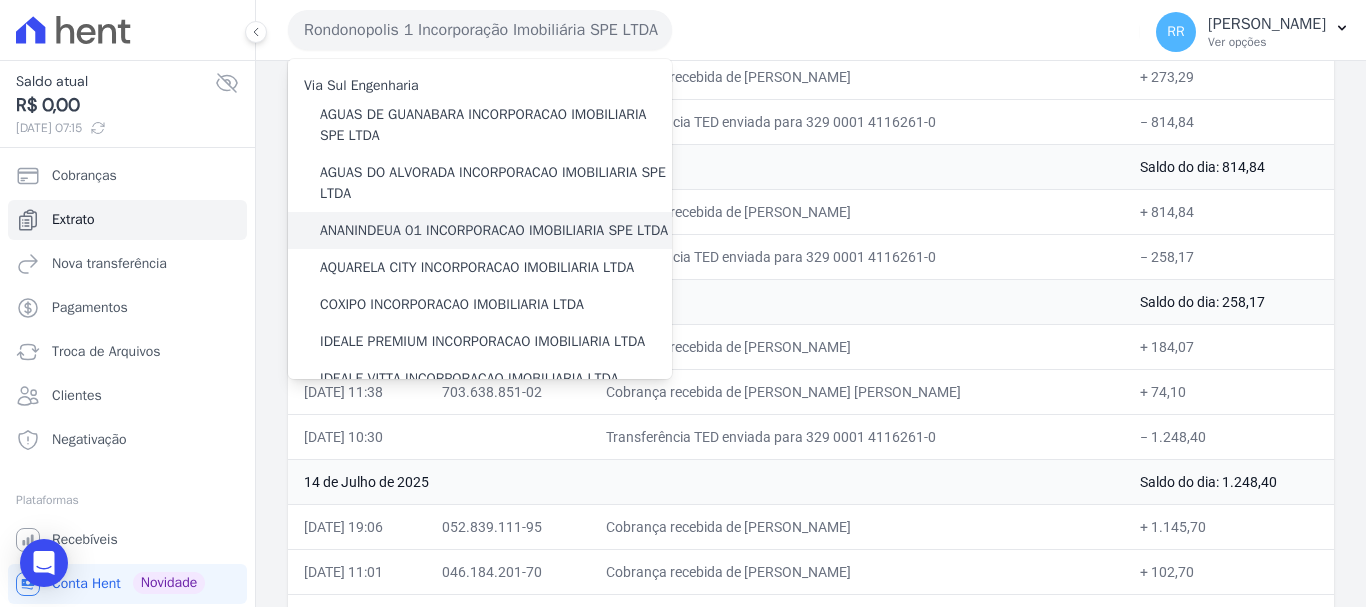 scroll, scrollTop: 400, scrollLeft: 0, axis: vertical 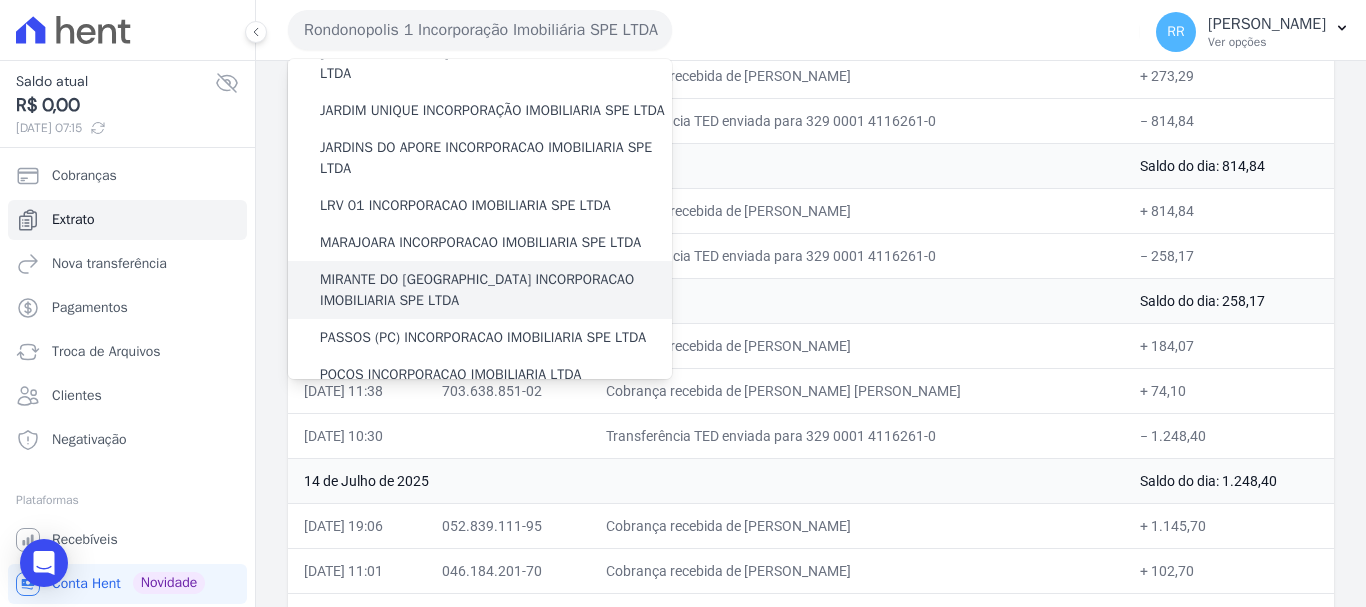 click on "MIRANTE DO [GEOGRAPHIC_DATA] INCORPORACAO IMOBILIARIA SPE LTDA" at bounding box center (496, 290) 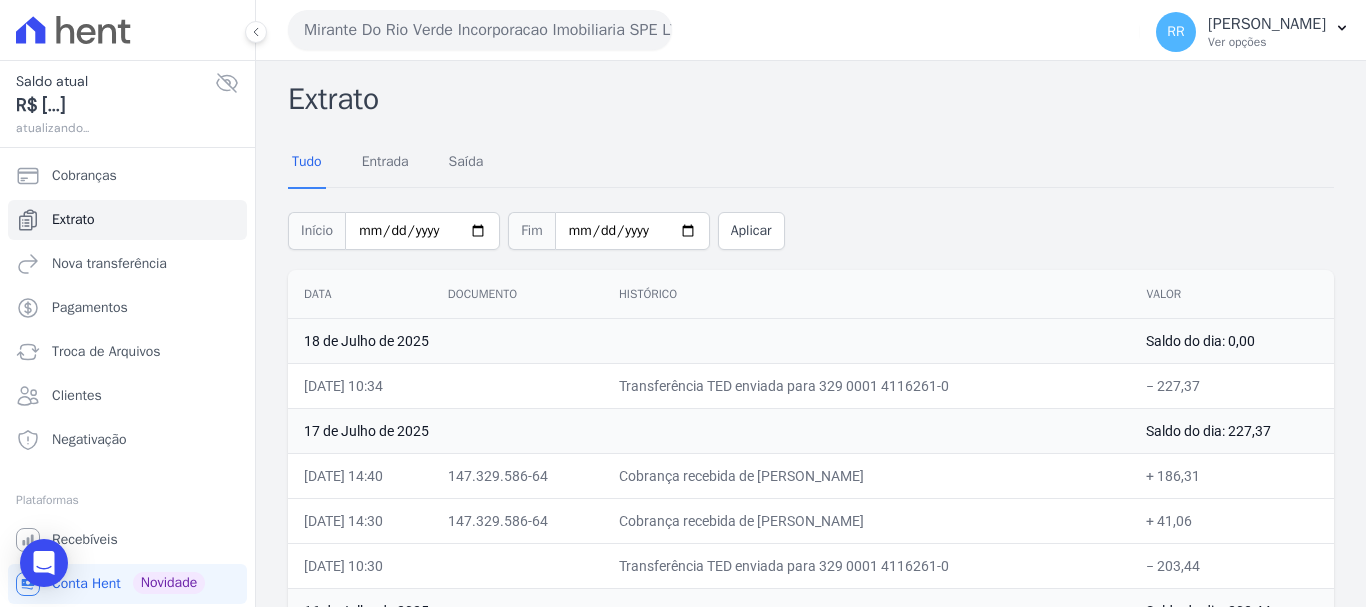 click on "Mirante Do Rio Verde Incorporacao Imobiliaria SPE LTDA" at bounding box center [480, 30] 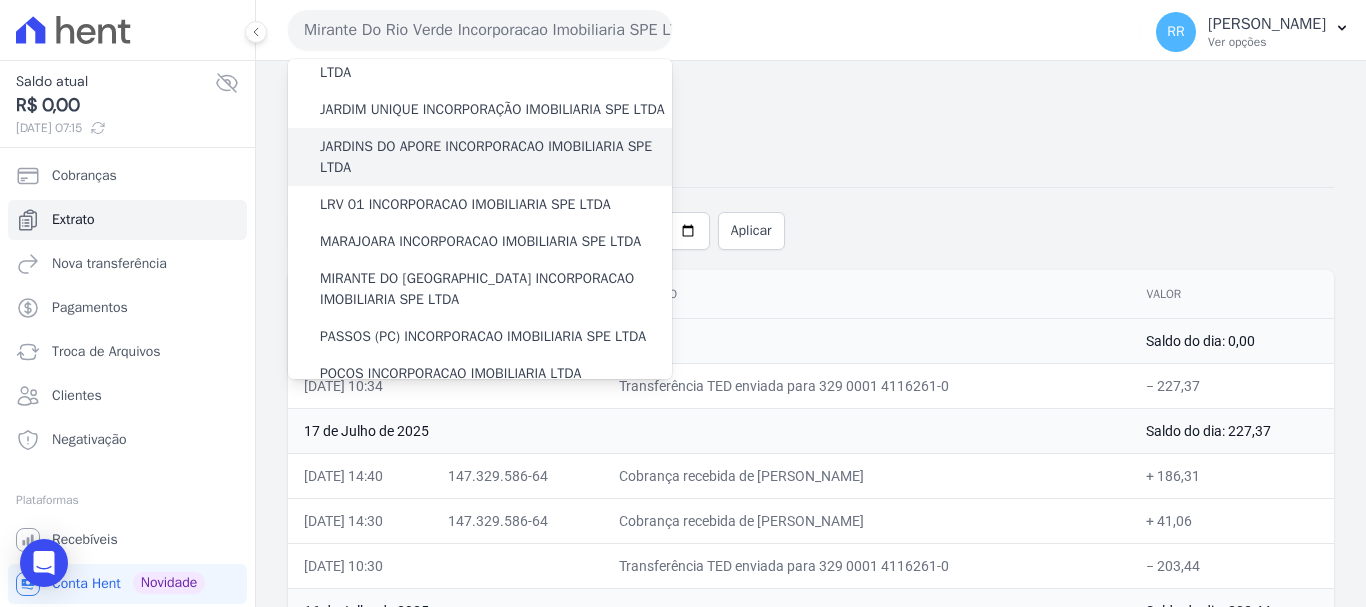 scroll, scrollTop: 400, scrollLeft: 0, axis: vertical 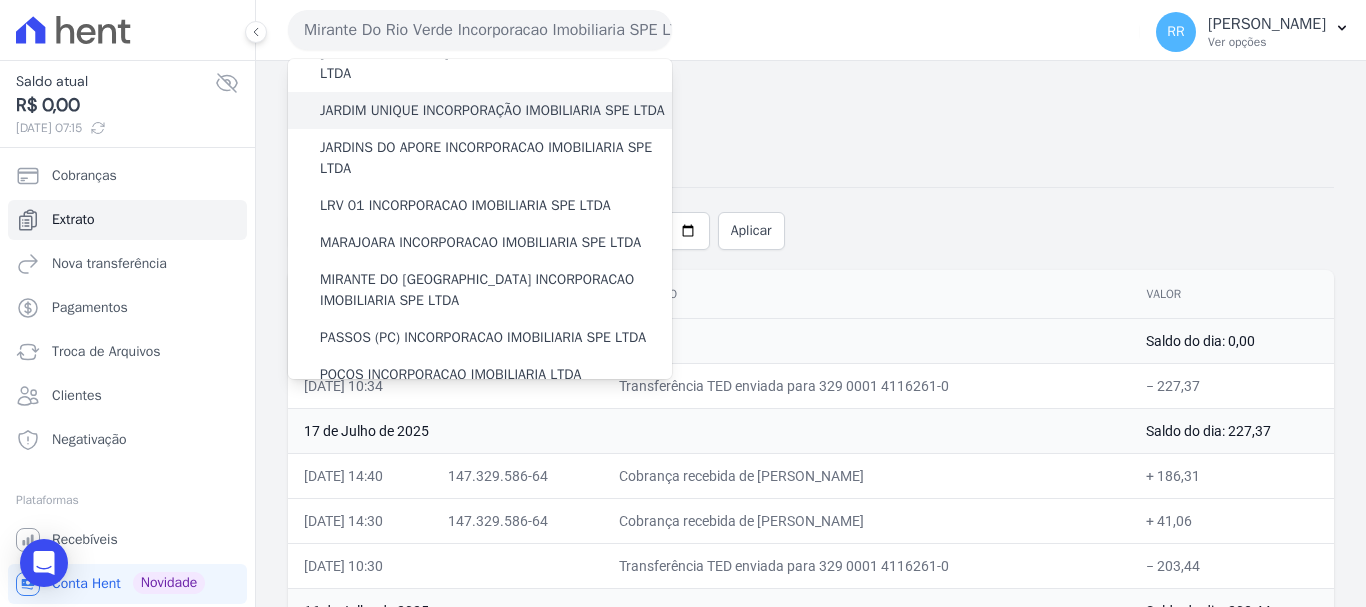 click on "JARDIM UNIQUE INCORPORAÇÃO IMOBILIARIA SPE LTDA" at bounding box center (492, 110) 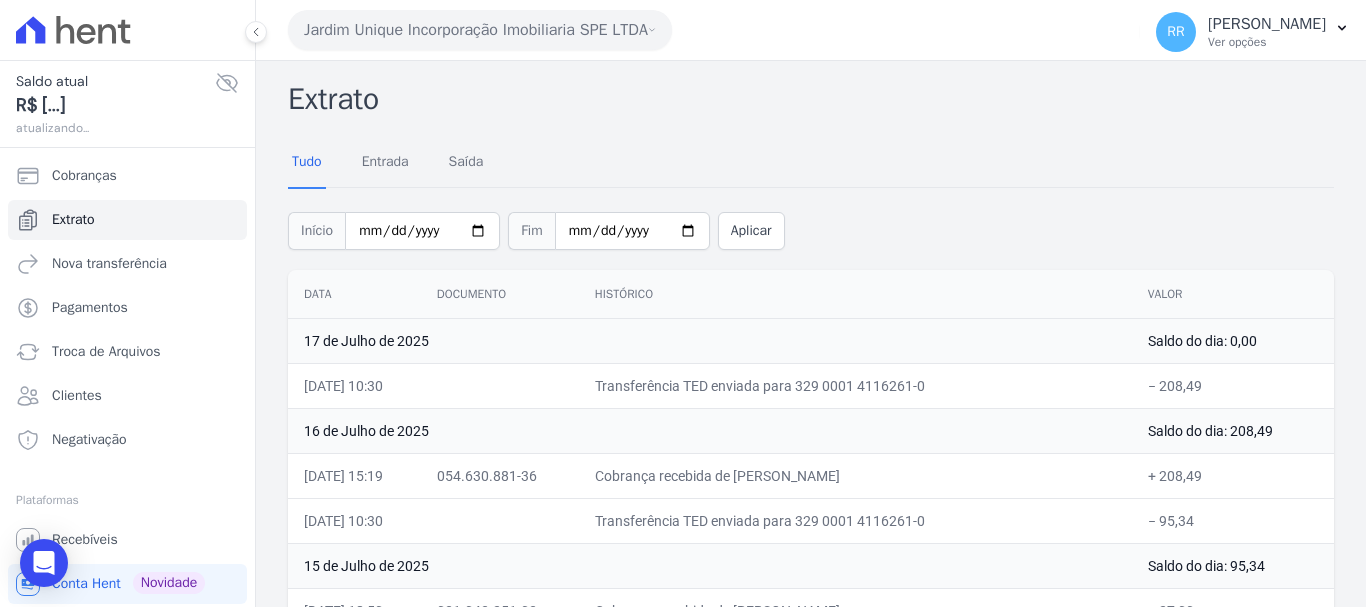 click on "Jardim Unique Incorporação Imobiliaria SPE LTDA" at bounding box center [480, 30] 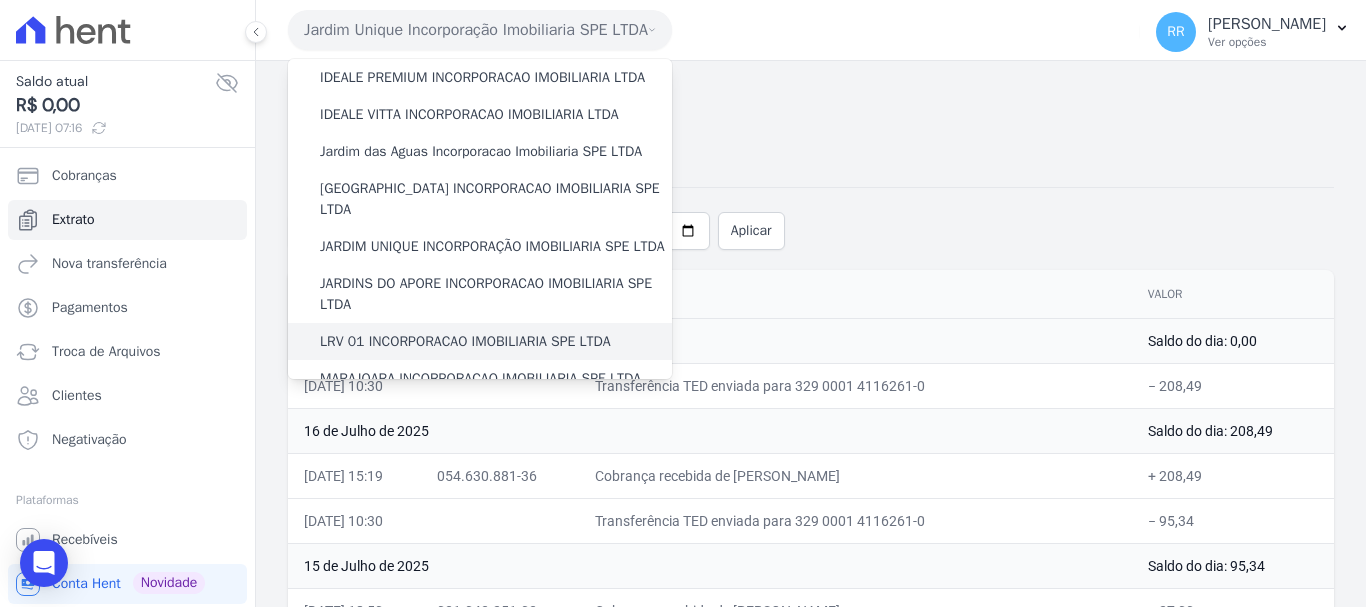 scroll, scrollTop: 373, scrollLeft: 0, axis: vertical 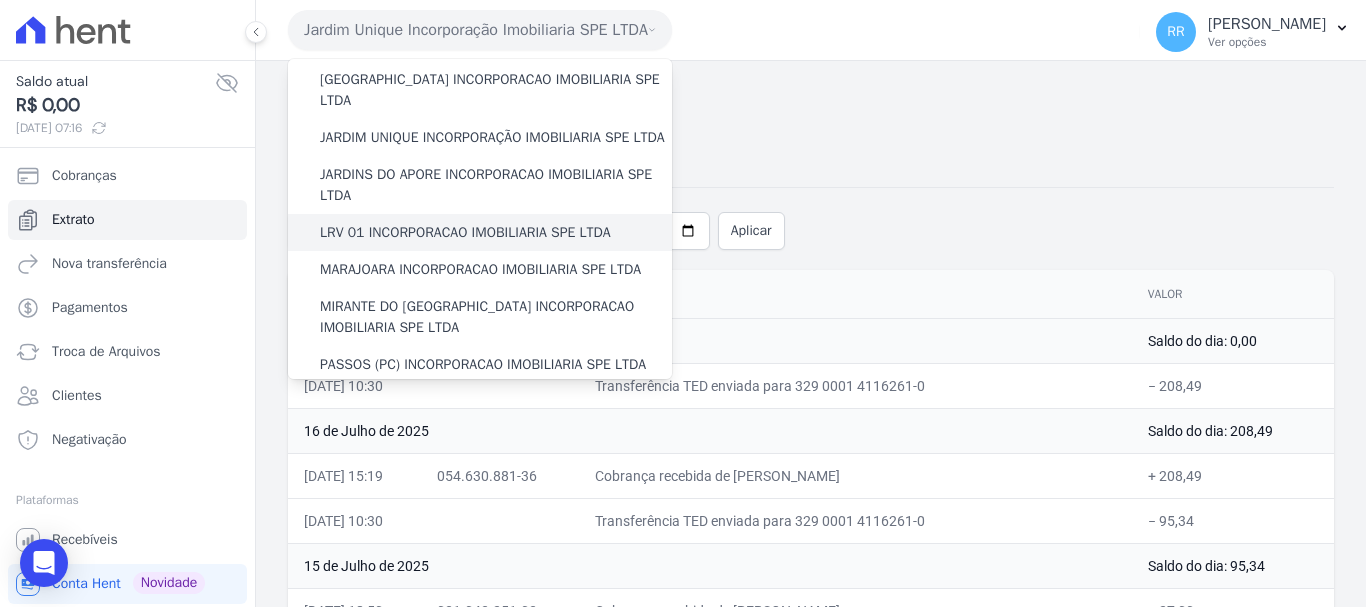 click on "LRV 01 INCORPORACAO IMOBILIARIA SPE LTDA" at bounding box center [465, 232] 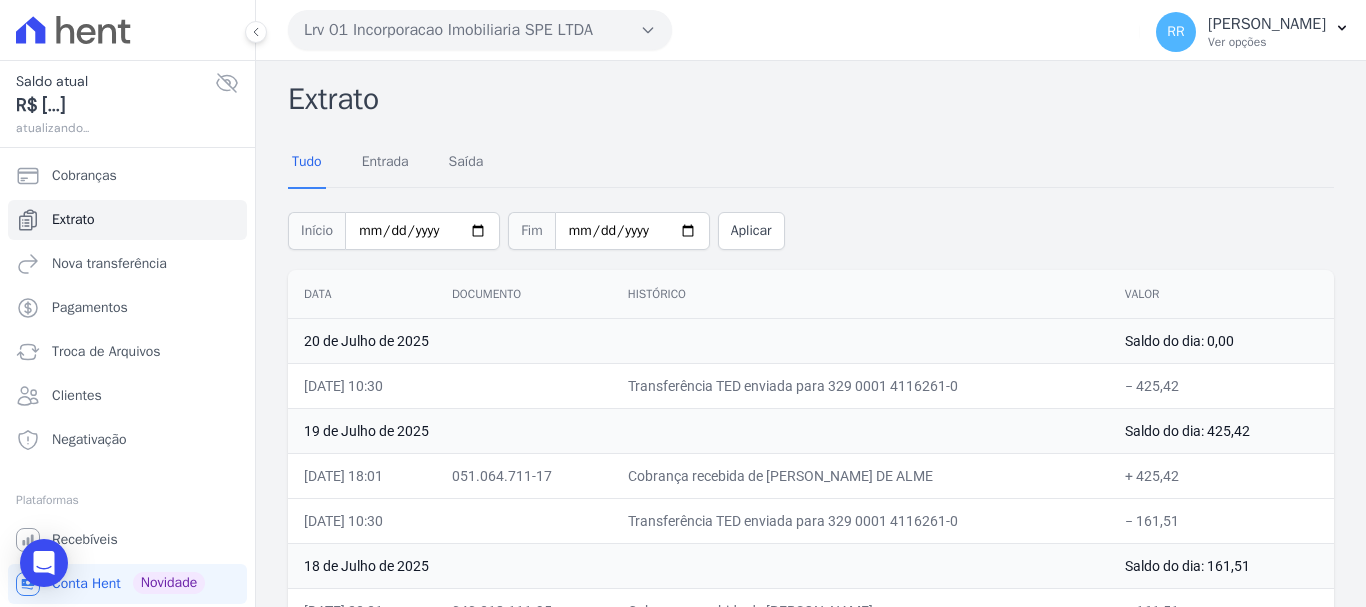 scroll, scrollTop: 200, scrollLeft: 0, axis: vertical 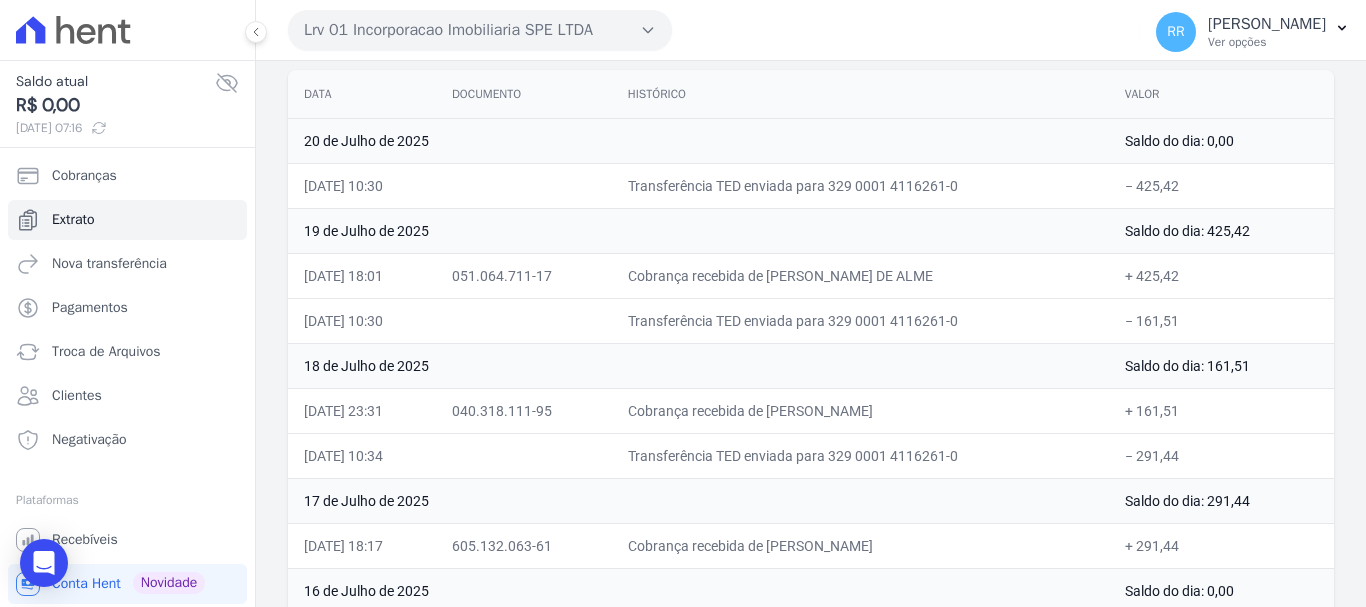 click on "Lrv 01 Incorporacao Imobiliaria SPE LTDA" at bounding box center (480, 30) 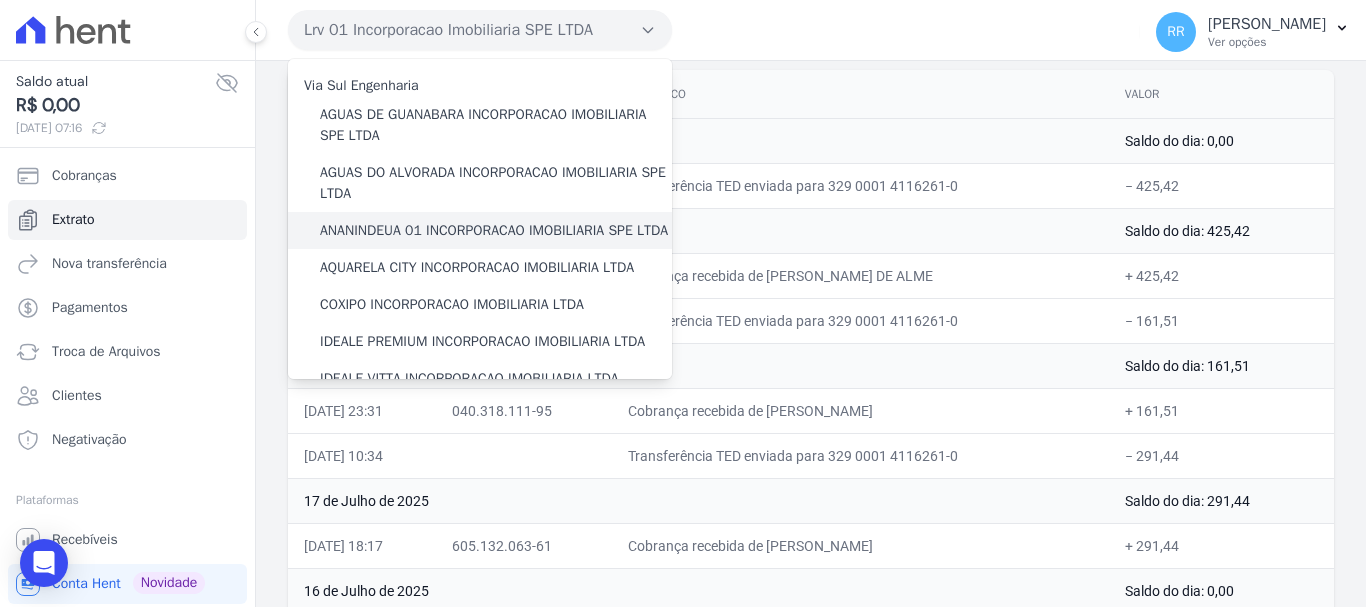 click on "ANANINDEUA 01 INCORPORACAO IMOBILIARIA SPE LTDA" at bounding box center (494, 230) 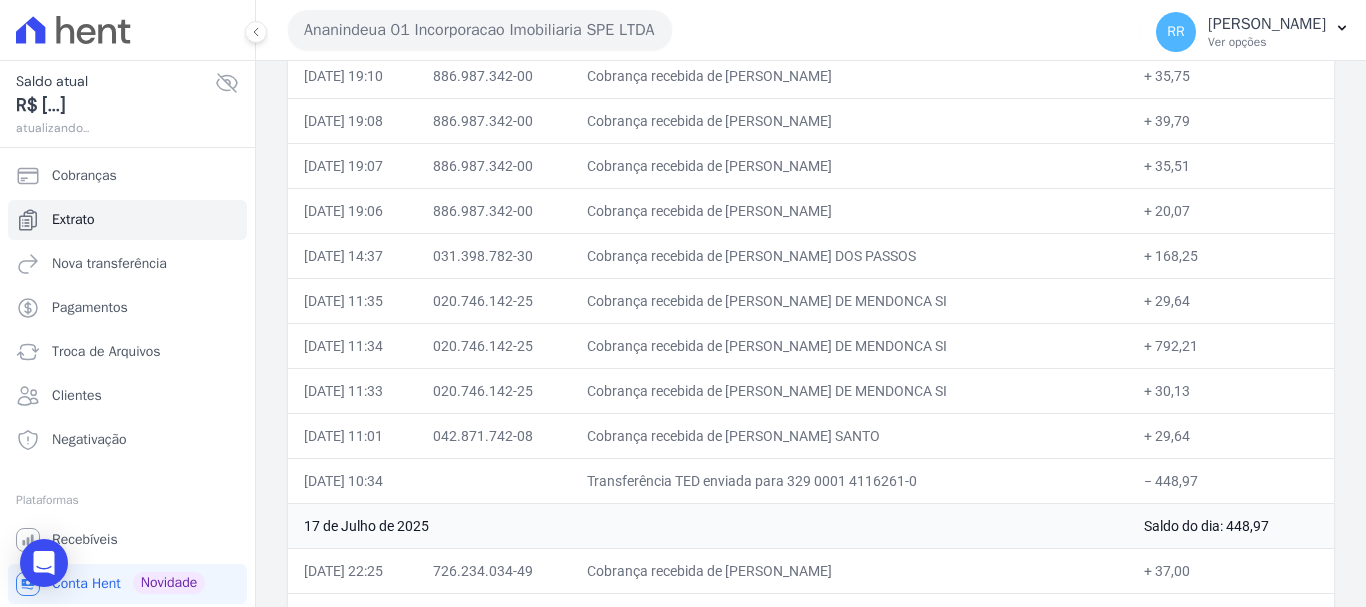 scroll, scrollTop: 300, scrollLeft: 0, axis: vertical 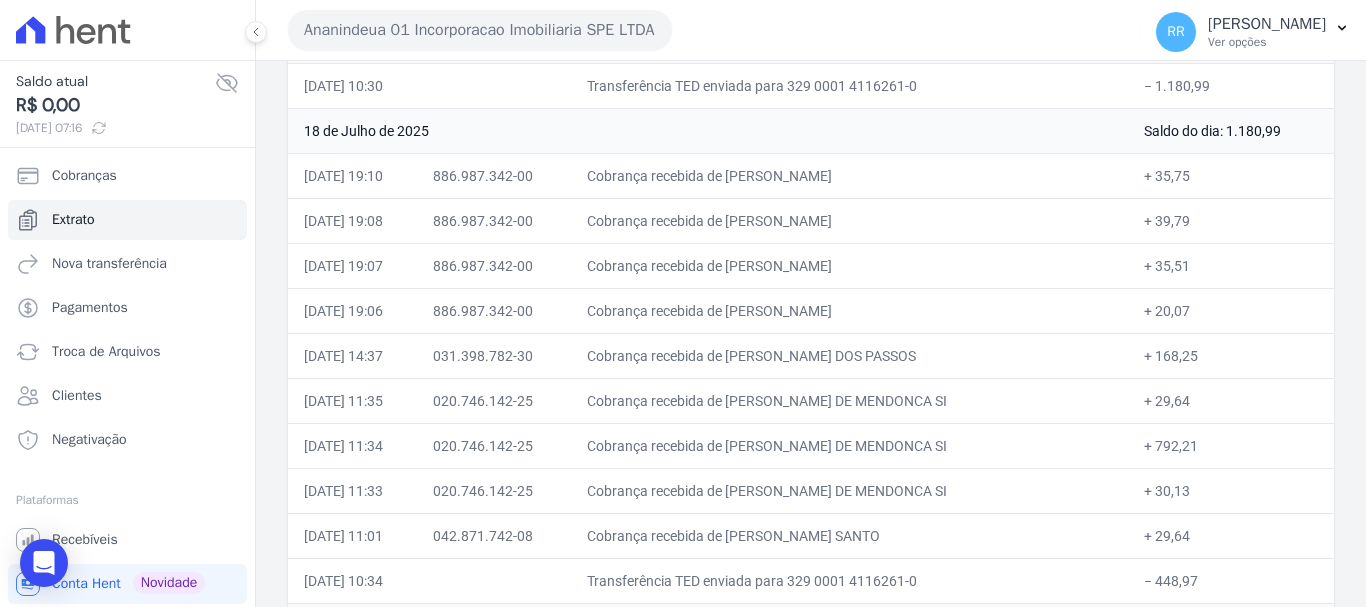 click on "Ananindeua 01 Incorporacao Imobiliaria SPE LTDA" at bounding box center [480, 30] 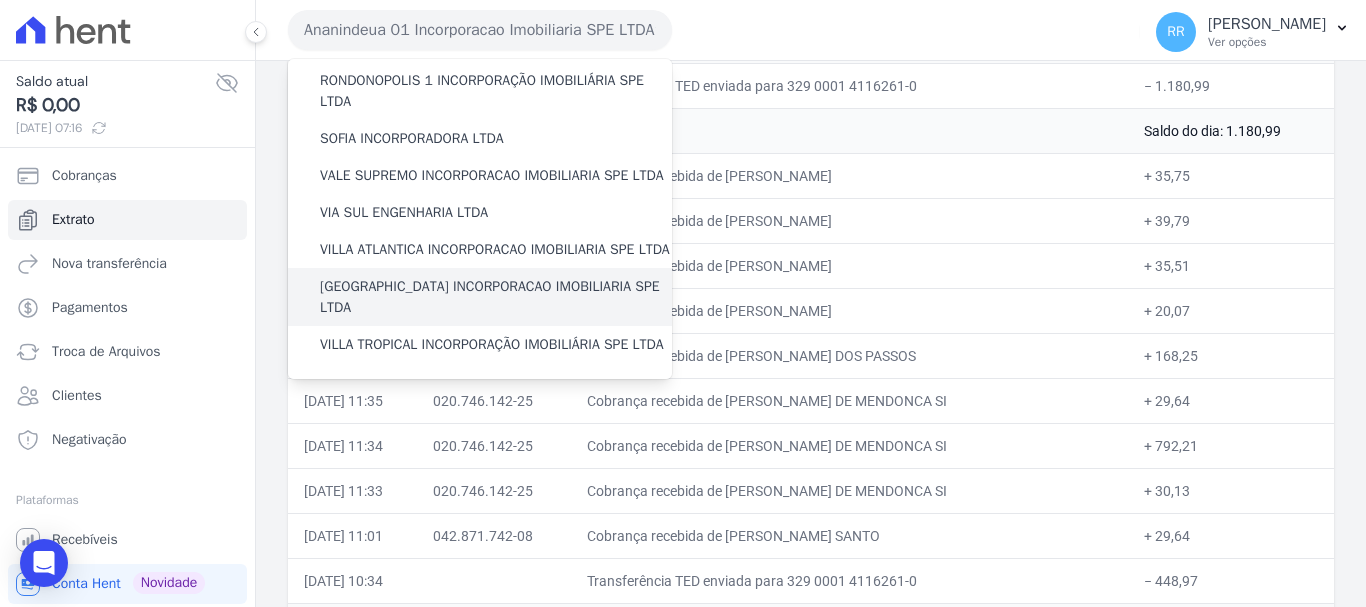 scroll, scrollTop: 773, scrollLeft: 0, axis: vertical 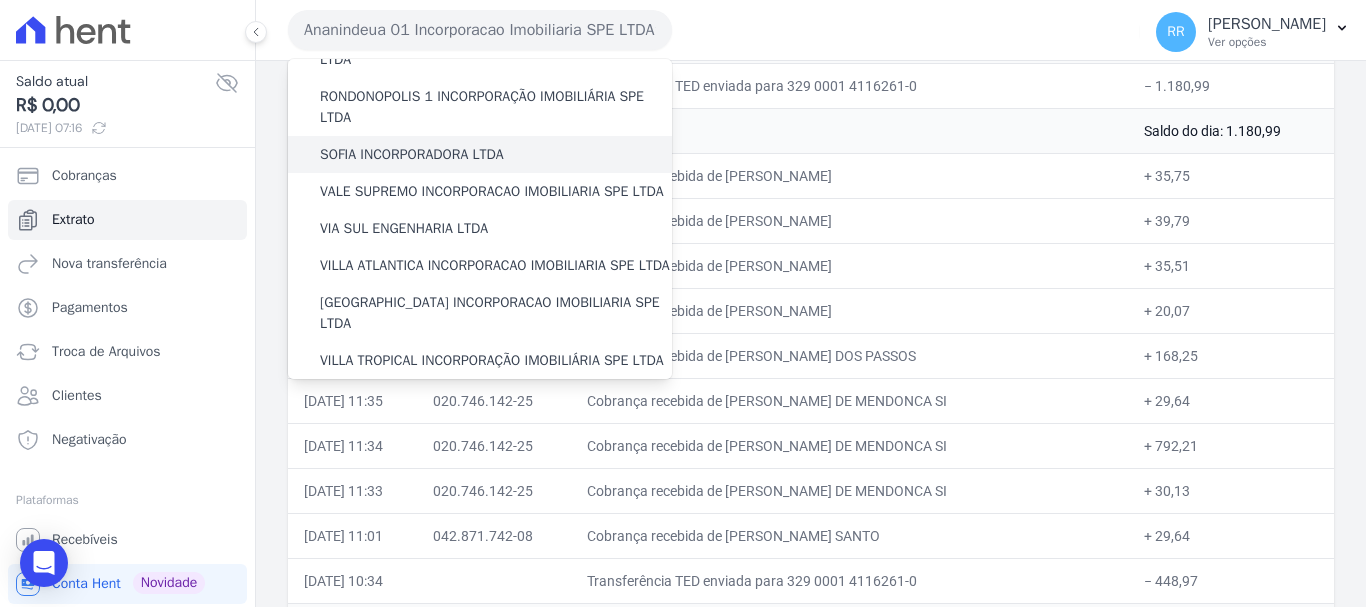 click on "SOFIA INCORPORADORA LTDA" at bounding box center [480, 154] 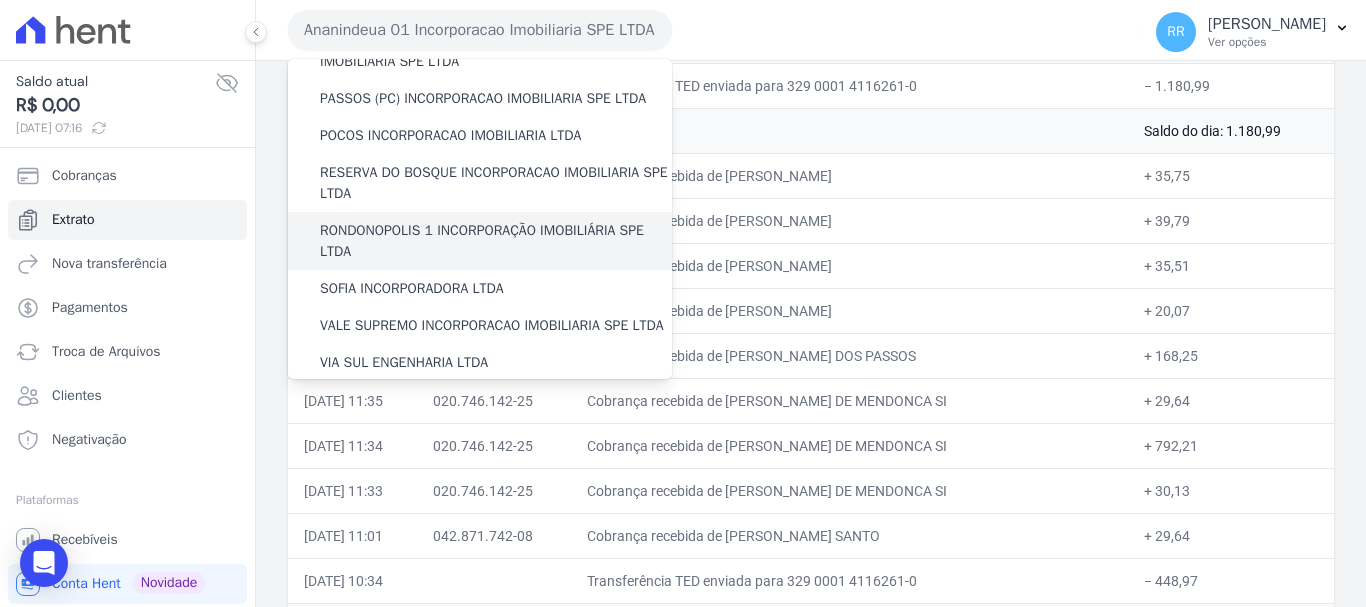 scroll, scrollTop: 673, scrollLeft: 0, axis: vertical 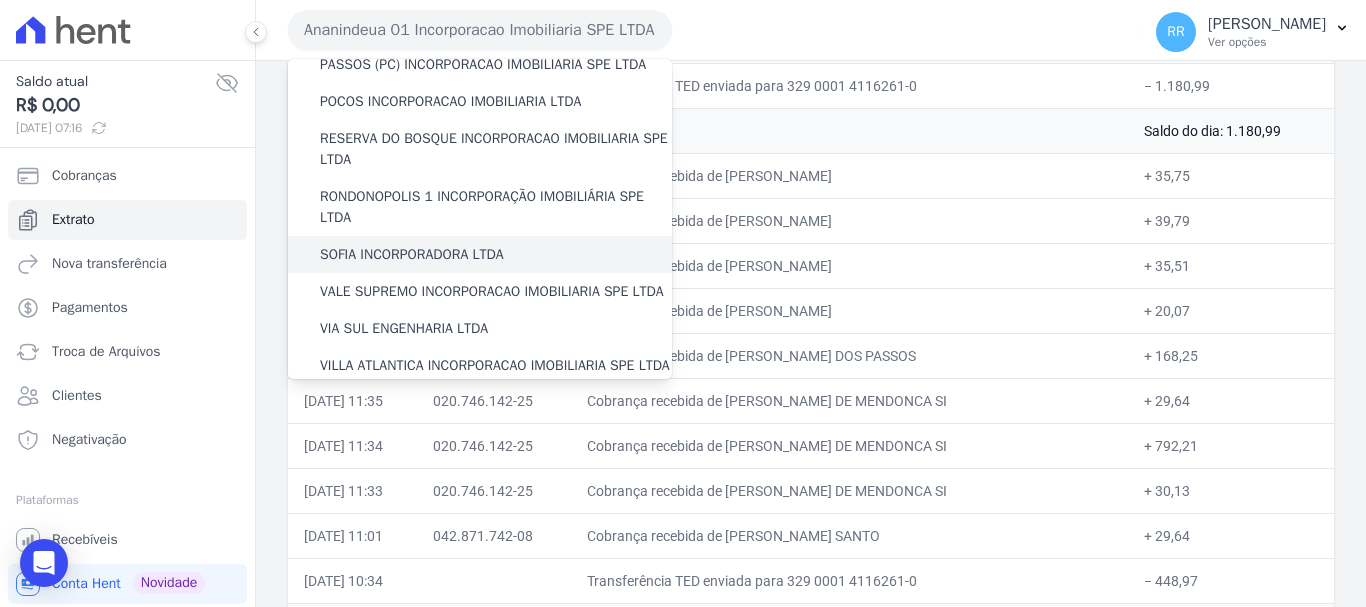 click on "SOFIA INCORPORADORA LTDA" at bounding box center (412, 254) 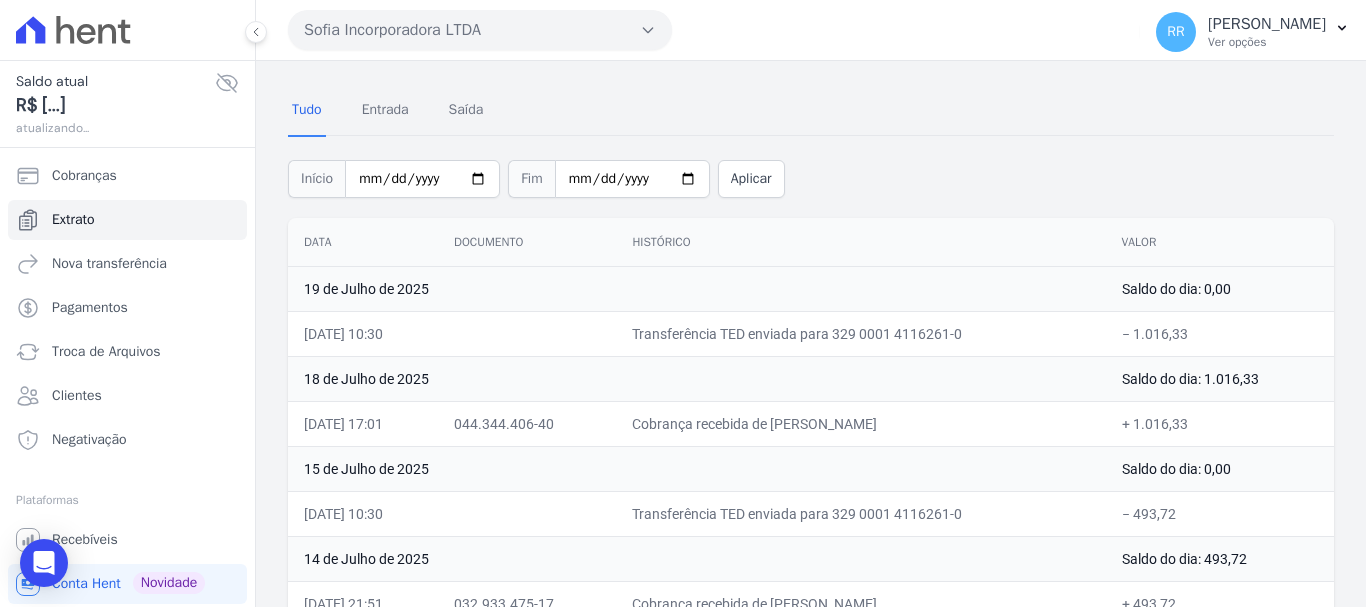 scroll, scrollTop: 100, scrollLeft: 0, axis: vertical 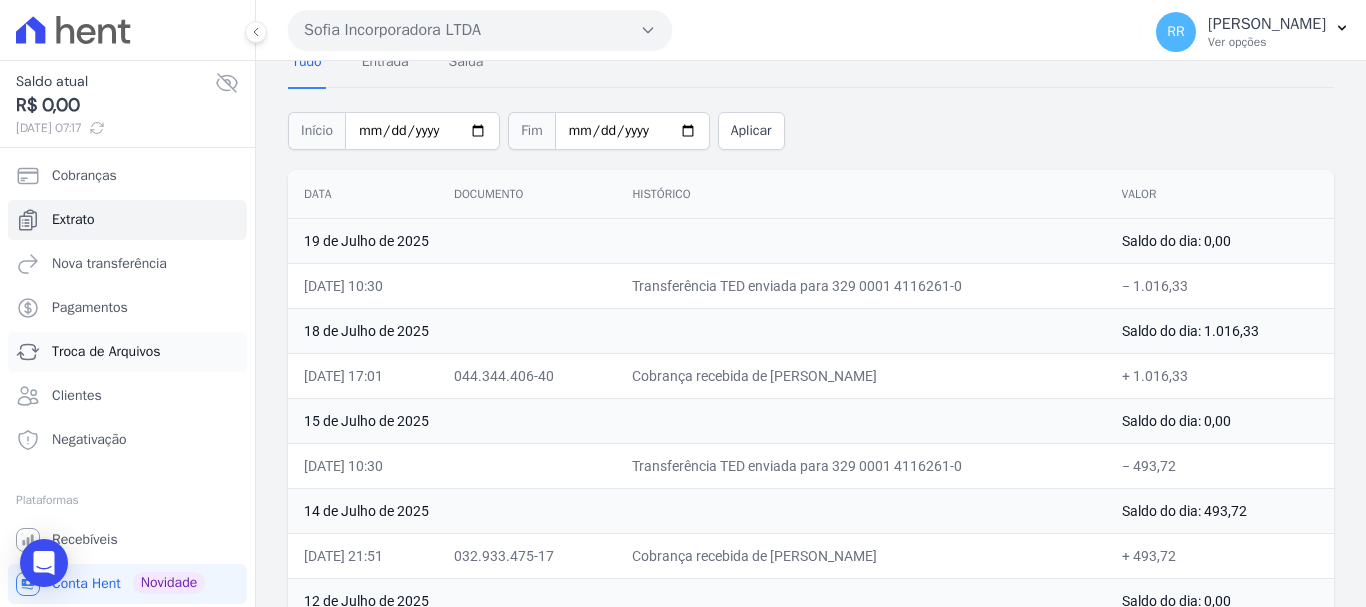 click on "Troca de Arquivos" at bounding box center [106, 352] 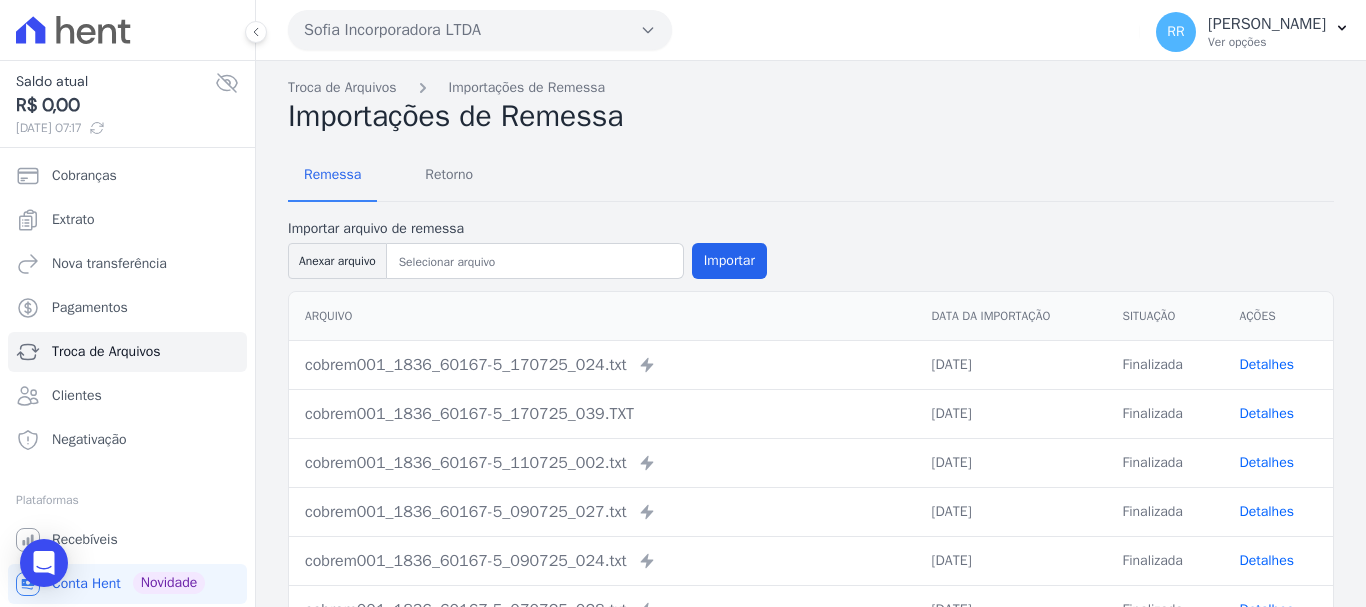click on "Sofia Incorporadora LTDA" at bounding box center [480, 30] 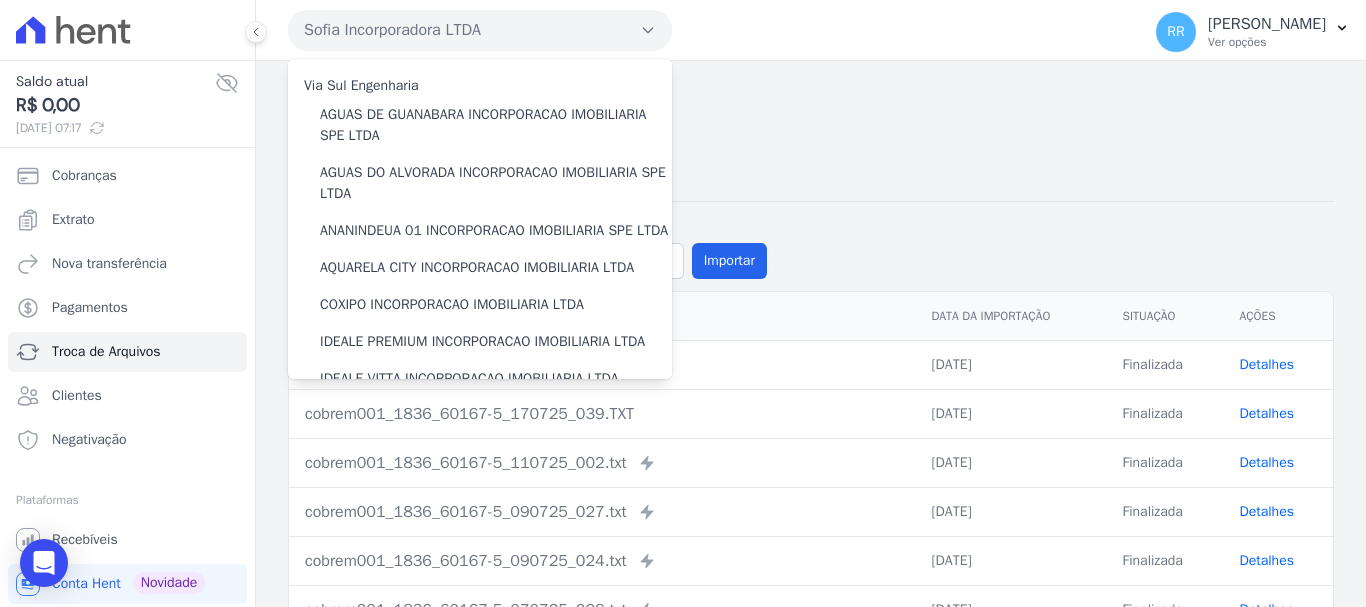 click on "Troca de Arquivos
Importações de Remessa
Importações de Remessa
Remessa
Retorno
Importar arquivo de remessa
Anexar arquivo
Importar
[GEOGRAPHIC_DATA]
Data da Importação
Situação
Ações
Detalhes" at bounding box center [811, 489] 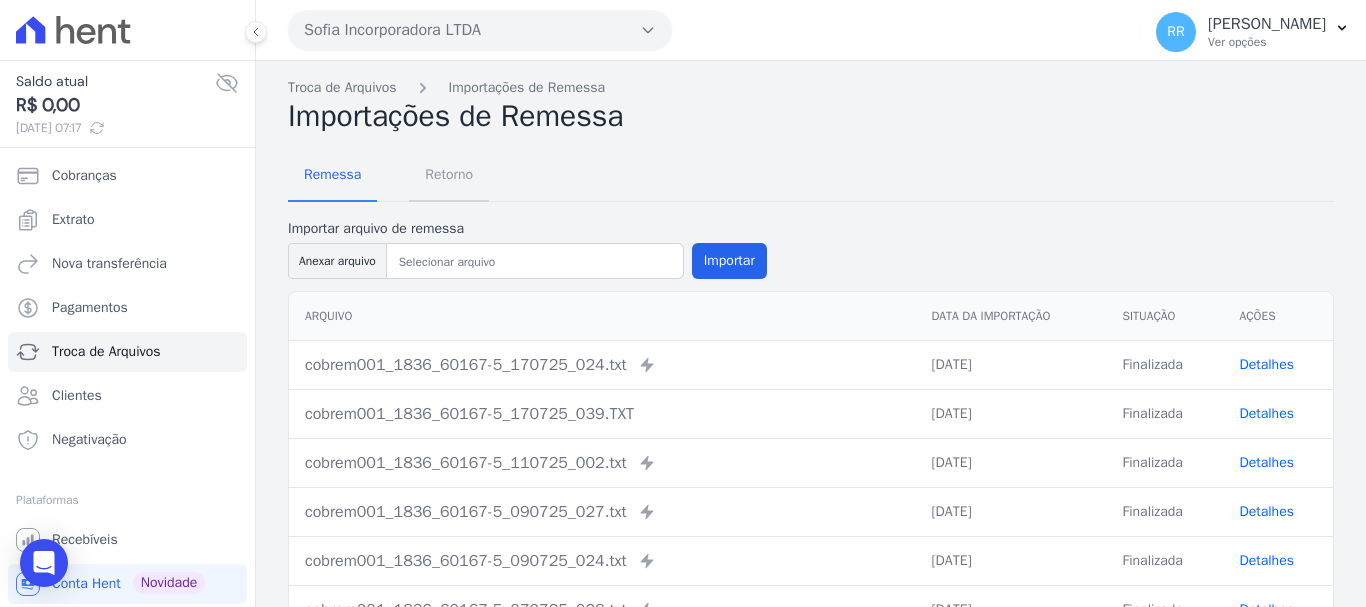 click on "Retorno" at bounding box center [449, 174] 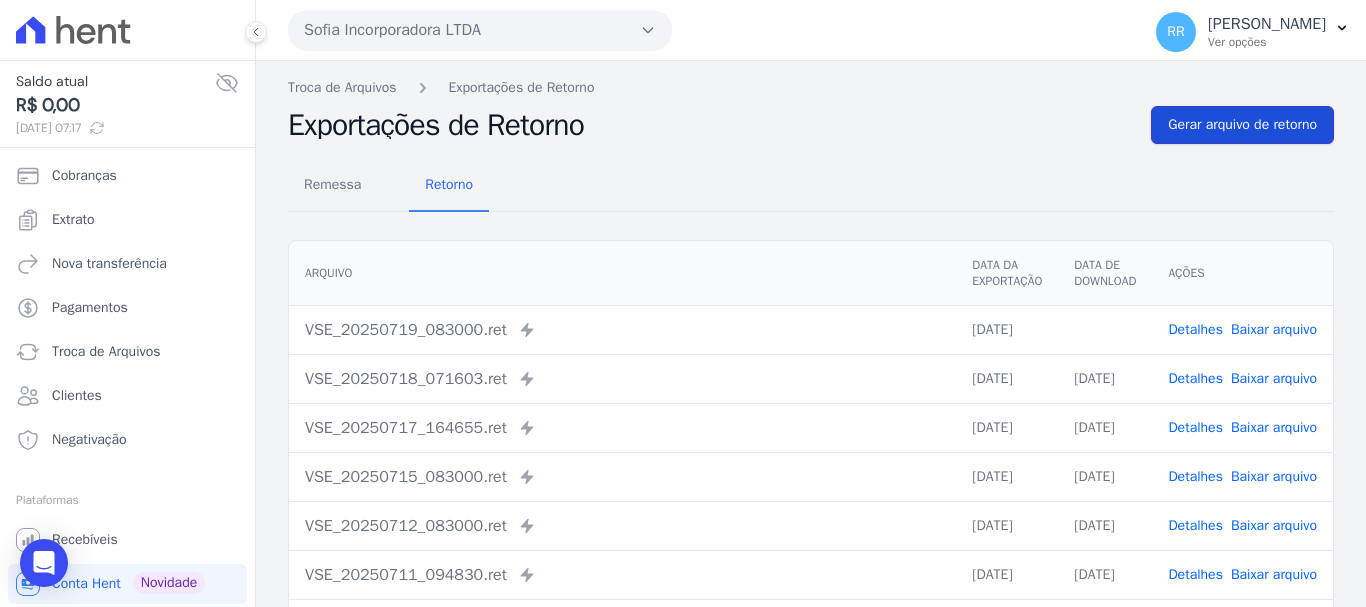 click on "Gerar arquivo de retorno" at bounding box center (1242, 125) 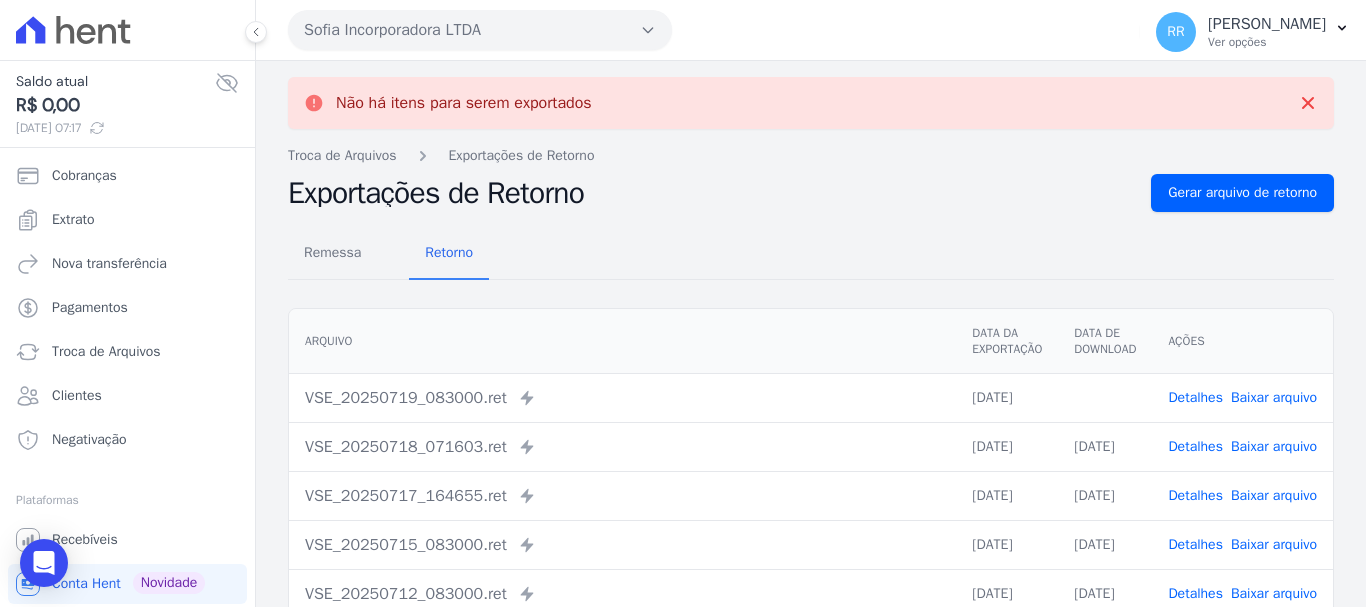click on "Sofia Incorporadora LTDA" at bounding box center (480, 30) 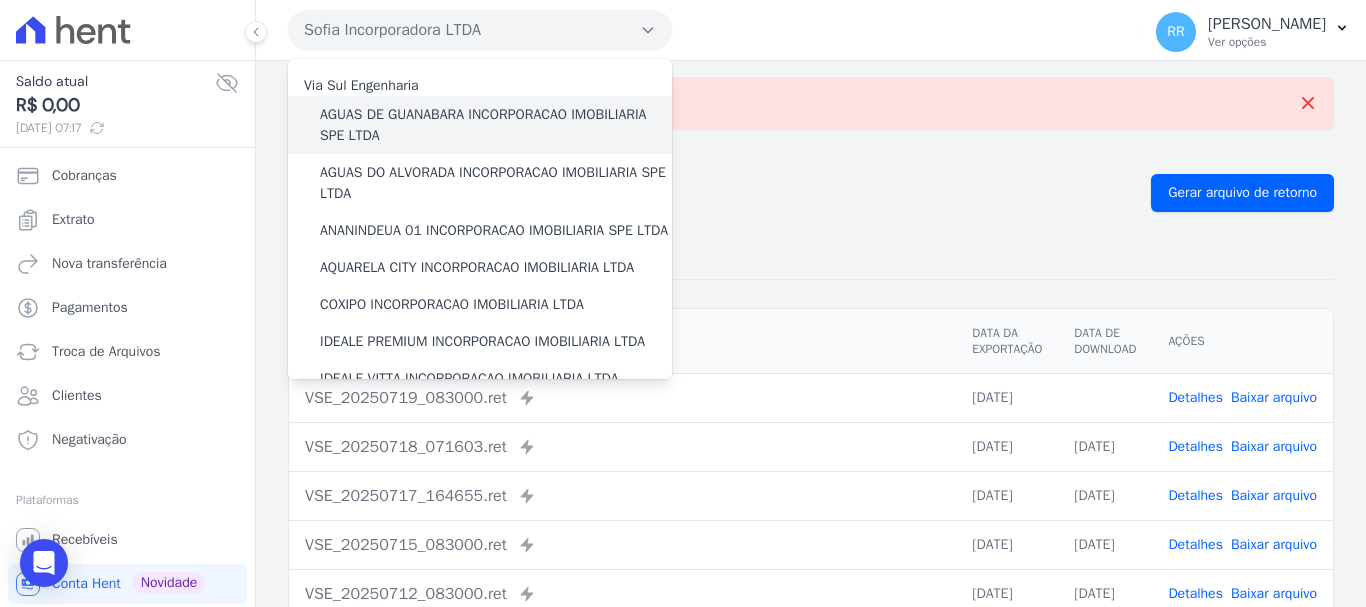 click on "AGUAS DE GUANABARA INCORPORACAO IMOBILIARIA SPE LTDA" at bounding box center [496, 125] 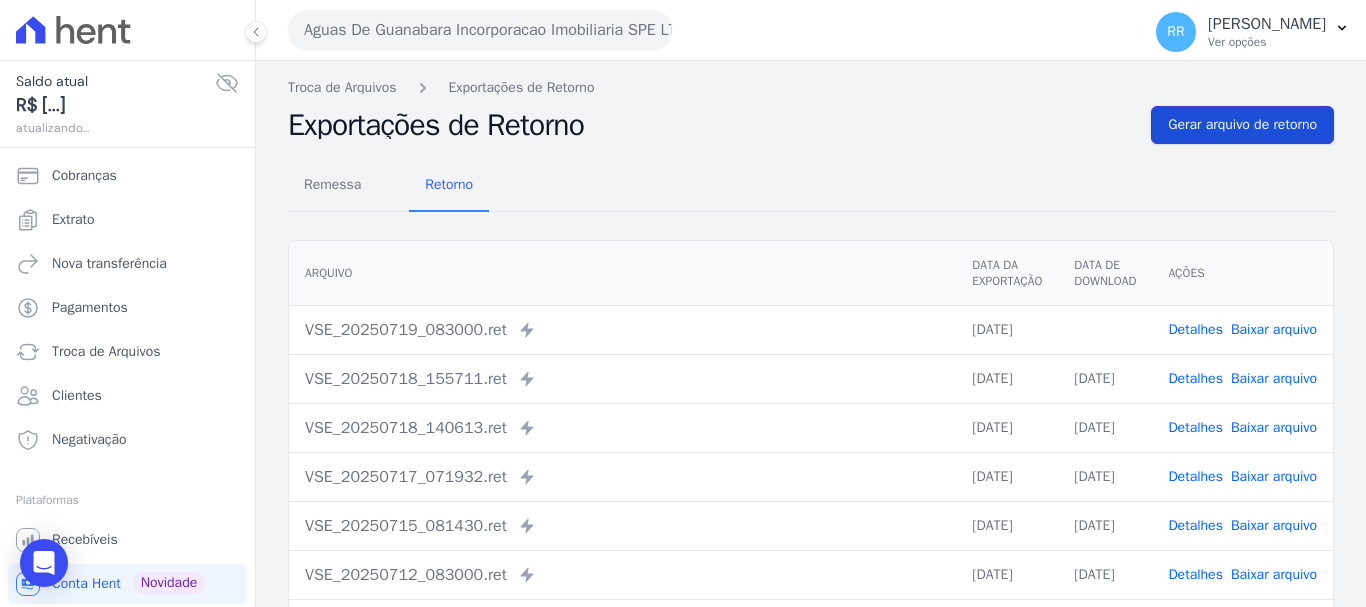 click on "Gerar arquivo de retorno" at bounding box center (1242, 125) 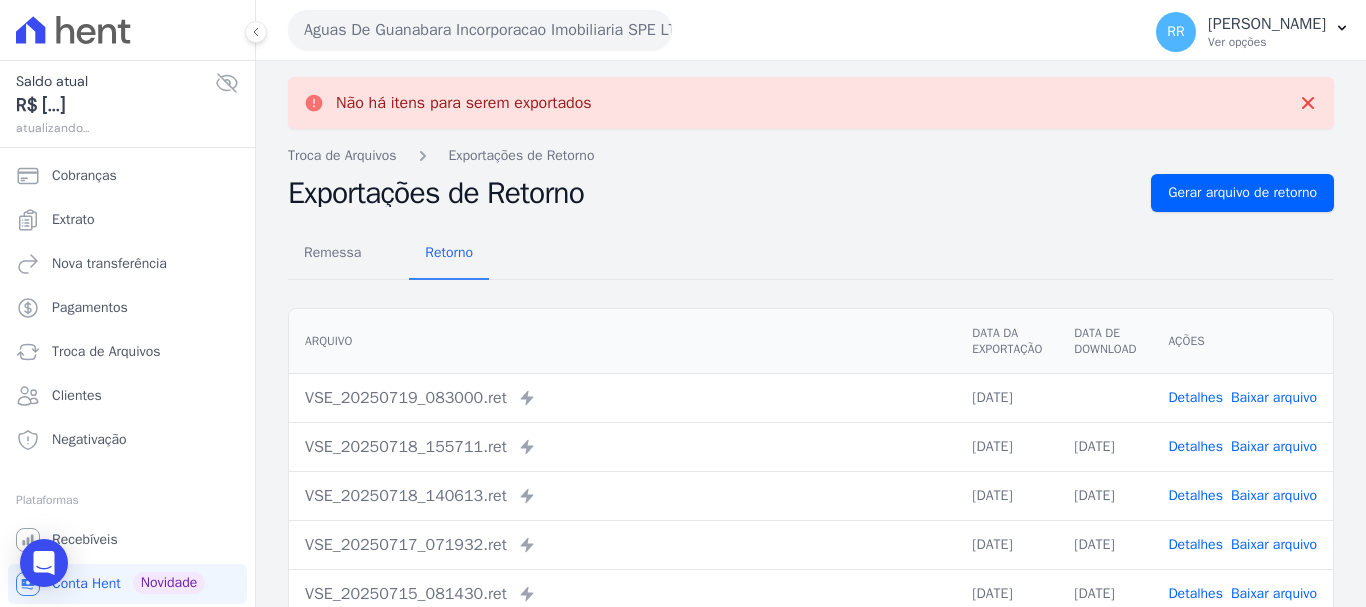 click on "Aguas De Guanabara Incorporacao Imobiliaria SPE LTDA" at bounding box center [480, 30] 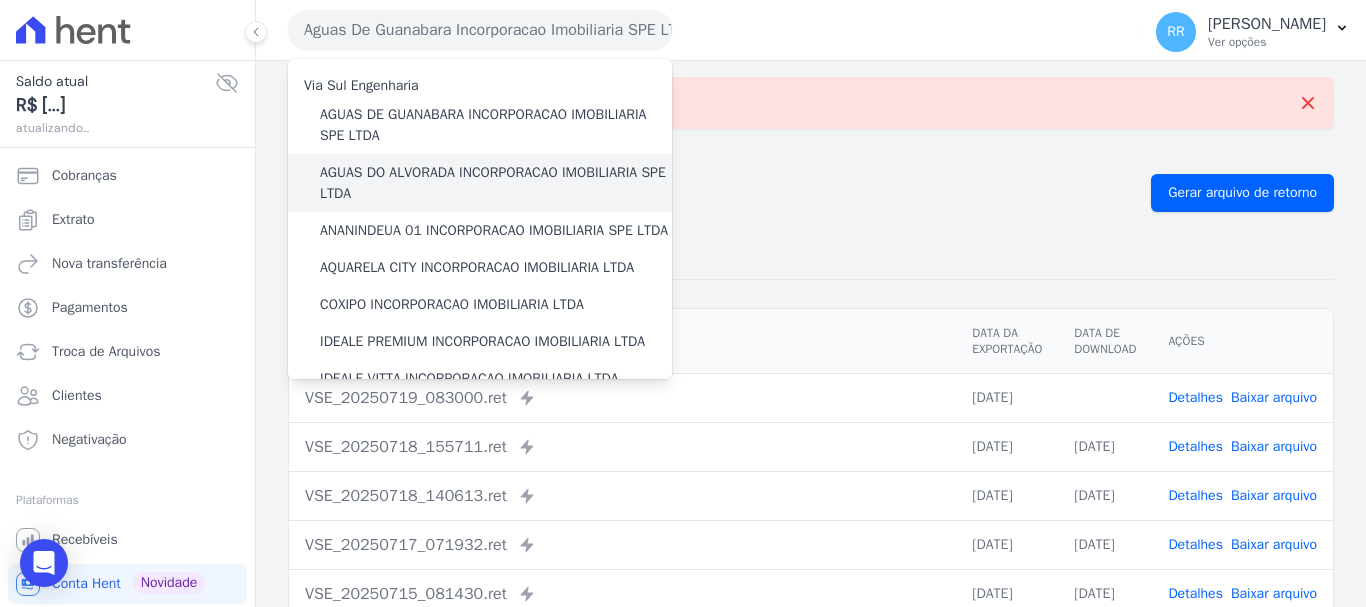 click on "AGUAS DO ALVORADA INCORPORACAO IMOBILIARIA SPE LTDA" at bounding box center (496, 183) 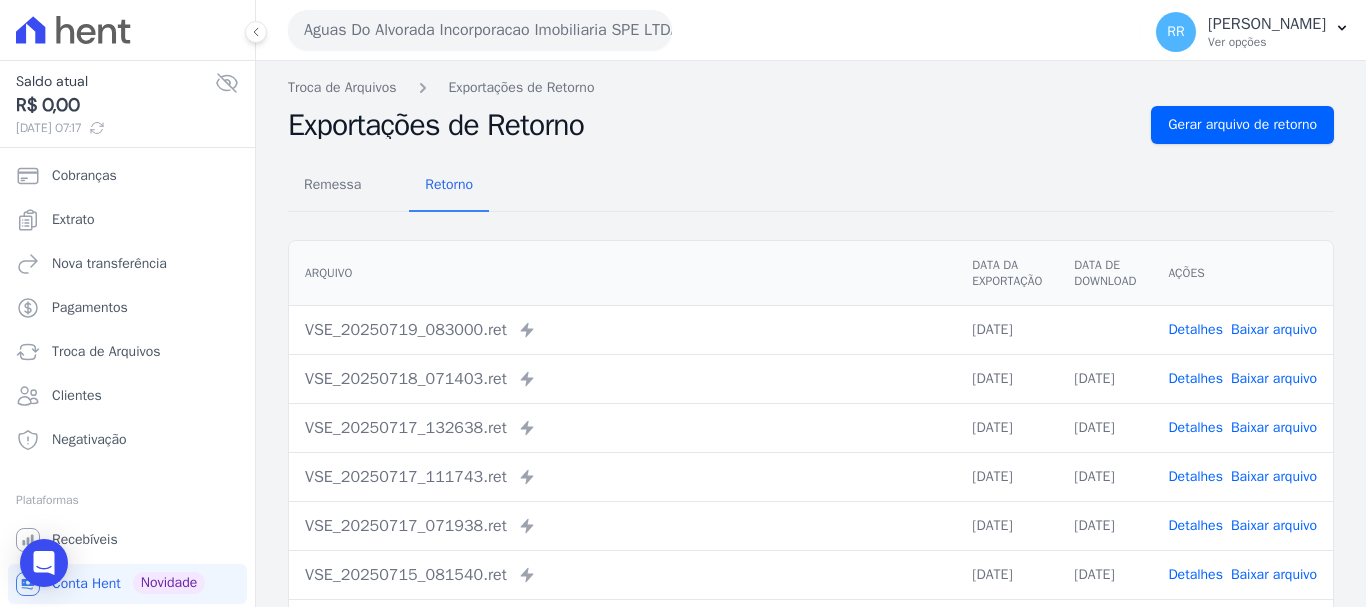 click on "Troca de Arquivos
Exportações de Retorno
Exportações de Retorno
Gerar arquivo de retorno
Remessa
Retorno
[GEOGRAPHIC_DATA]
Data da Exportação
Data de Download
Ações
VSE_20250719_083000.ret" at bounding box center (811, 472) 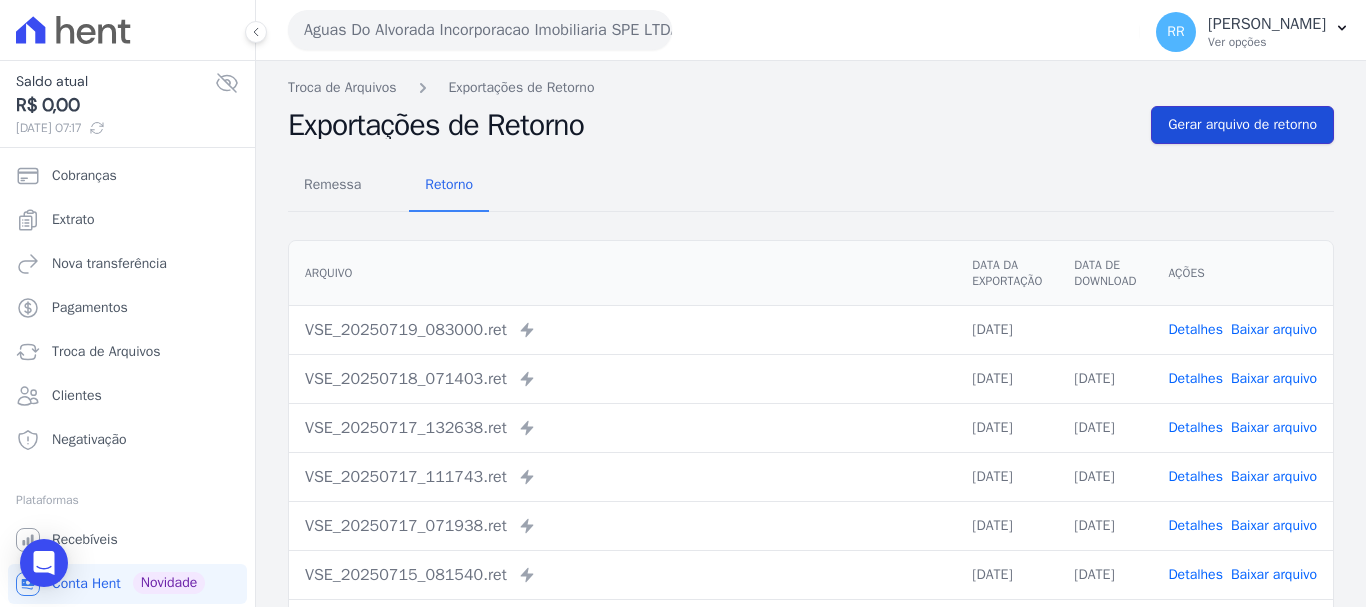 click on "Gerar arquivo de retorno" at bounding box center (1242, 125) 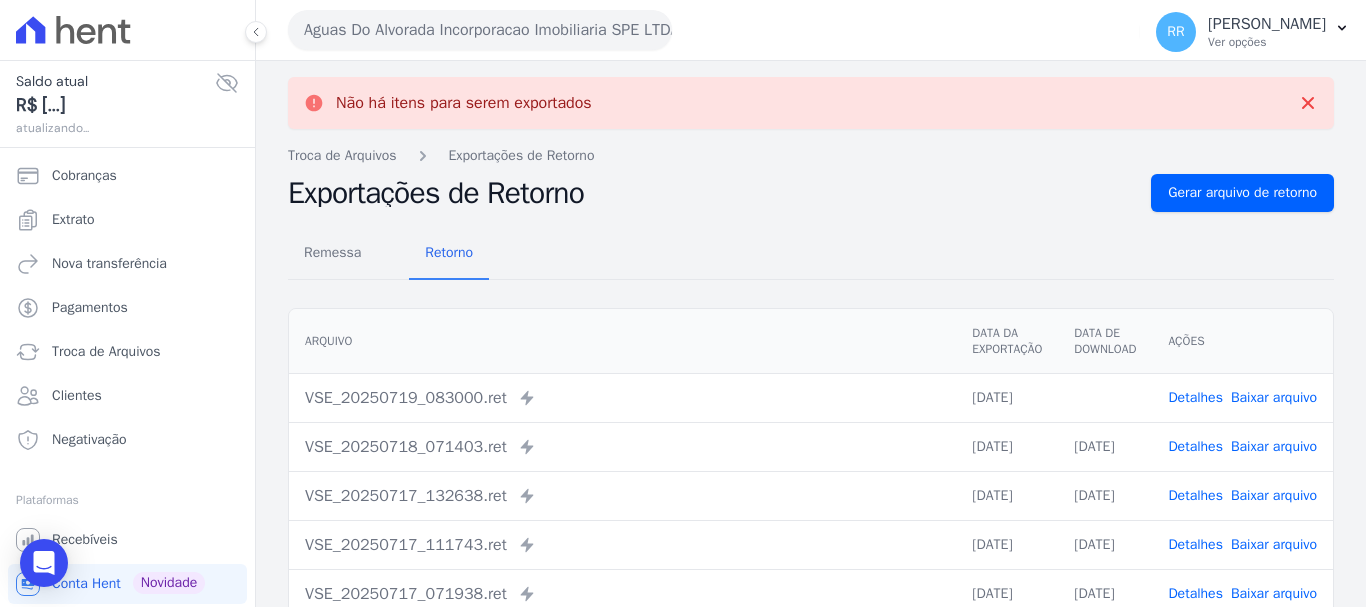 click on "Baixar arquivo" at bounding box center [1274, 397] 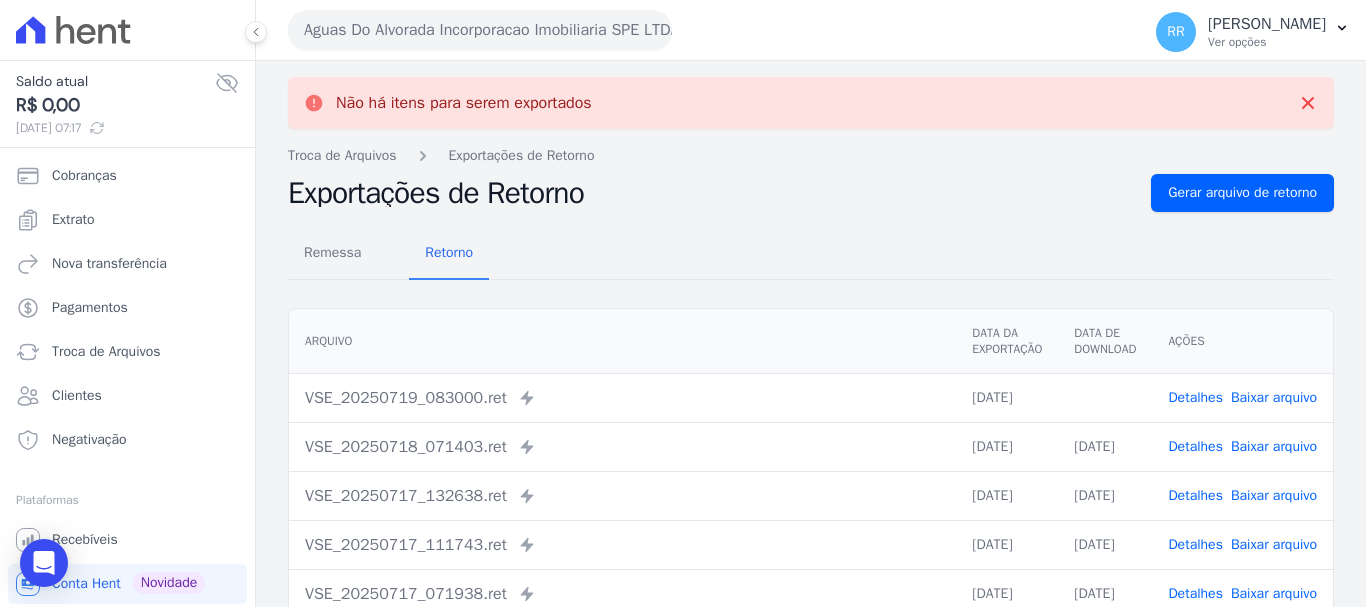 click on "Aguas Do Alvorada Incorporacao Imobiliaria SPE LTDA" at bounding box center [480, 30] 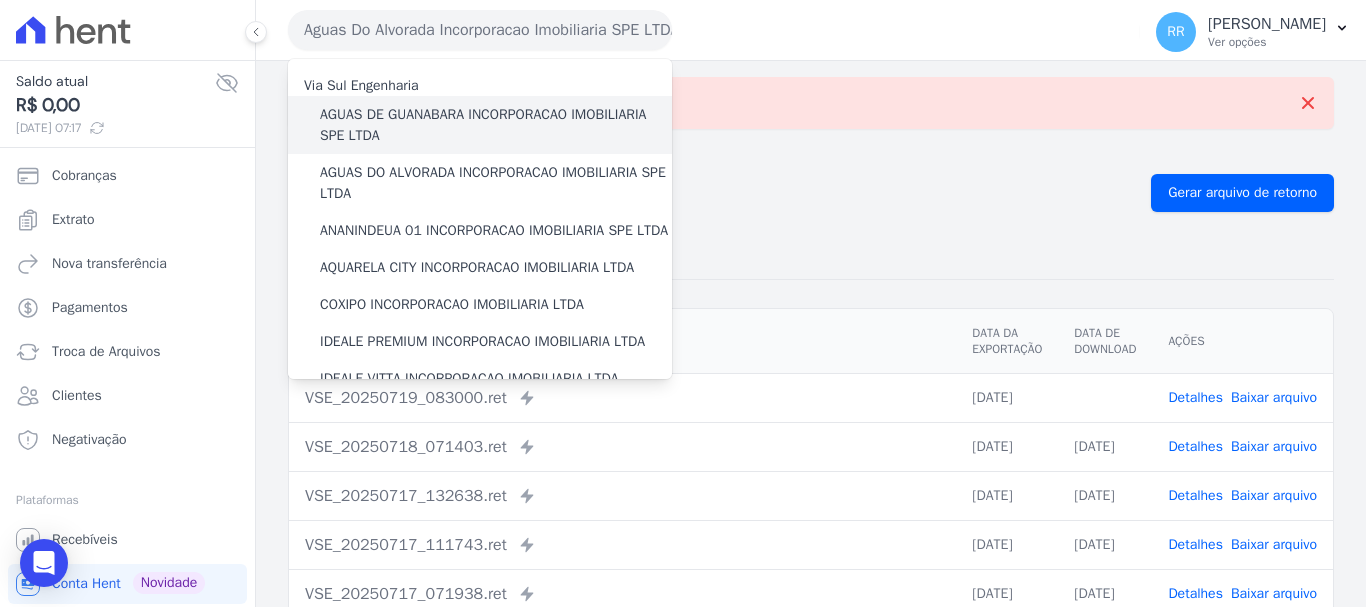 click on "AGUAS DE GUANABARA INCORPORACAO IMOBILIARIA SPE LTDA" at bounding box center [496, 125] 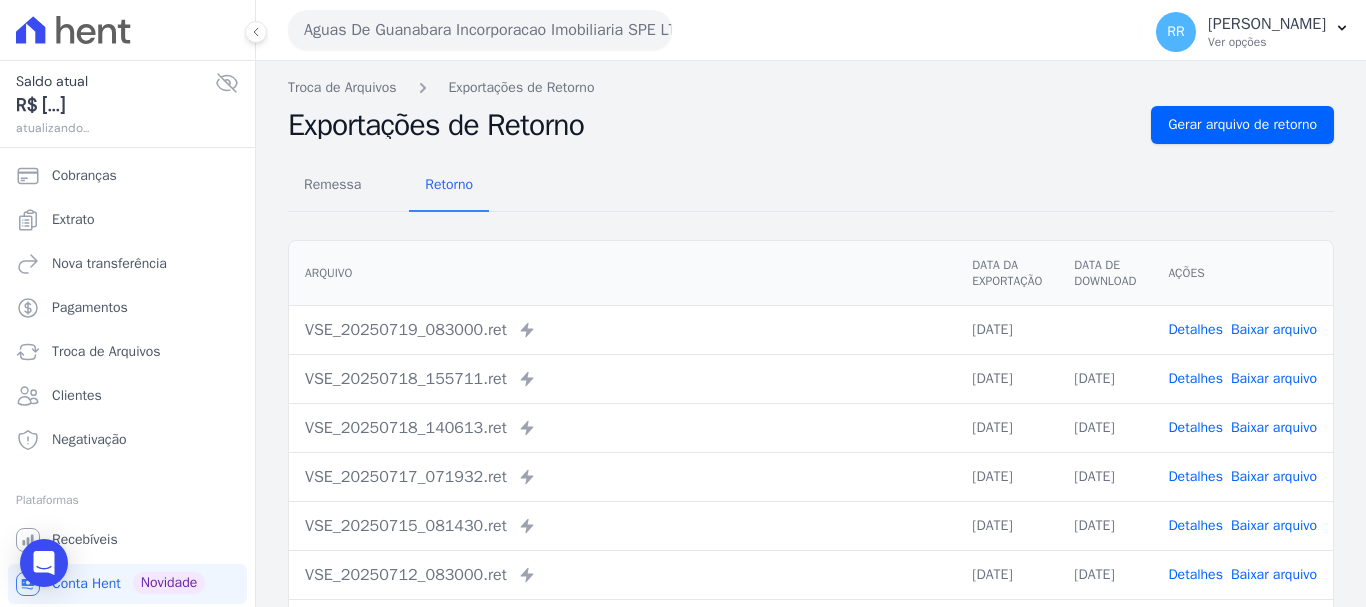 click on "Baixar arquivo" at bounding box center (1274, 329) 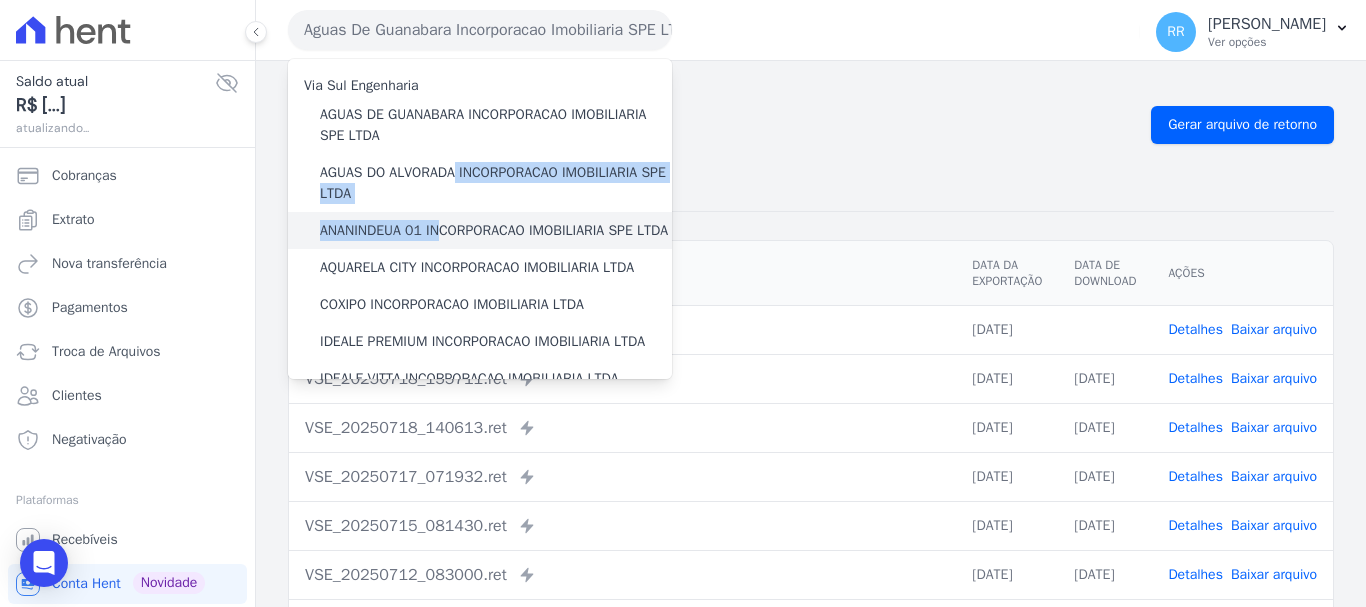 drag, startPoint x: 461, startPoint y: 173, endPoint x: 448, endPoint y: 240, distance: 68.24954 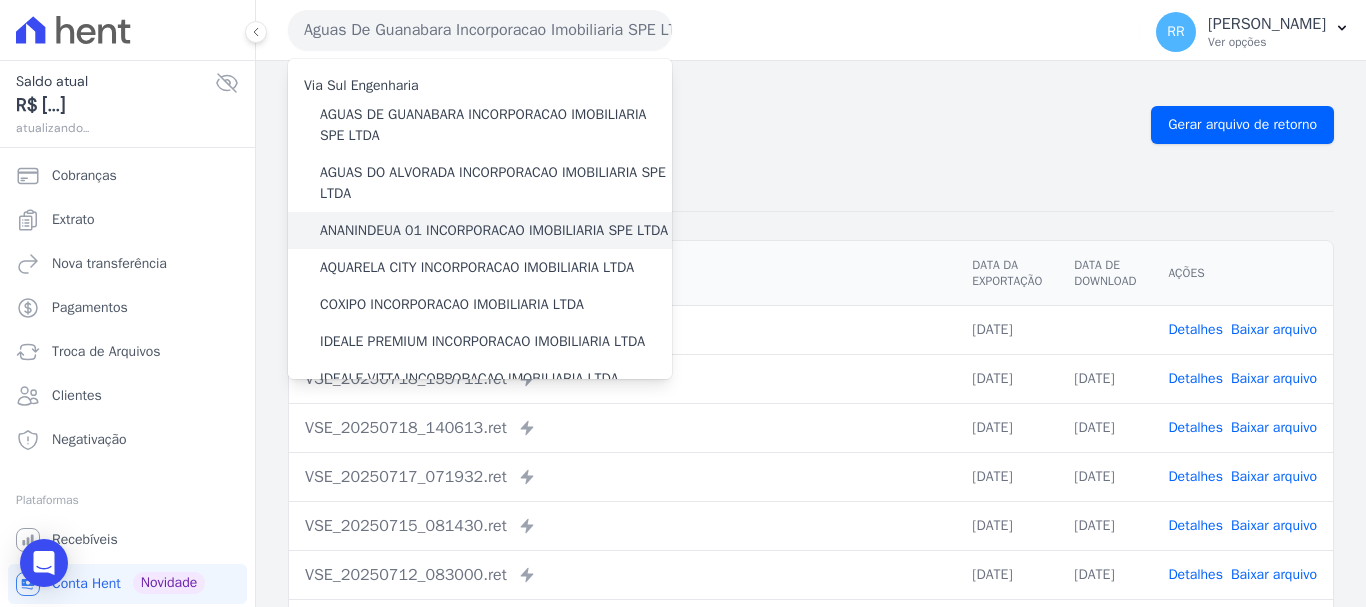 click on "ANANINDEUA 01 INCORPORACAO IMOBILIARIA SPE LTDA" at bounding box center (494, 230) 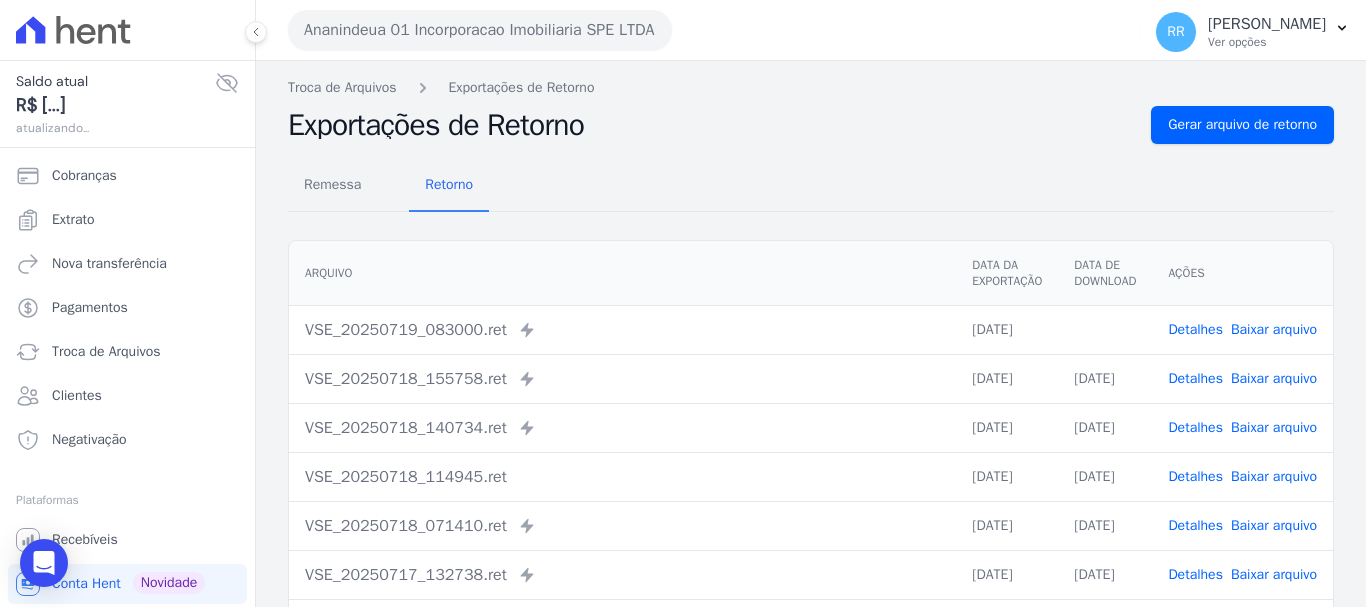 click on "Baixar arquivo" at bounding box center [1274, 329] 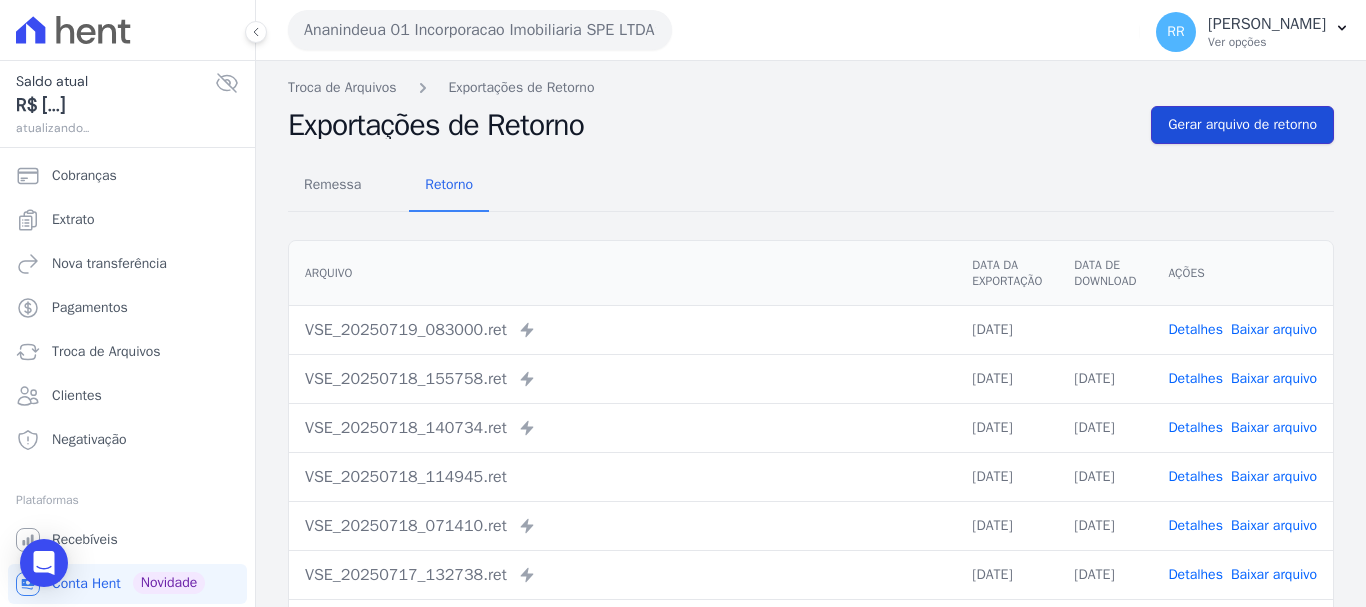 click on "Gerar arquivo de retorno" at bounding box center [1242, 125] 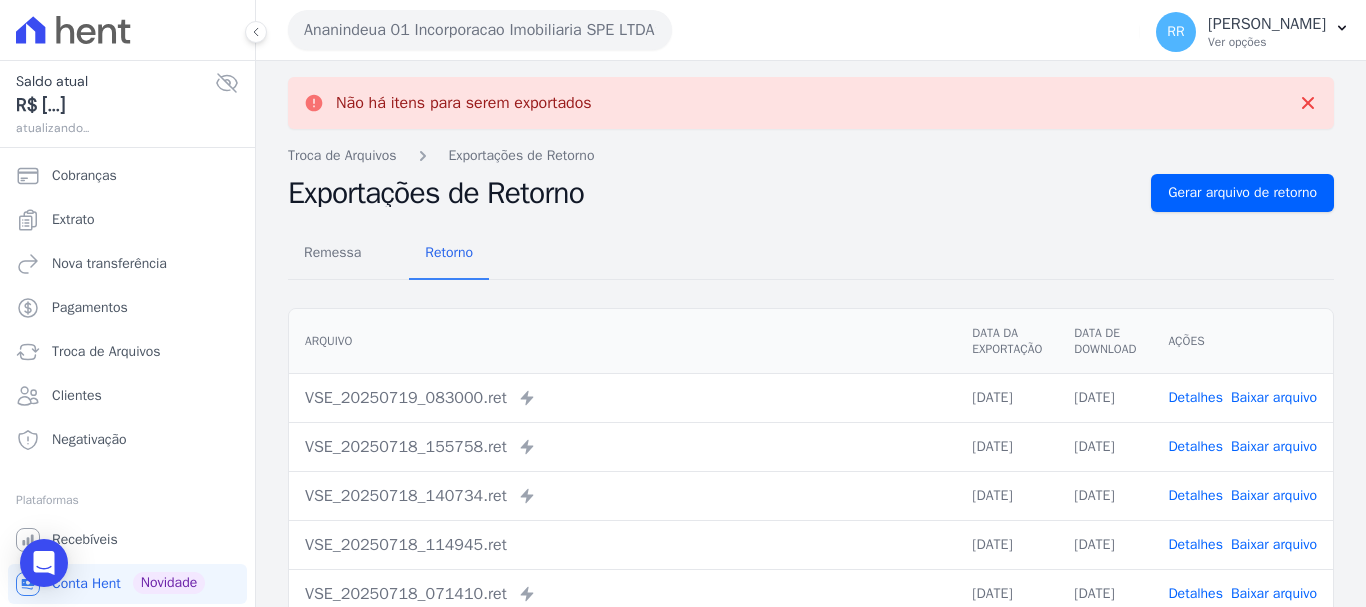 click on "Ananindeua 01 Incorporacao Imobiliaria SPE LTDA" at bounding box center [480, 30] 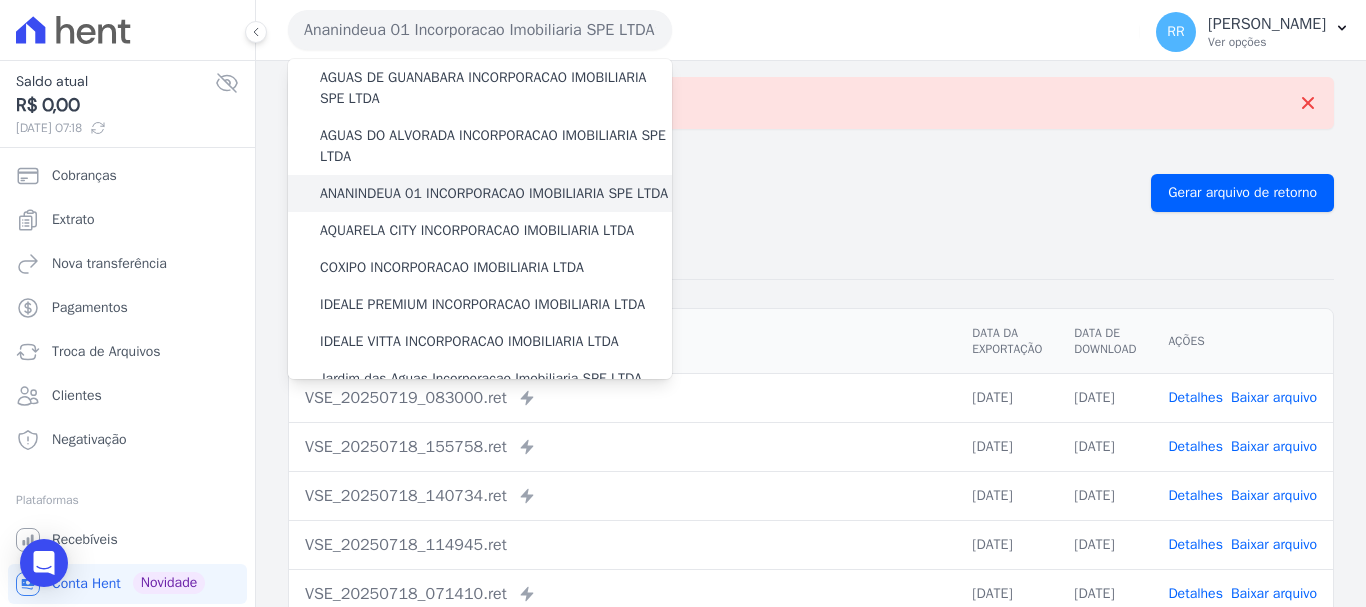scroll, scrollTop: 100, scrollLeft: 0, axis: vertical 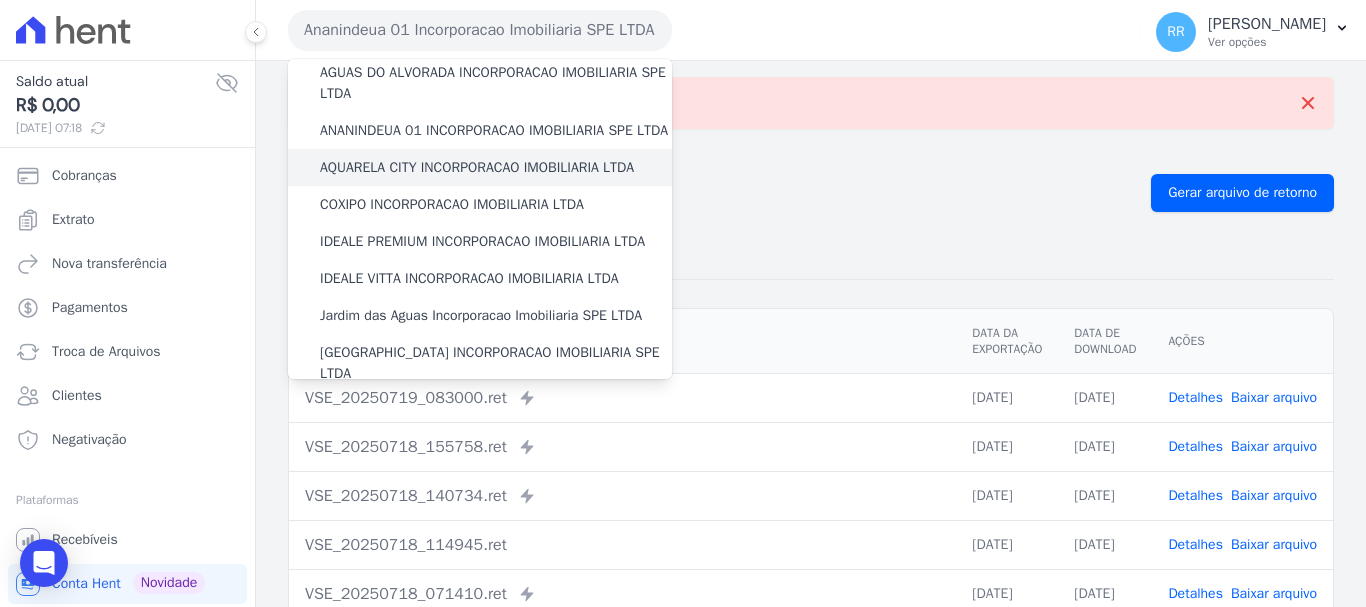 click on "AQUARELA CITY INCORPORACAO IMOBILIARIA LTDA" at bounding box center [480, 167] 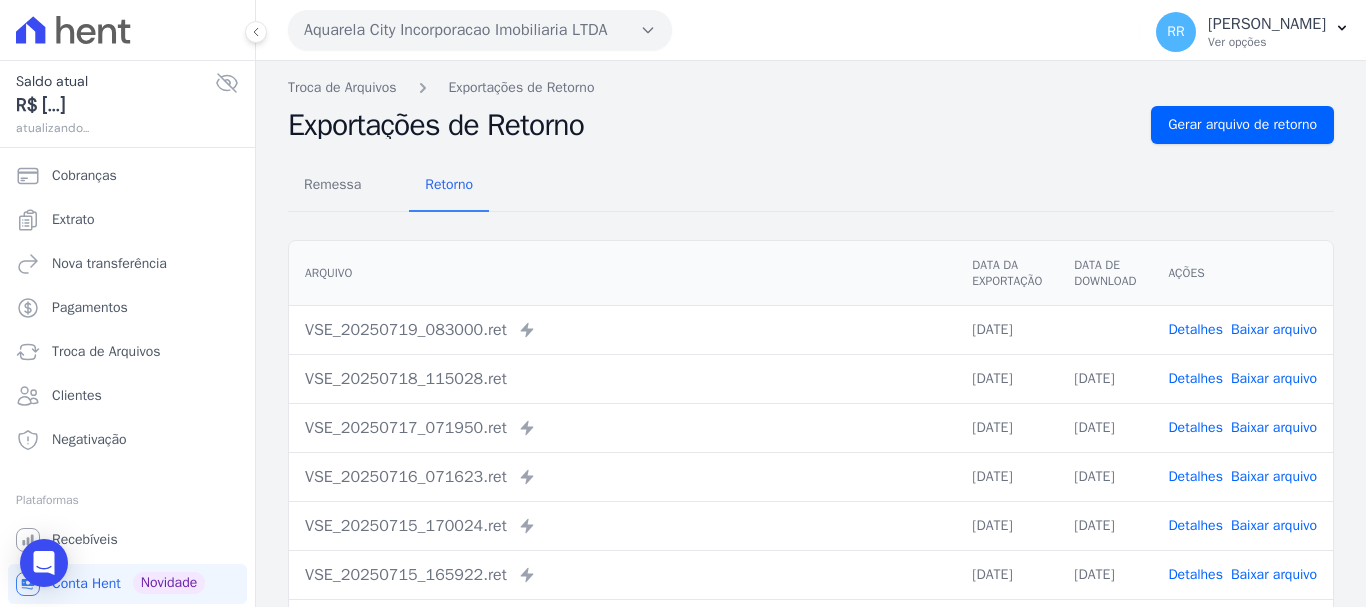click on "Baixar arquivo" at bounding box center (1274, 329) 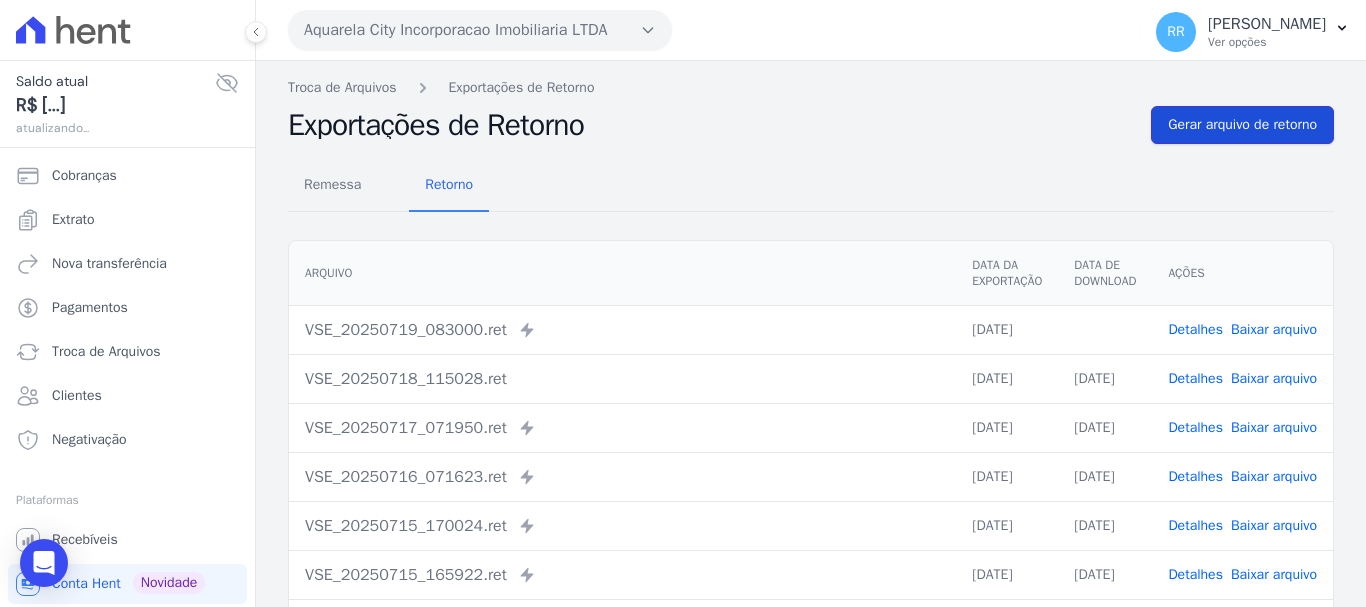 click on "Gerar arquivo de retorno" at bounding box center (1242, 125) 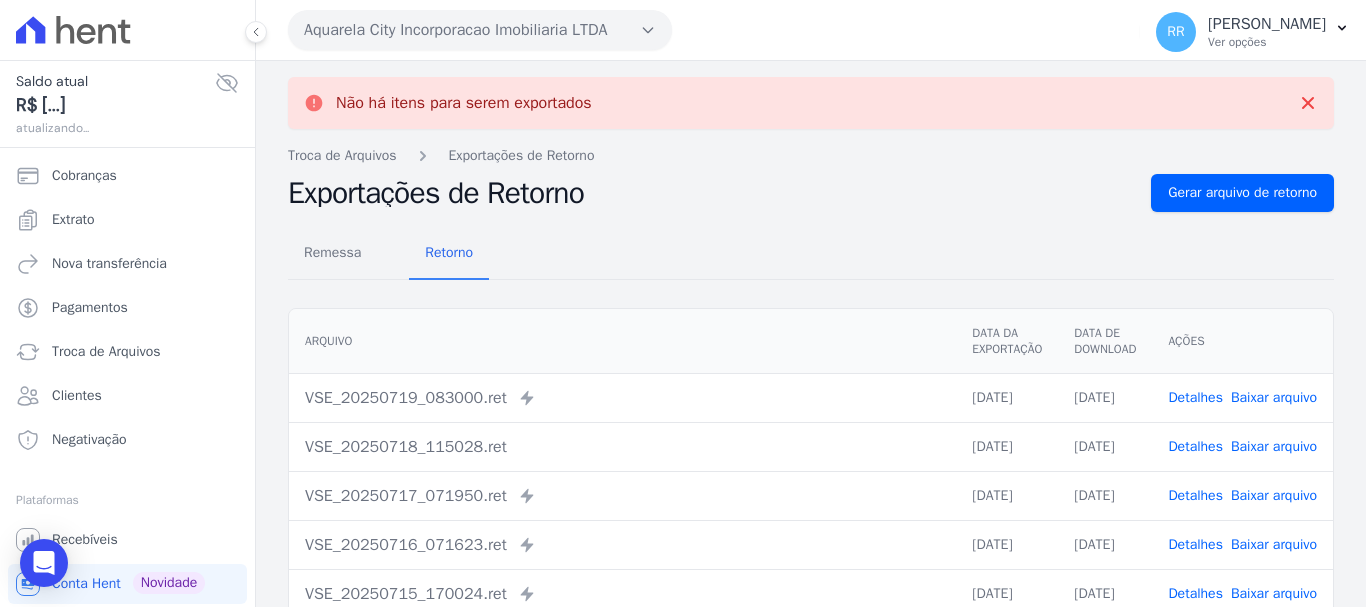 click on "Aquarela City Incorporacao Imobiliaria LTDA" at bounding box center [480, 30] 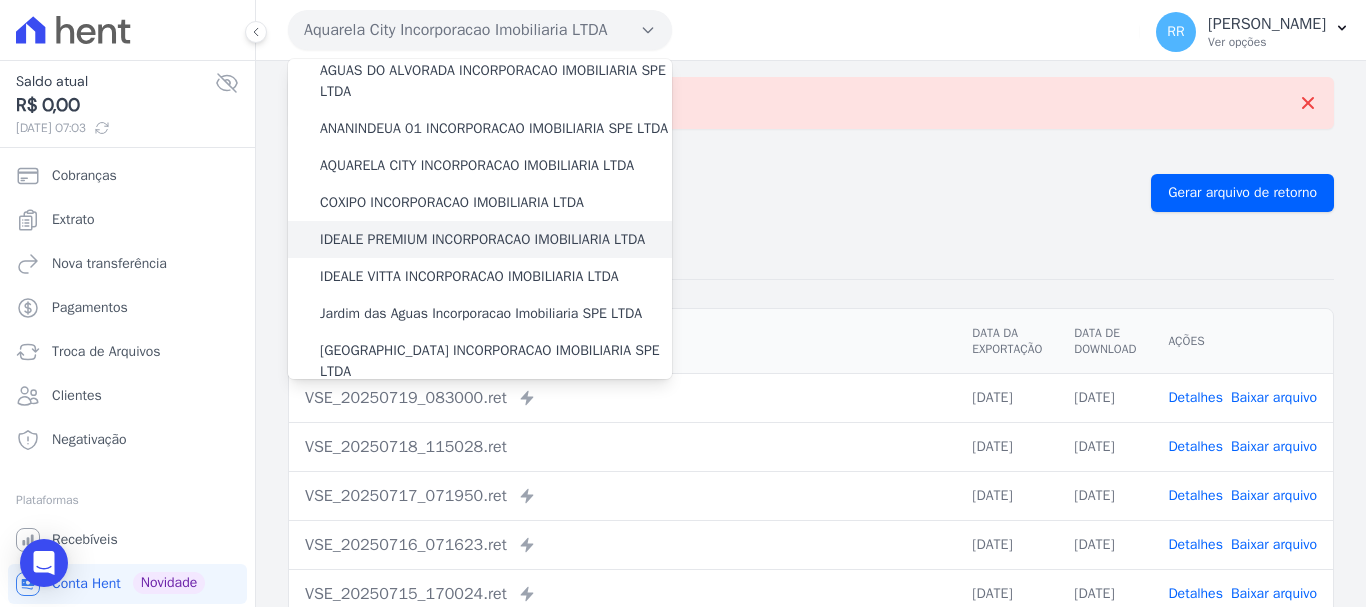 scroll, scrollTop: 200, scrollLeft: 0, axis: vertical 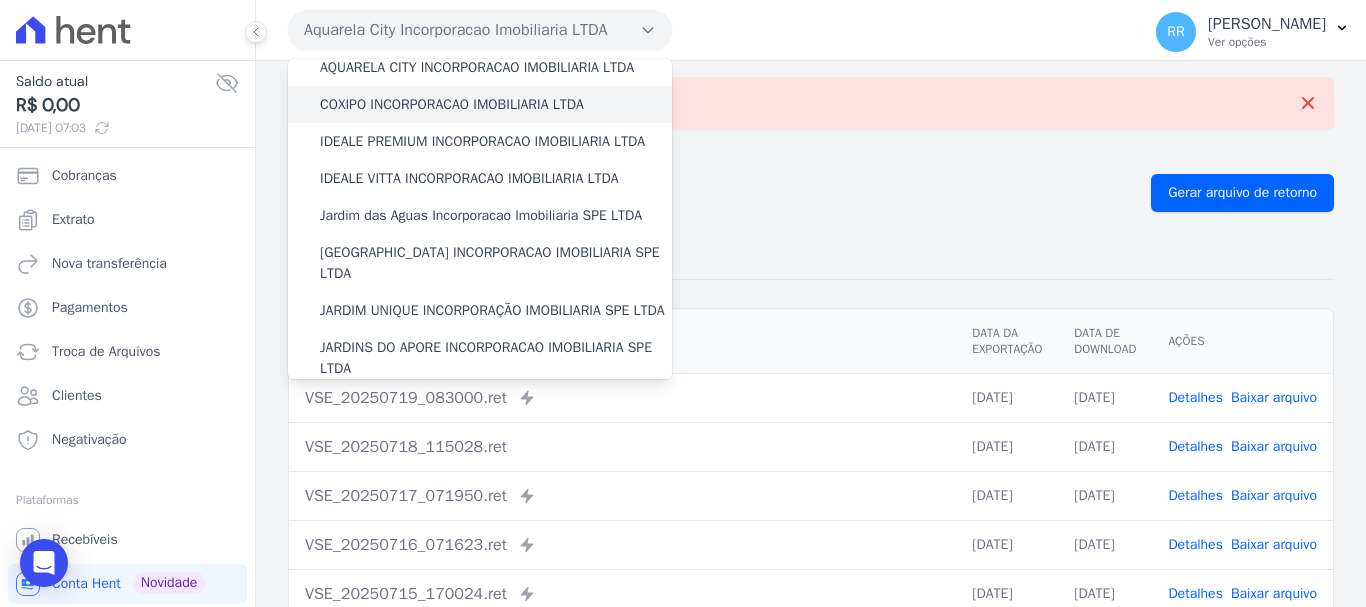 click on "COXIPO INCORPORACAO IMOBILIARIA LTDA" at bounding box center [452, 104] 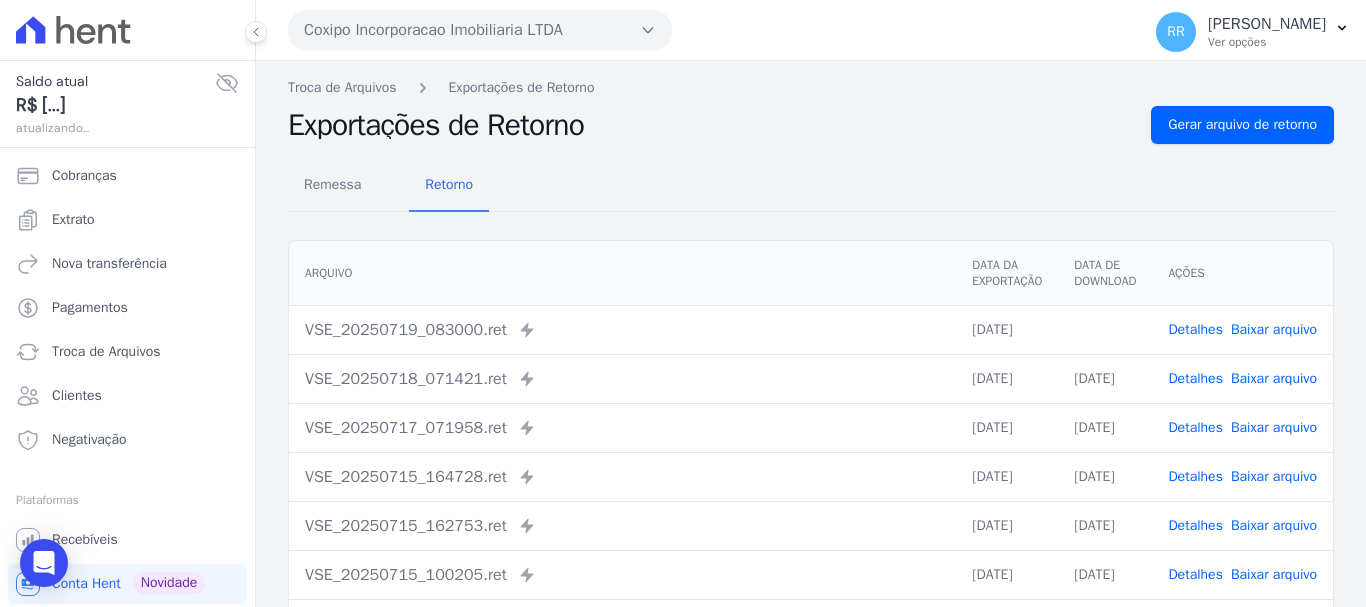 click on "Baixar arquivo" at bounding box center (1274, 329) 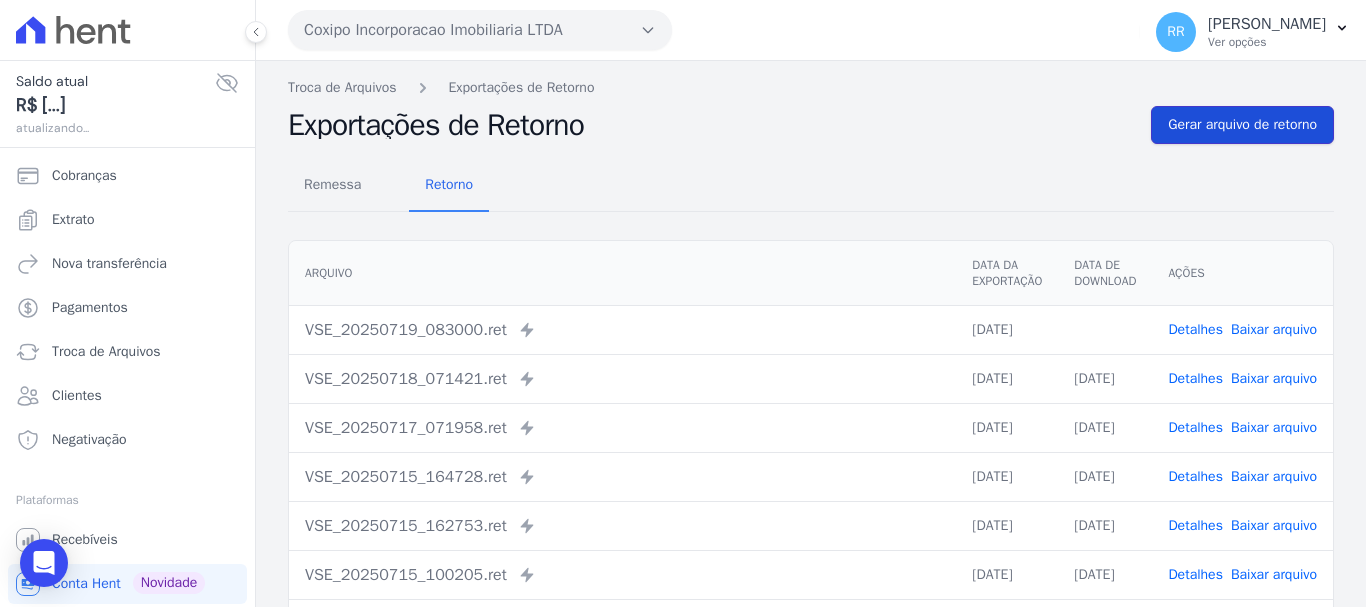 click on "Gerar arquivo de retorno" at bounding box center (1242, 125) 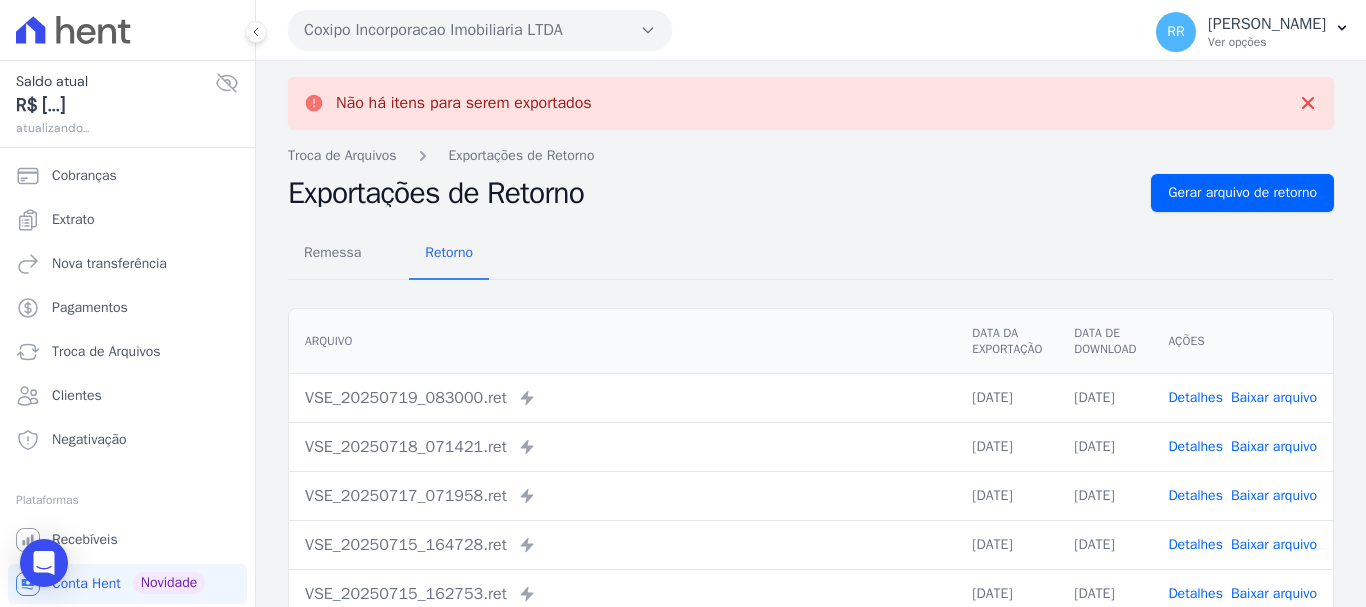 click on "Coxipo Incorporacao Imobiliaria LTDA" at bounding box center (480, 30) 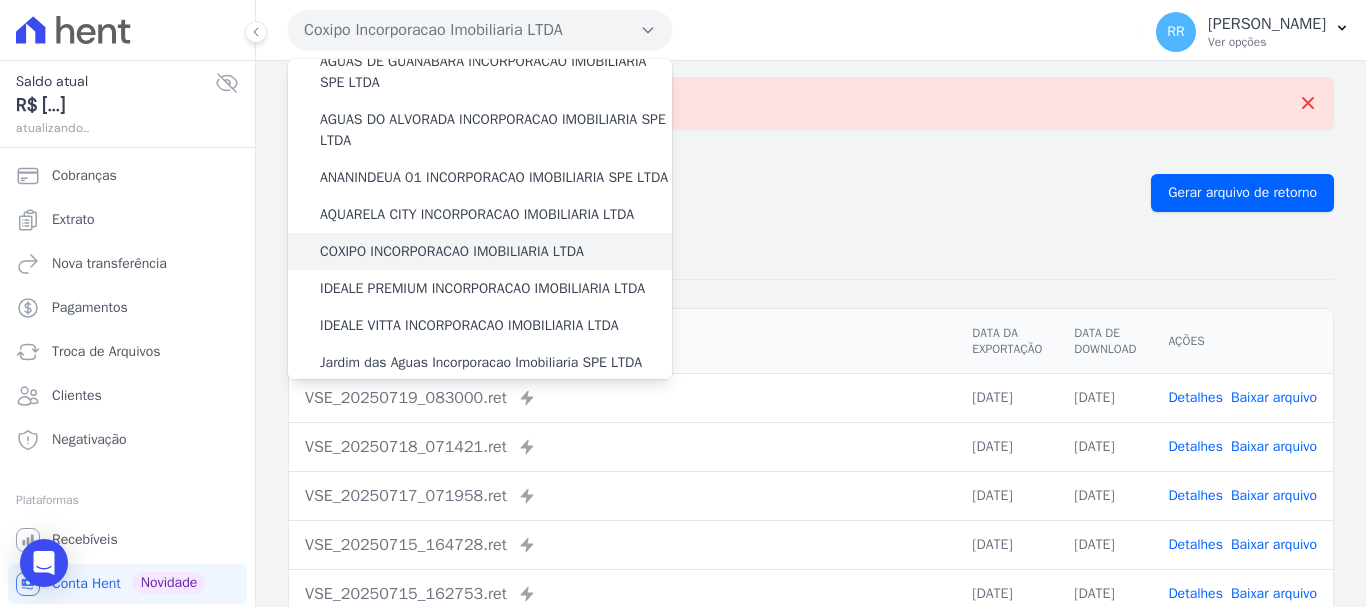 scroll, scrollTop: 100, scrollLeft: 0, axis: vertical 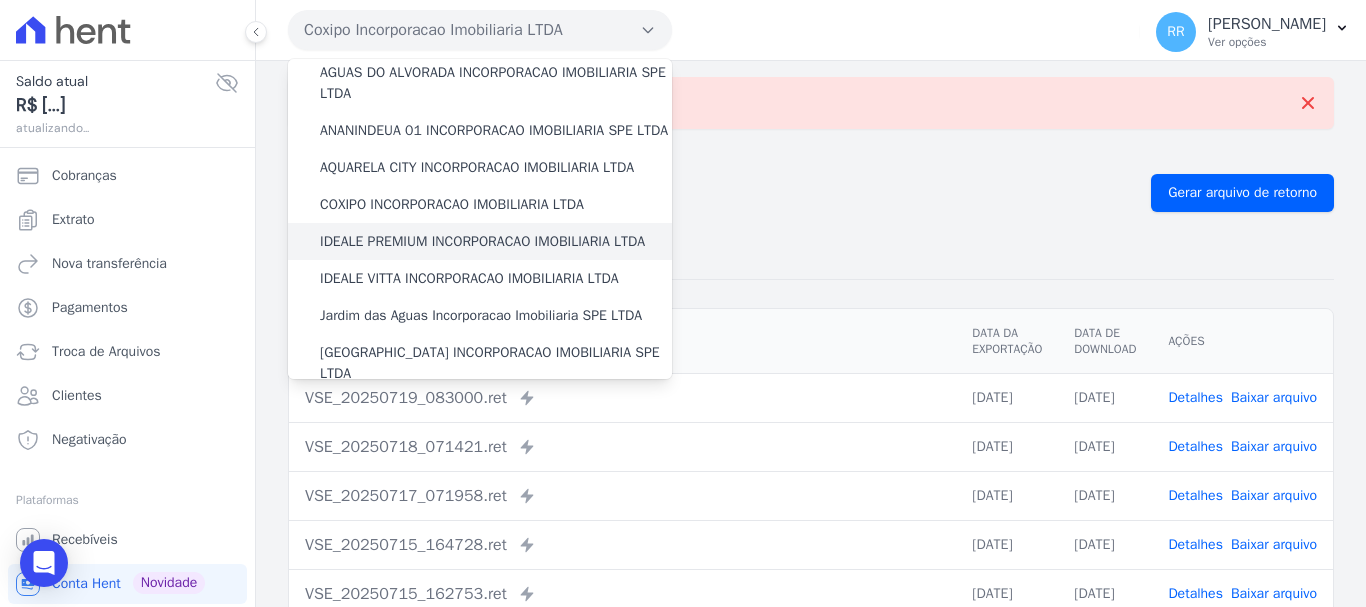click on "IDEALE PREMIUM INCORPORACAO IMOBILIARIA LTDA" at bounding box center (482, 241) 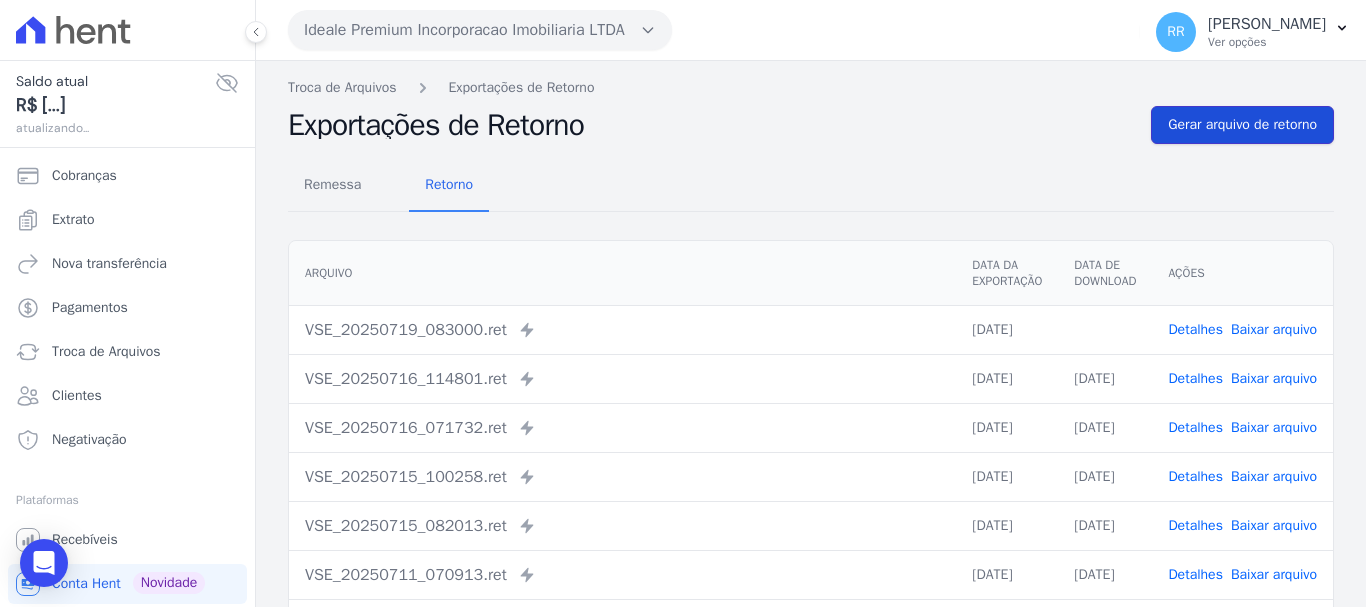 click on "Gerar arquivo de retorno" at bounding box center (1242, 125) 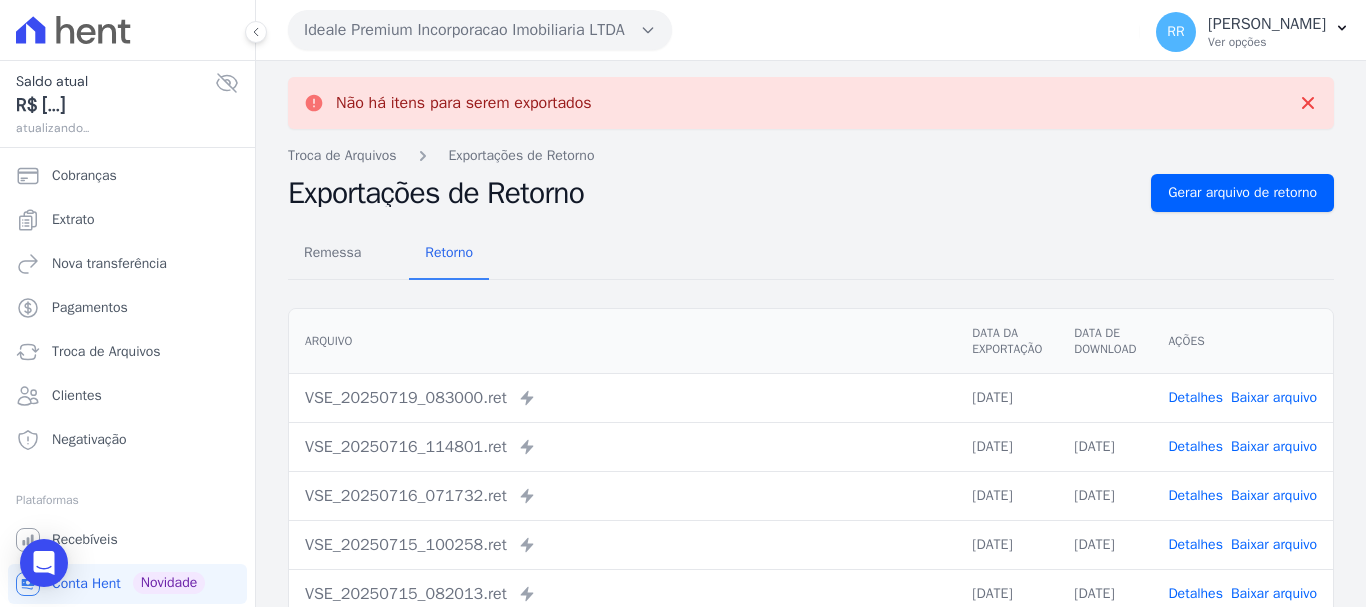 click on "Detalhes
Baixar arquivo" at bounding box center [1242, 397] 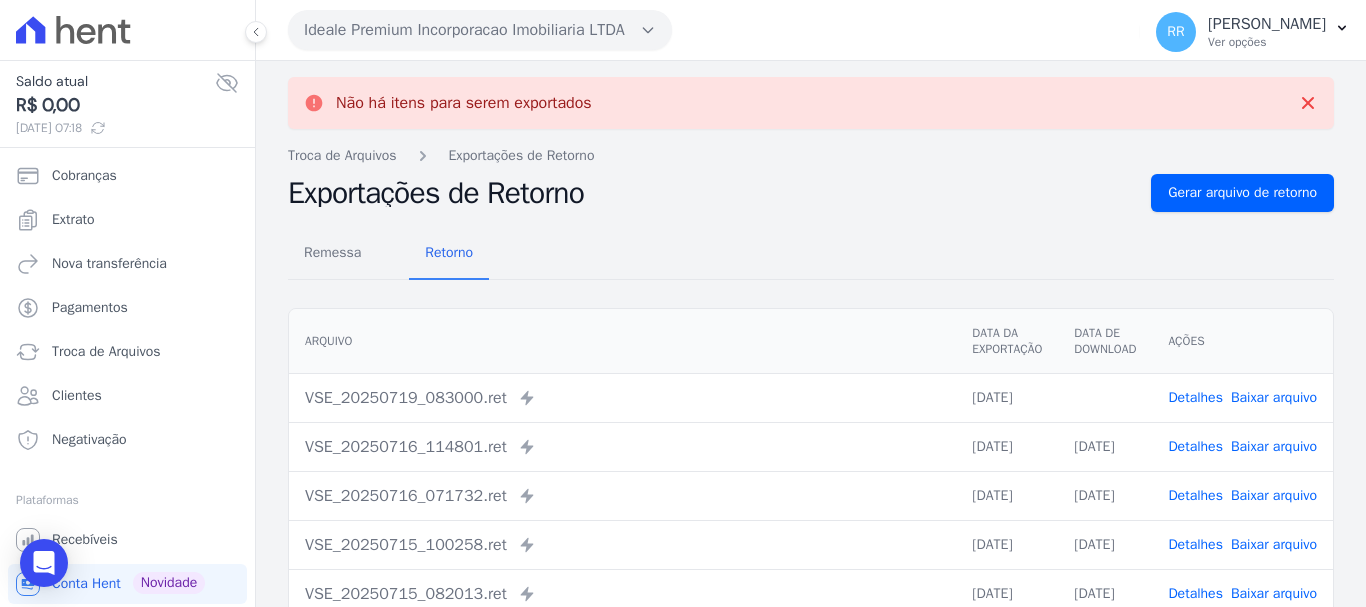 click on "Baixar arquivo" at bounding box center (1274, 397) 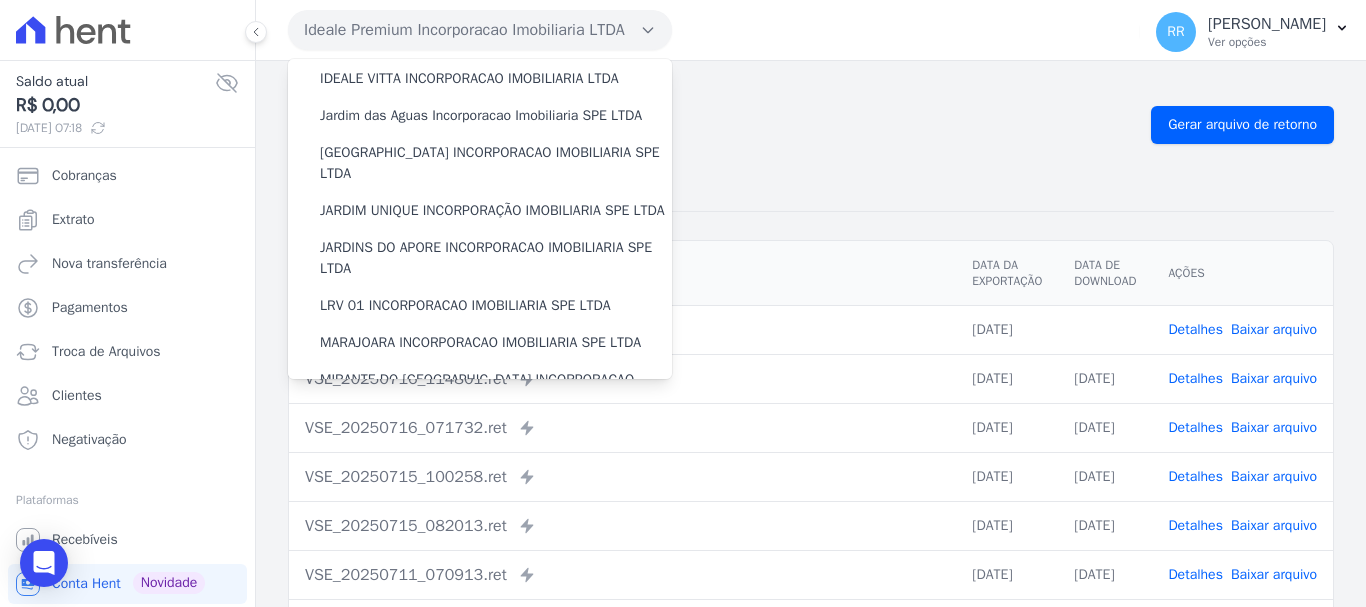 scroll, scrollTop: 329, scrollLeft: 0, axis: vertical 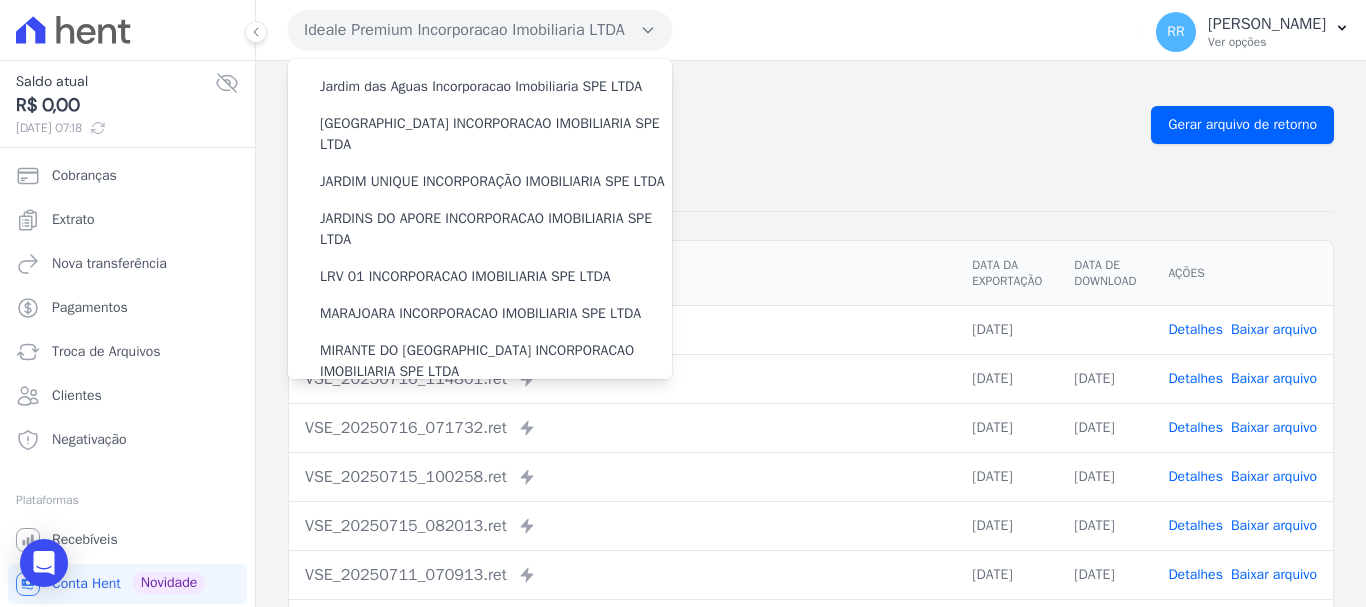 click on "Baixar arquivo" at bounding box center [1274, 329] 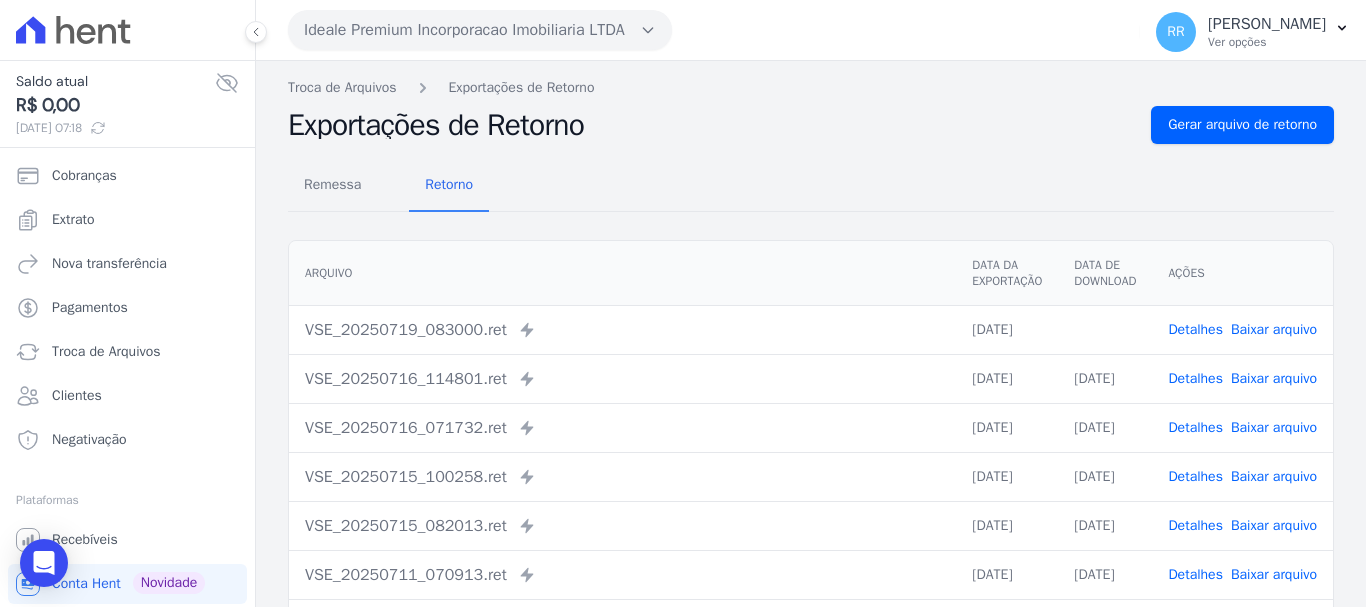 click on "Exportações de Retorno" at bounding box center [711, 125] 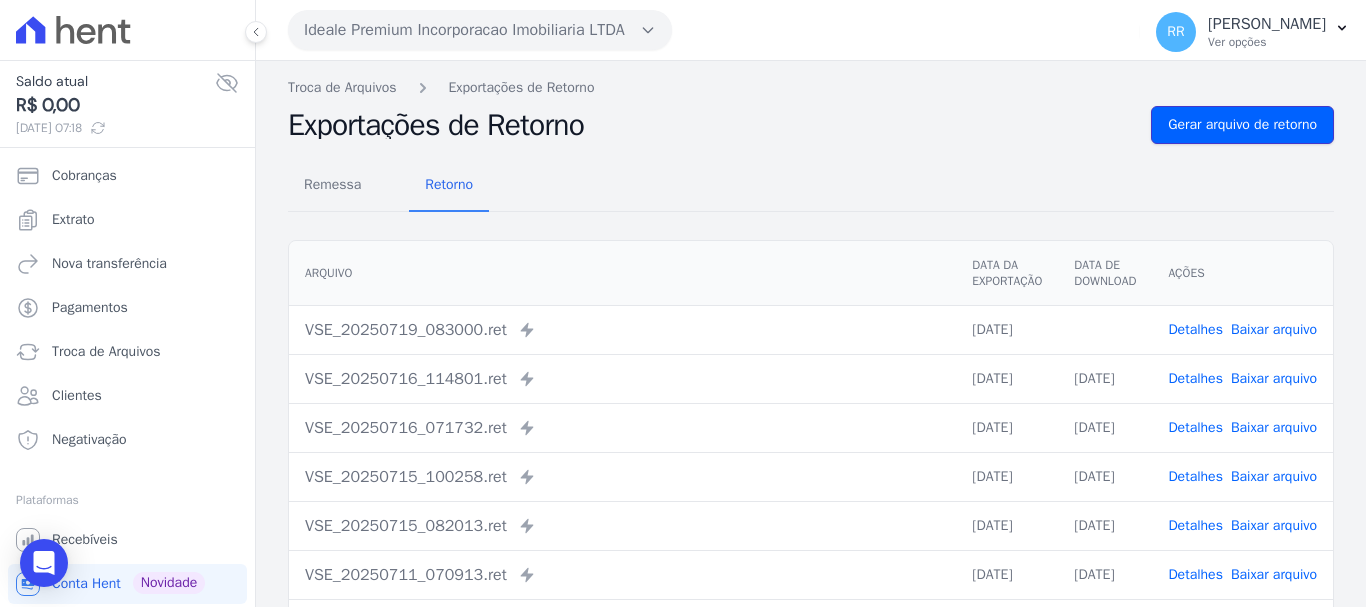 drag, startPoint x: 1184, startPoint y: 117, endPoint x: 824, endPoint y: 104, distance: 360.23465 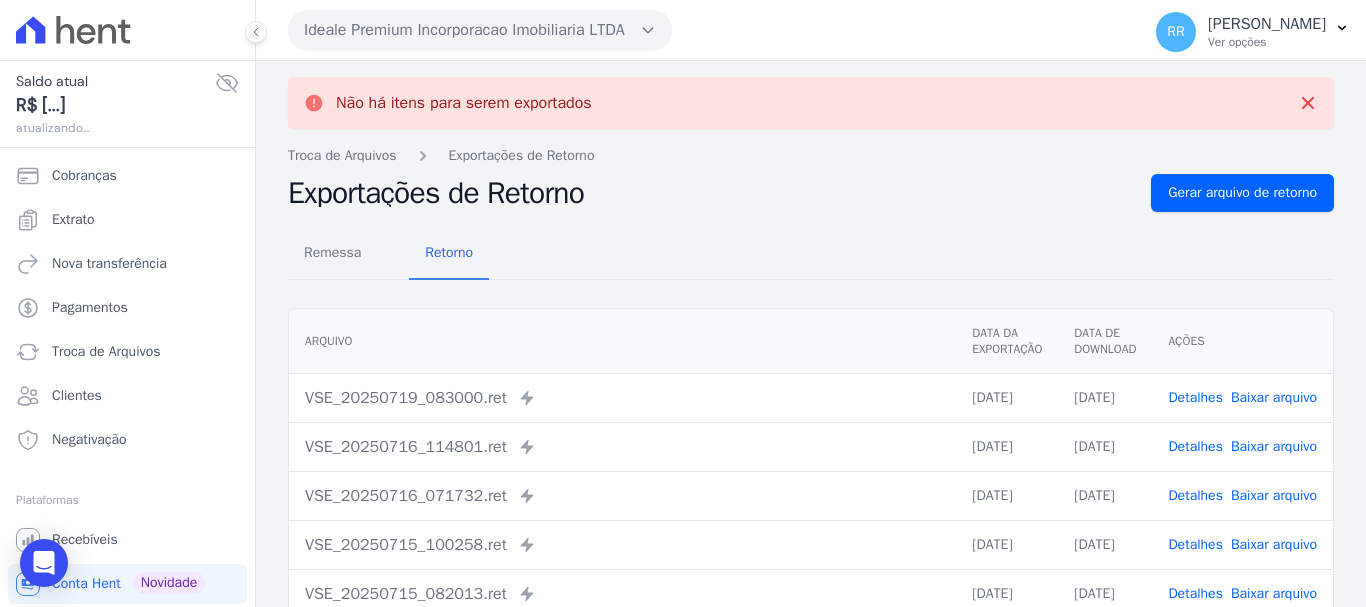 click on "Ideale Premium Incorporacao Imobiliaria LTDA" at bounding box center [480, 30] 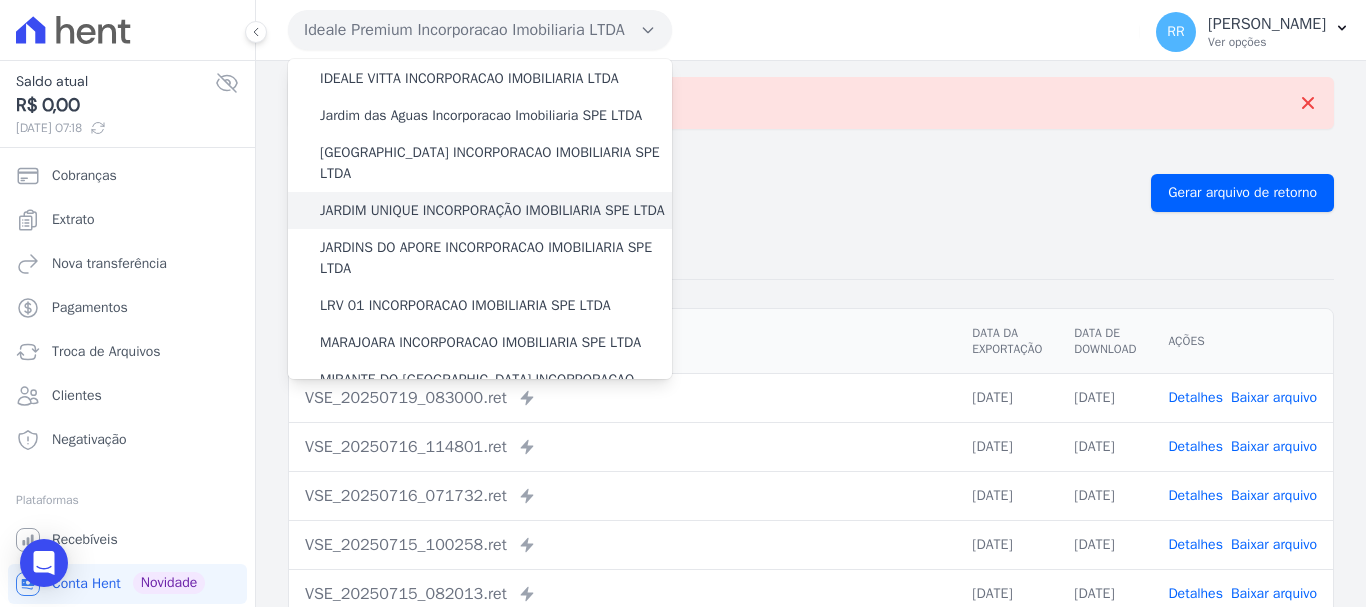 scroll, scrollTop: 200, scrollLeft: 0, axis: vertical 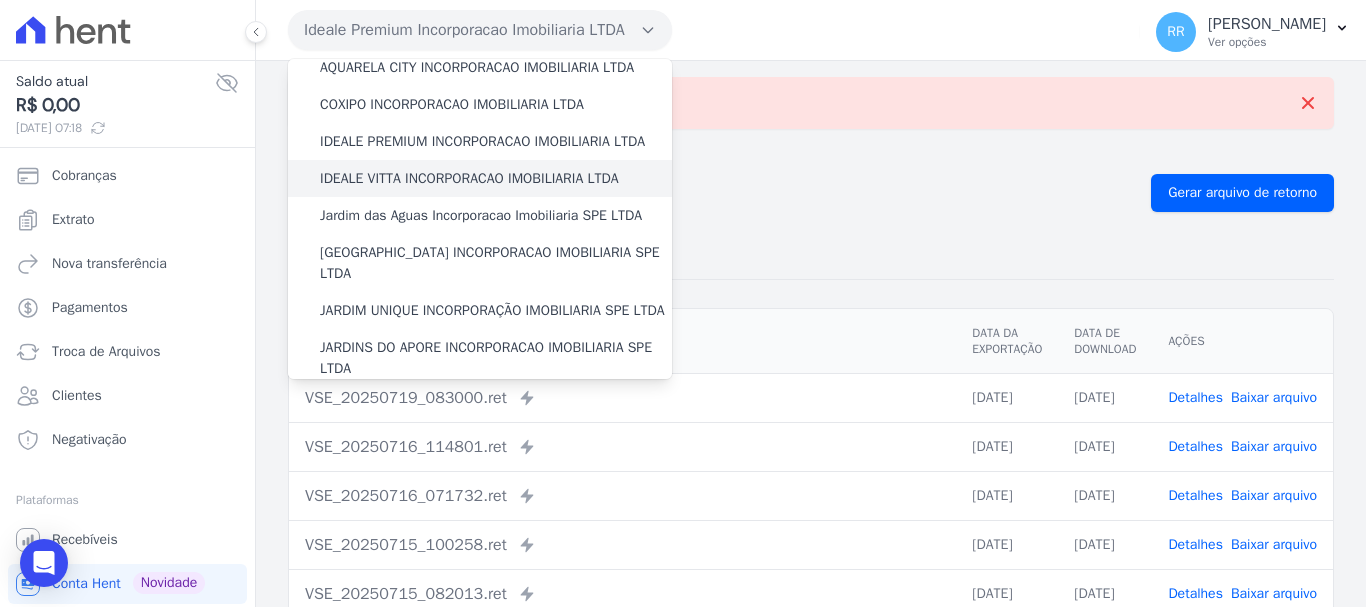 click on "IDEALE VITTA INCORPORACAO IMOBILIARIA LTDA" at bounding box center [469, 178] 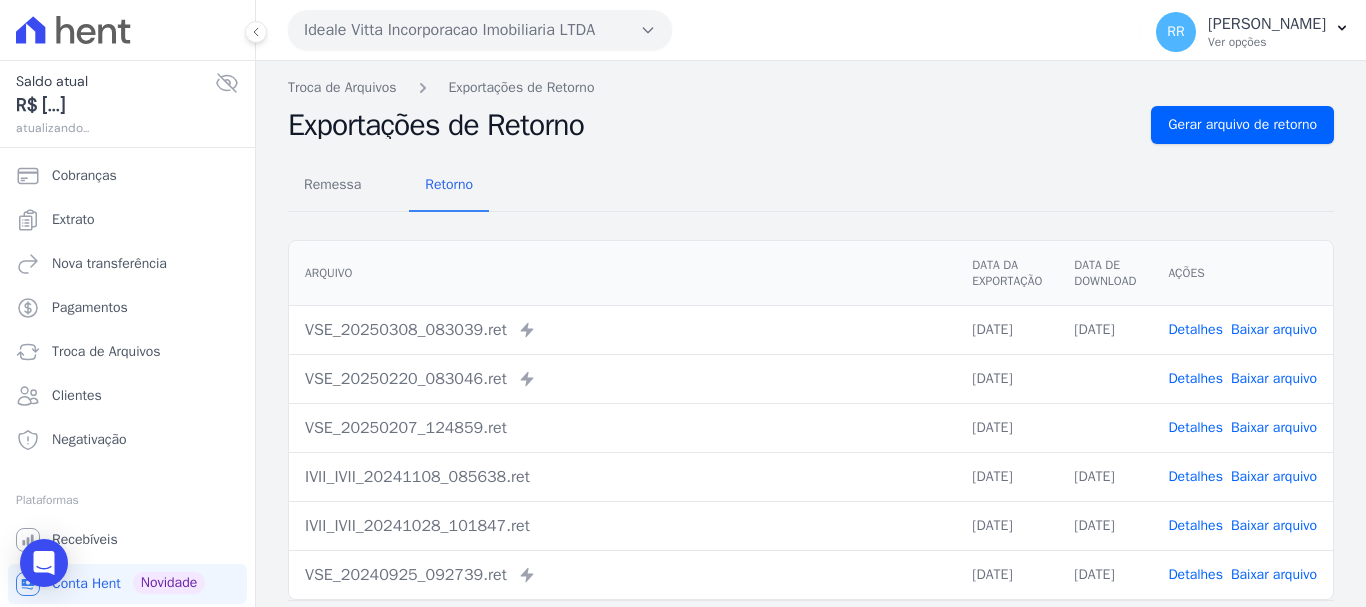 click on "Remessa
Retorno
[GEOGRAPHIC_DATA]
Data da Exportação
Data de Download
Ações
VSE_20250308_083039.ret
Enviado para Nexxera em: [DATE] 08:31
08/03/2025
[DATE]
Detalhes" at bounding box center (811, 394) 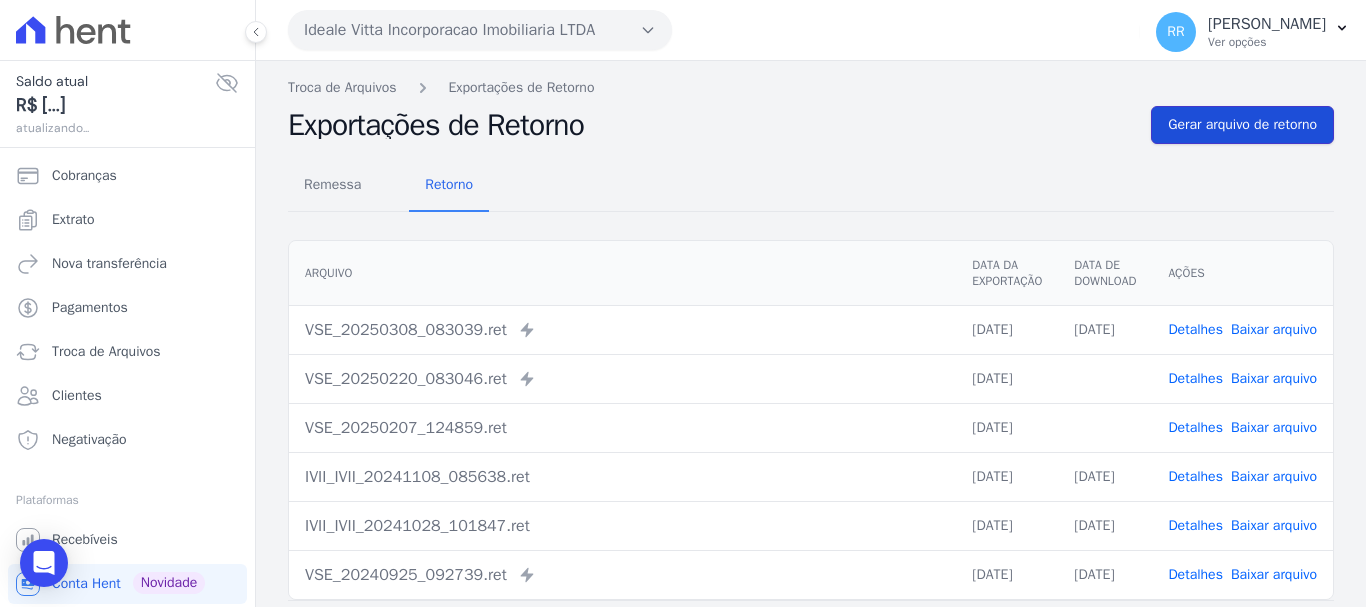 click on "Gerar arquivo de retorno" at bounding box center (1242, 125) 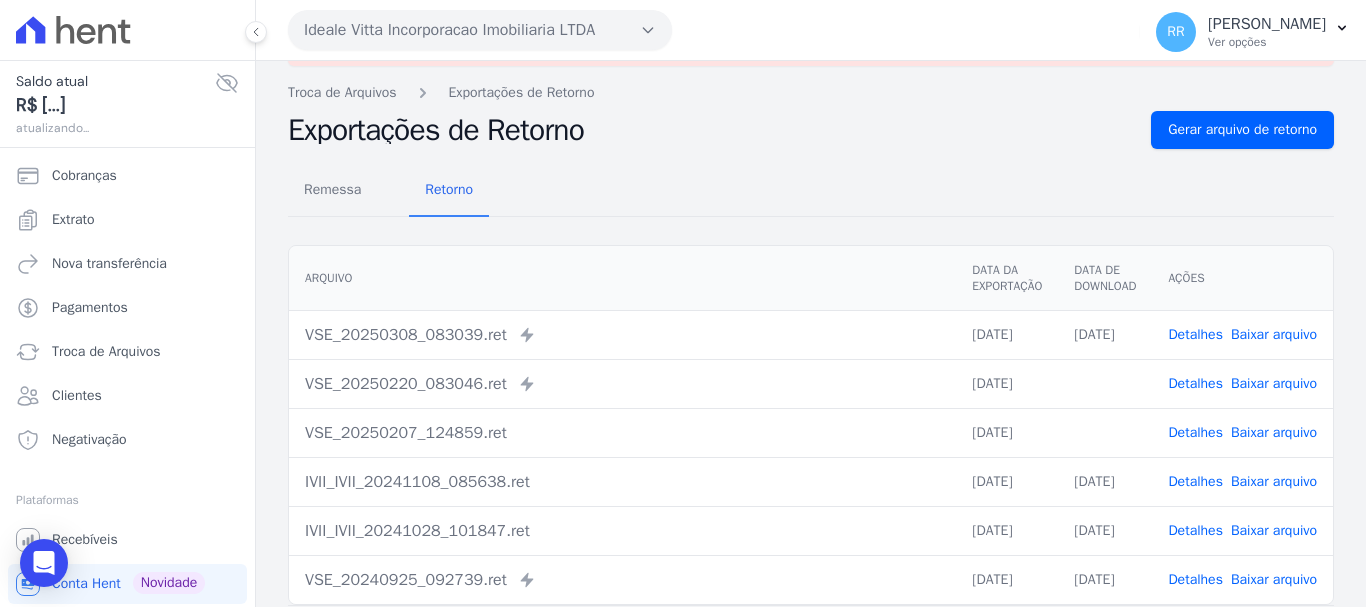 scroll, scrollTop: 0, scrollLeft: 0, axis: both 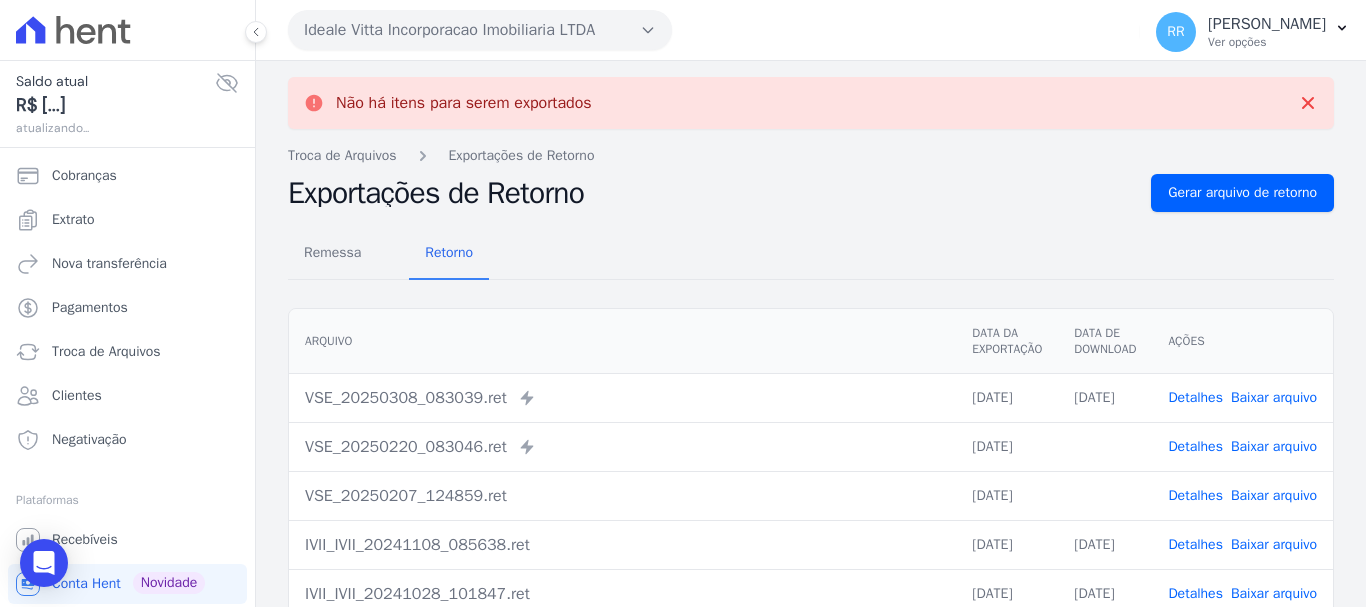 click on "Não há itens para serem exportados" at bounding box center [811, 103] 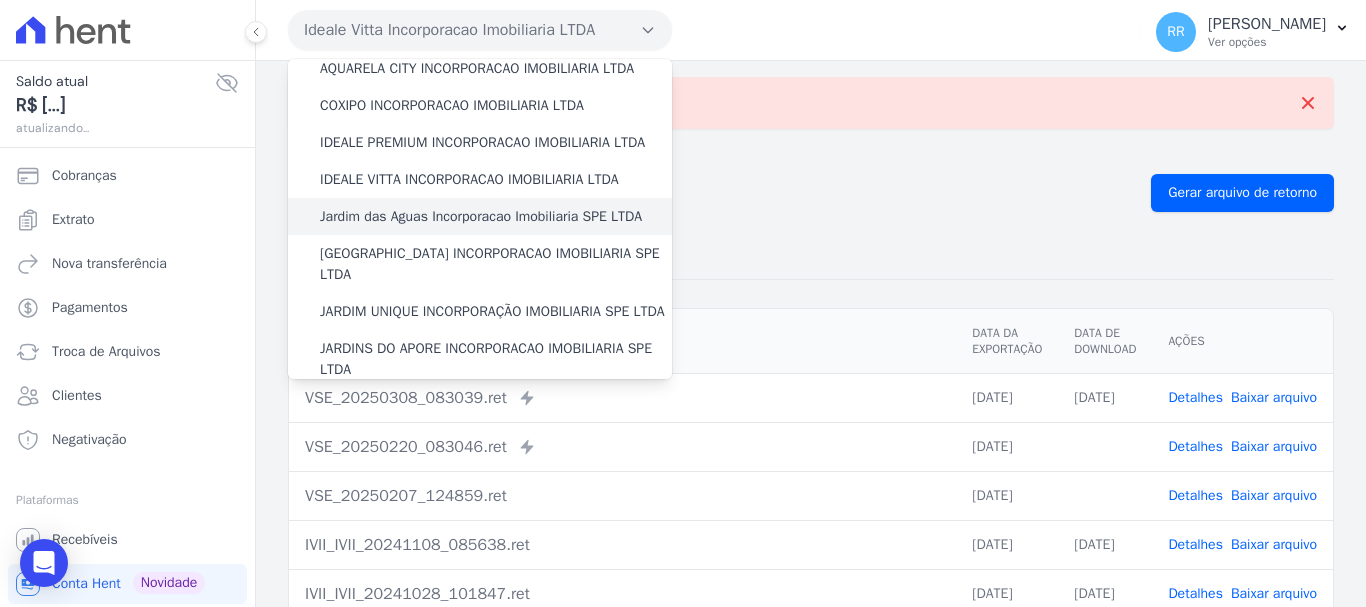 scroll, scrollTop: 200, scrollLeft: 0, axis: vertical 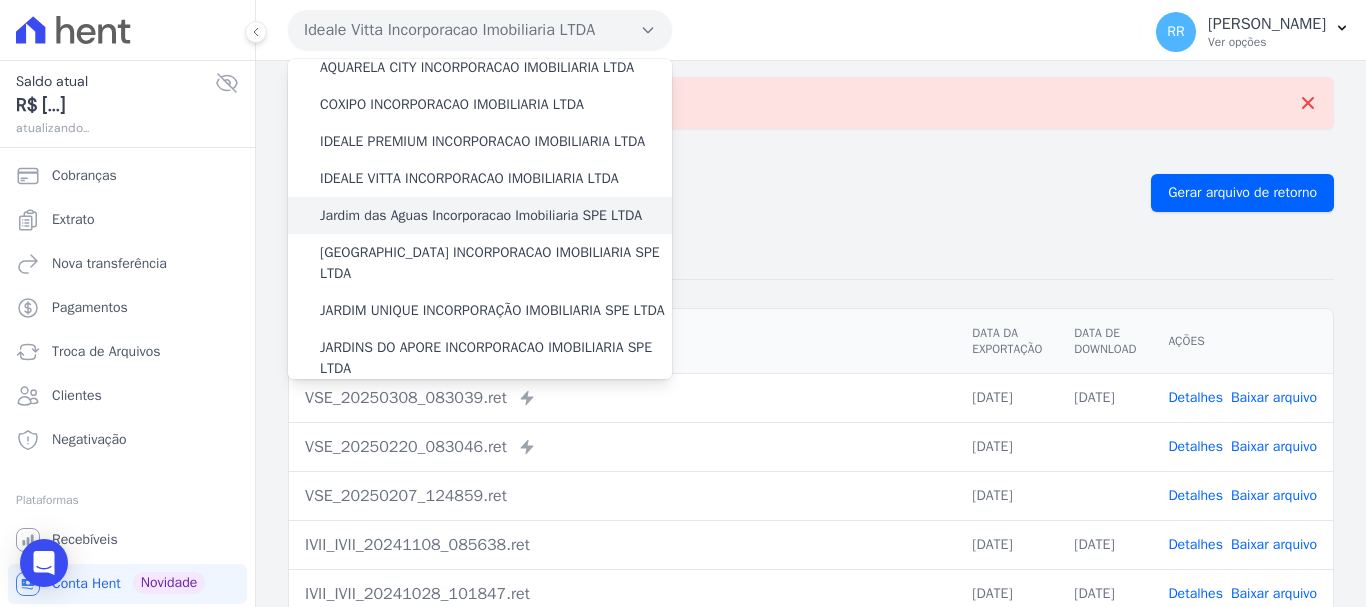 click on "Jardim das Aguas Incorporacao Imobiliaria SPE LTDA" at bounding box center [481, 215] 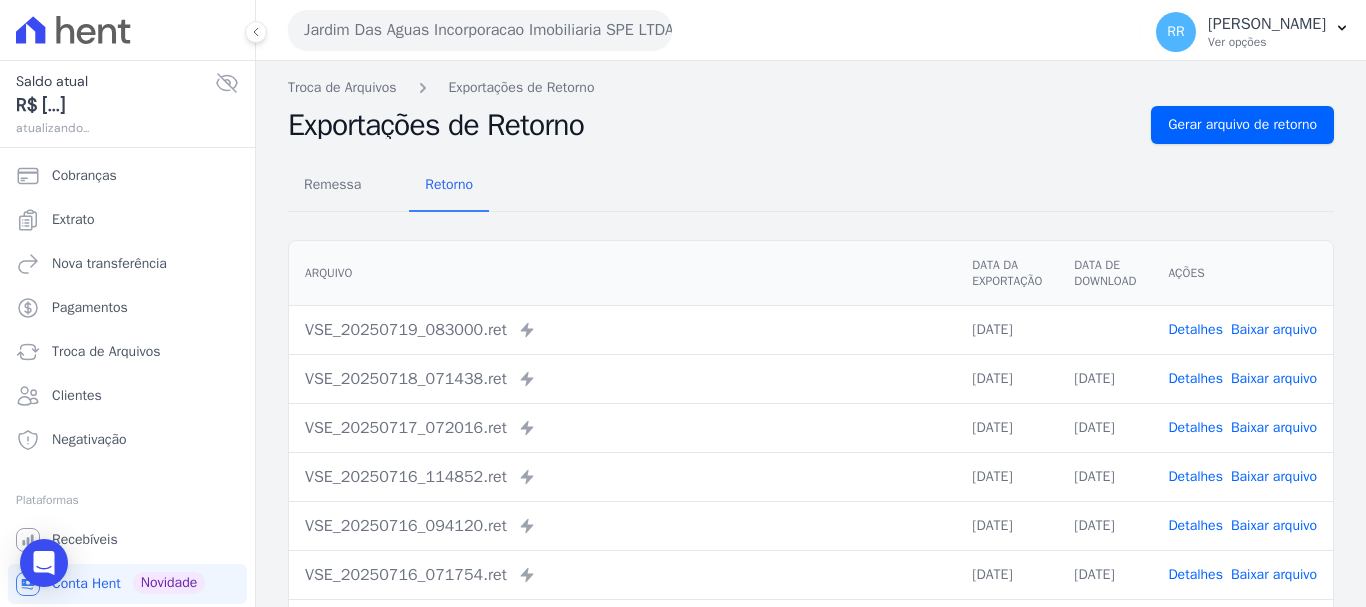 click on "Baixar arquivo" at bounding box center (1274, 329) 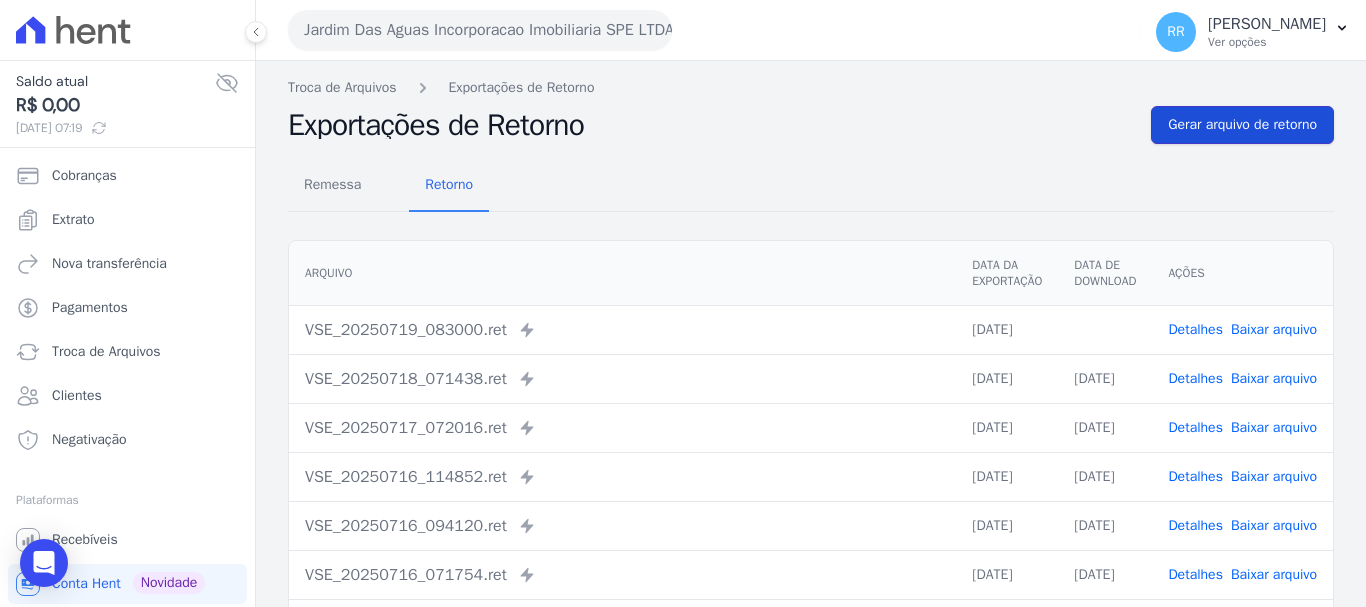 click on "Gerar arquivo de retorno" at bounding box center [1242, 125] 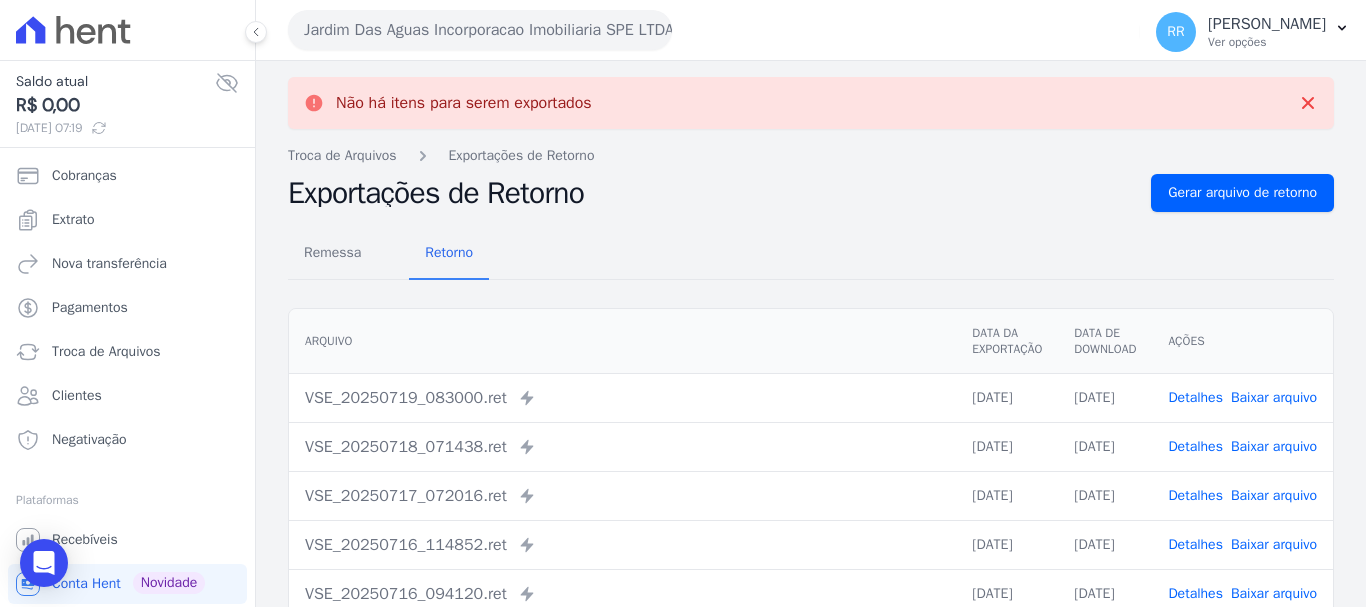 click on "Não há itens para serem exportados" at bounding box center [811, 103] 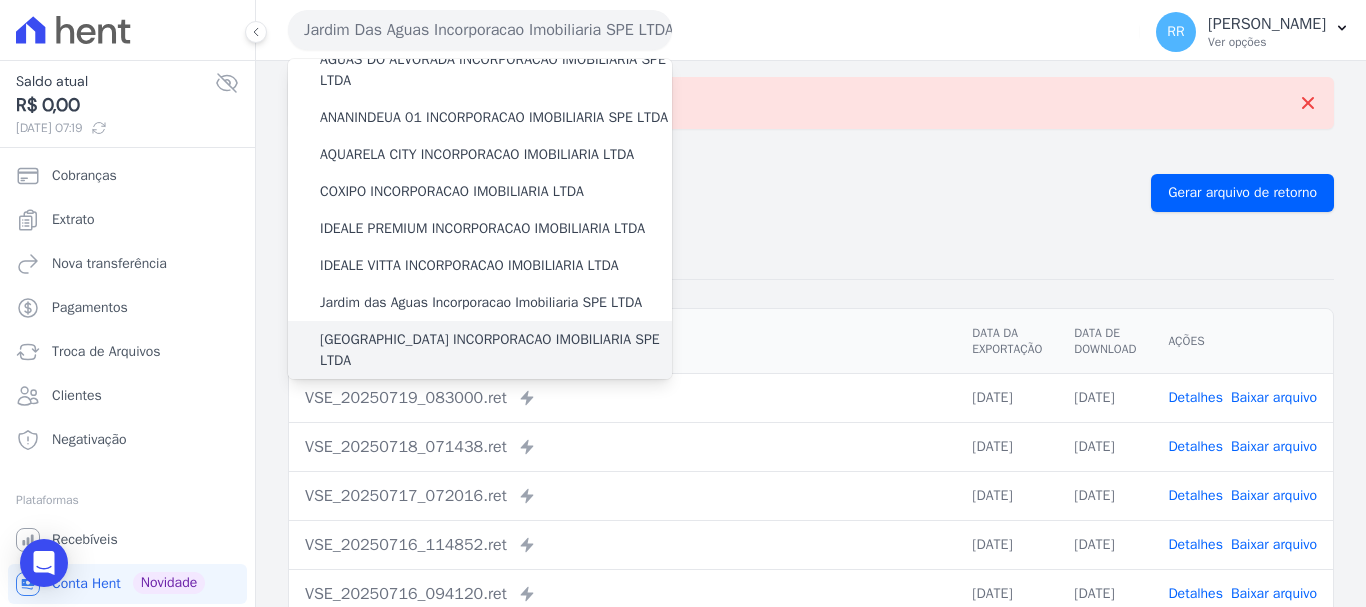 scroll, scrollTop: 300, scrollLeft: 0, axis: vertical 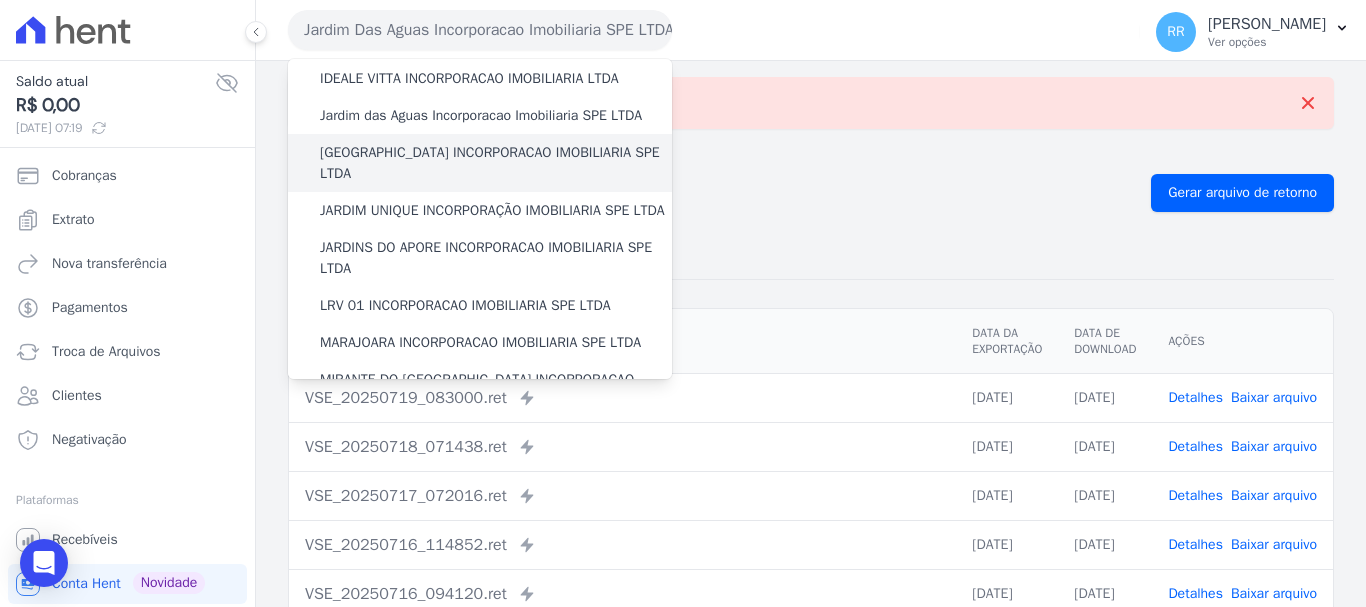 click on "[GEOGRAPHIC_DATA] INCORPORACAO IMOBILIARIA SPE LTDA" at bounding box center (496, 163) 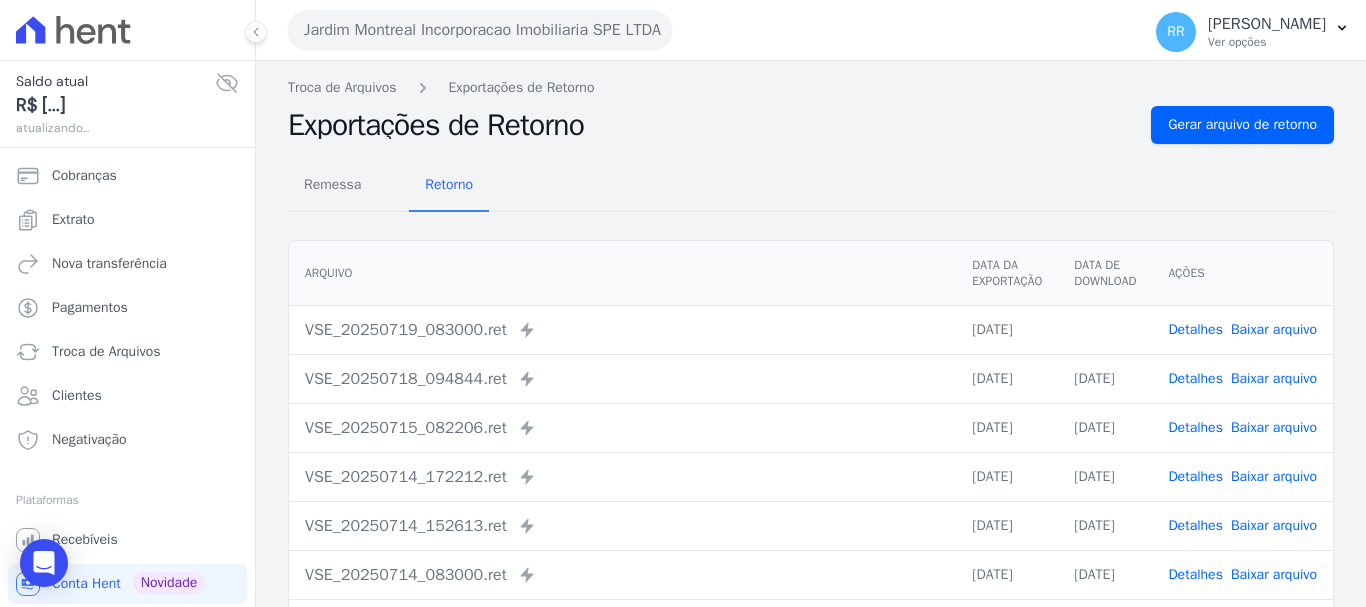 click on "Baixar arquivo" at bounding box center (1274, 329) 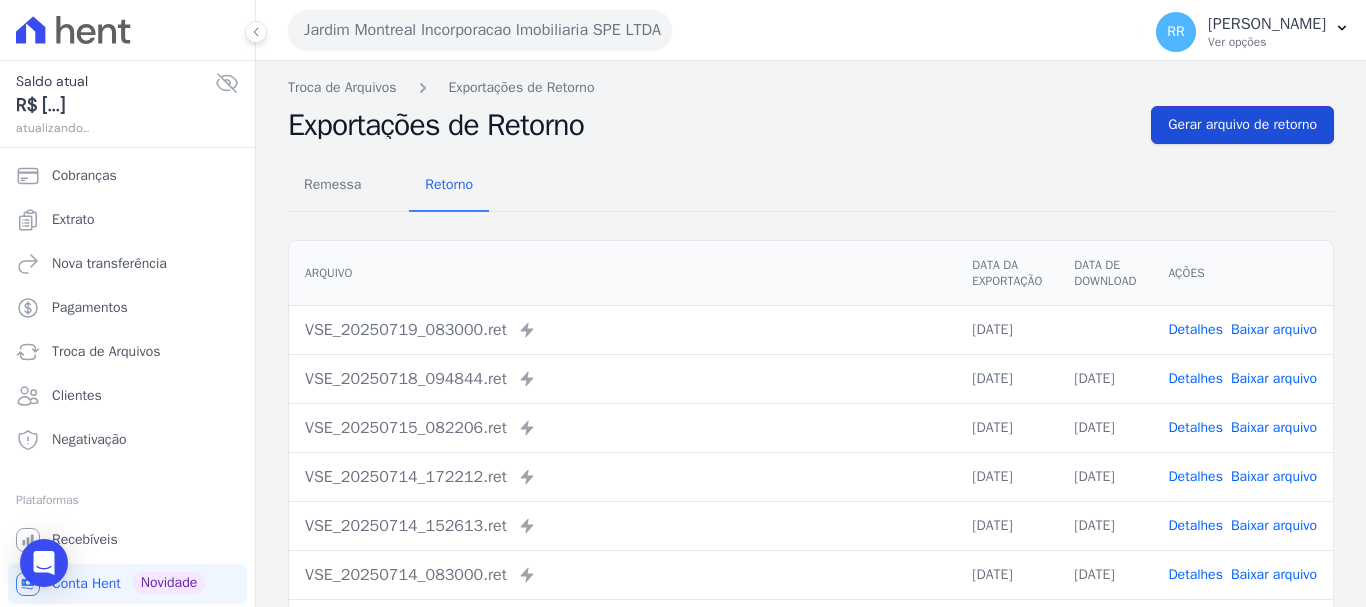 click on "Gerar arquivo de retorno" at bounding box center [1242, 125] 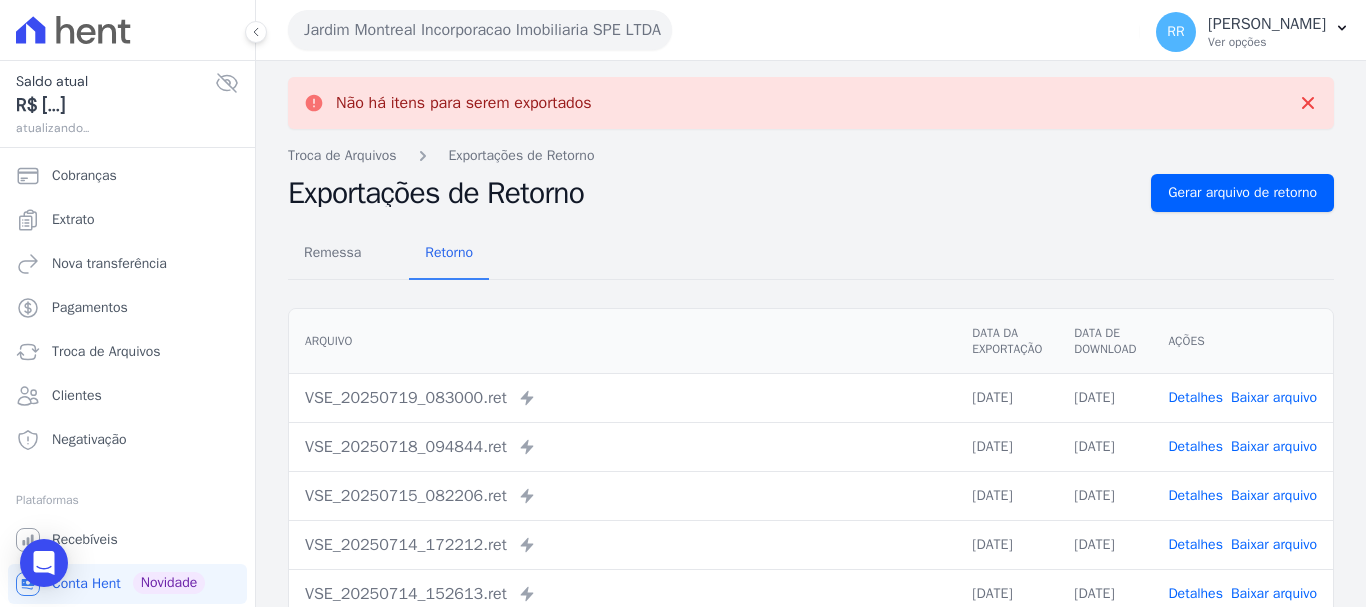 click on "Jardim Montreal Incorporacao Imobiliaria SPE LTDA
Via Sul Engenharia
AGUAS DE [GEOGRAPHIC_DATA] INCORPORACAO IMOBILIARIA SPE LTDA
AGUAS DO ALVORADA INCORPORACAO IMOBILIARIA SPE LTDA
ANANINDEUA 01 INCORPORACAO IMOBILIARIA SPE LTDA
AQUARELA CITY INCORPORACAO IMOBILIARIA LTDA" at bounding box center [710, 30] 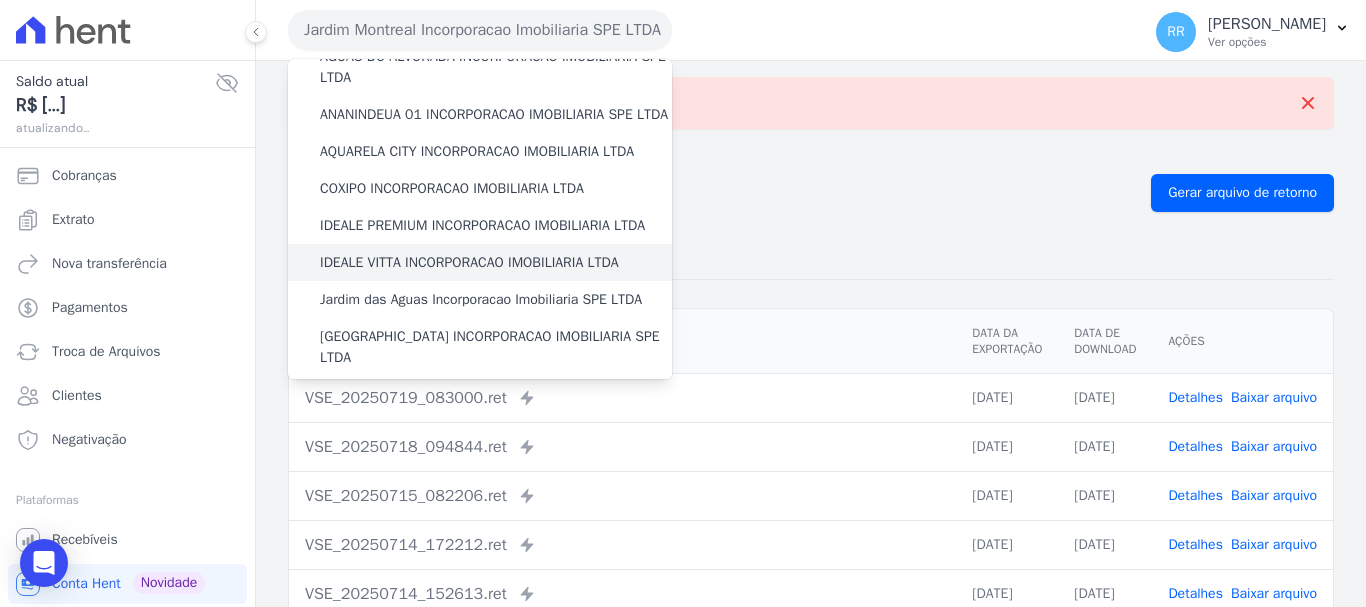 scroll, scrollTop: 300, scrollLeft: 0, axis: vertical 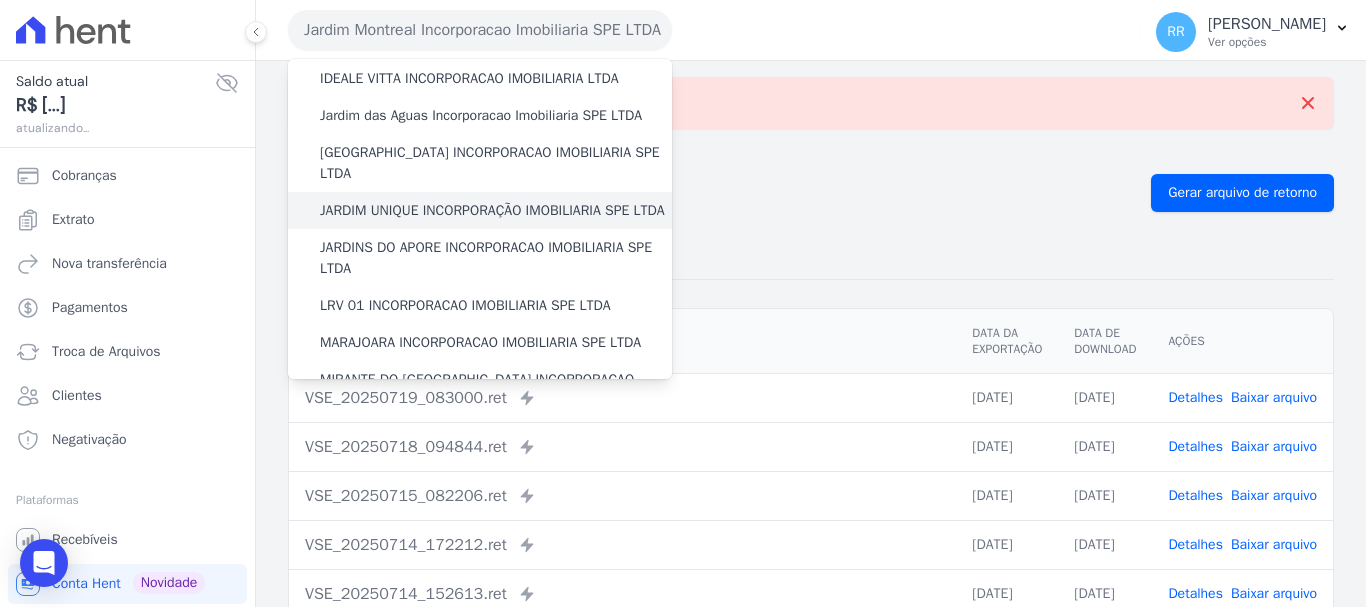 click on "JARDIM UNIQUE INCORPORAÇÃO IMOBILIARIA SPE LTDA" at bounding box center (492, 210) 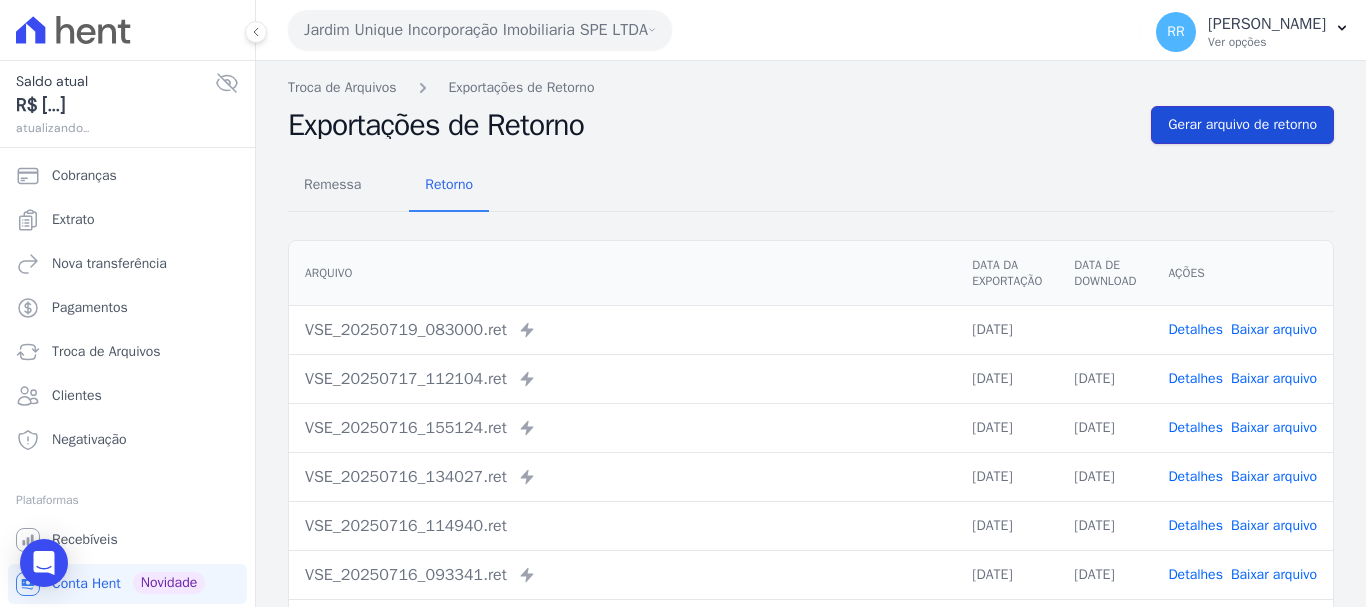 click on "Gerar arquivo de retorno" at bounding box center [1242, 125] 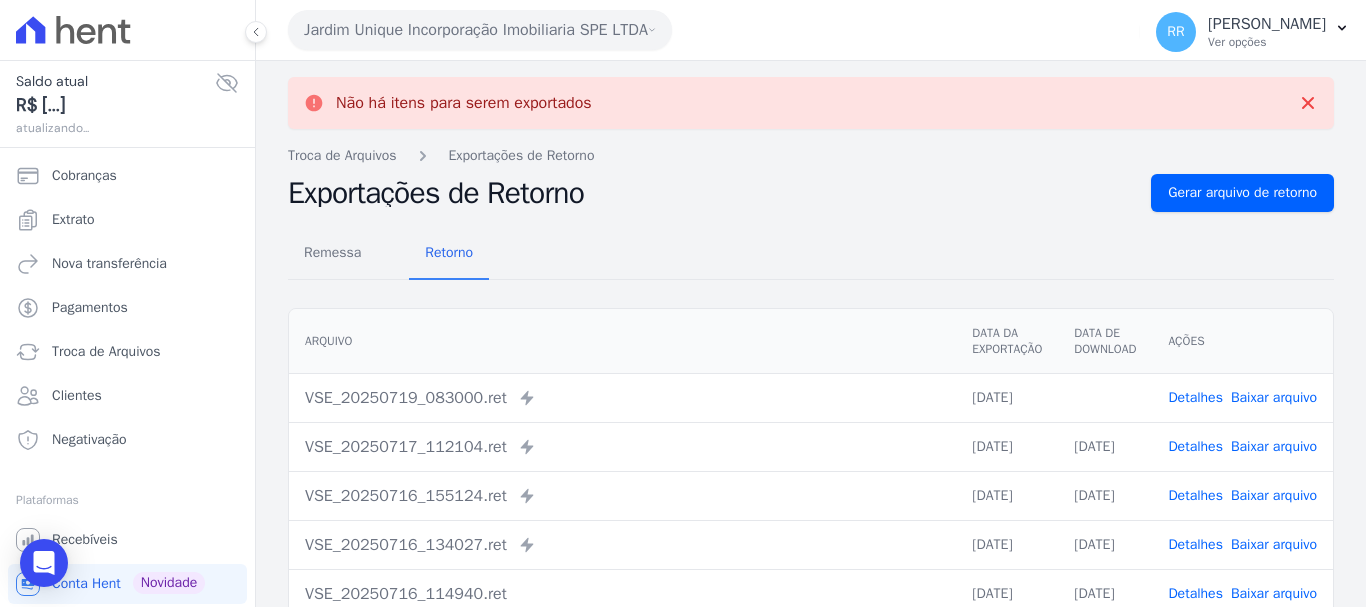 click on "Baixar arquivo" at bounding box center (1274, 397) 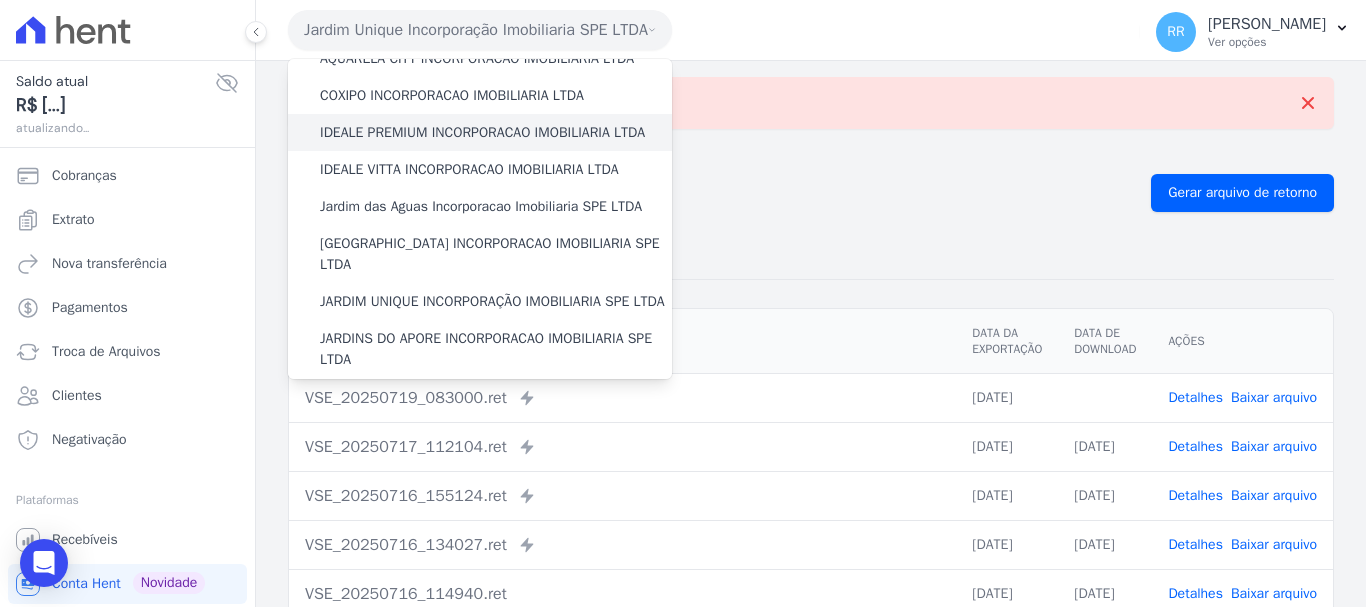 scroll, scrollTop: 300, scrollLeft: 0, axis: vertical 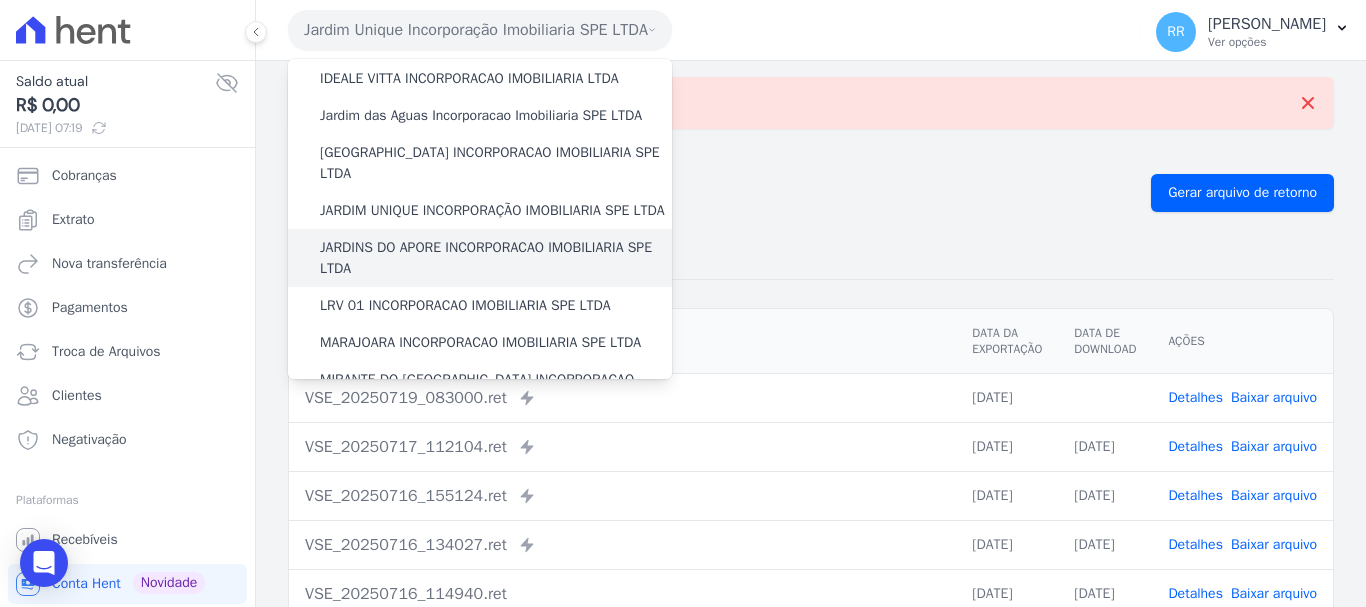 click on "JARDINS DO APORE INCORPORACAO IMOBILIARIA SPE LTDA" at bounding box center [480, 258] 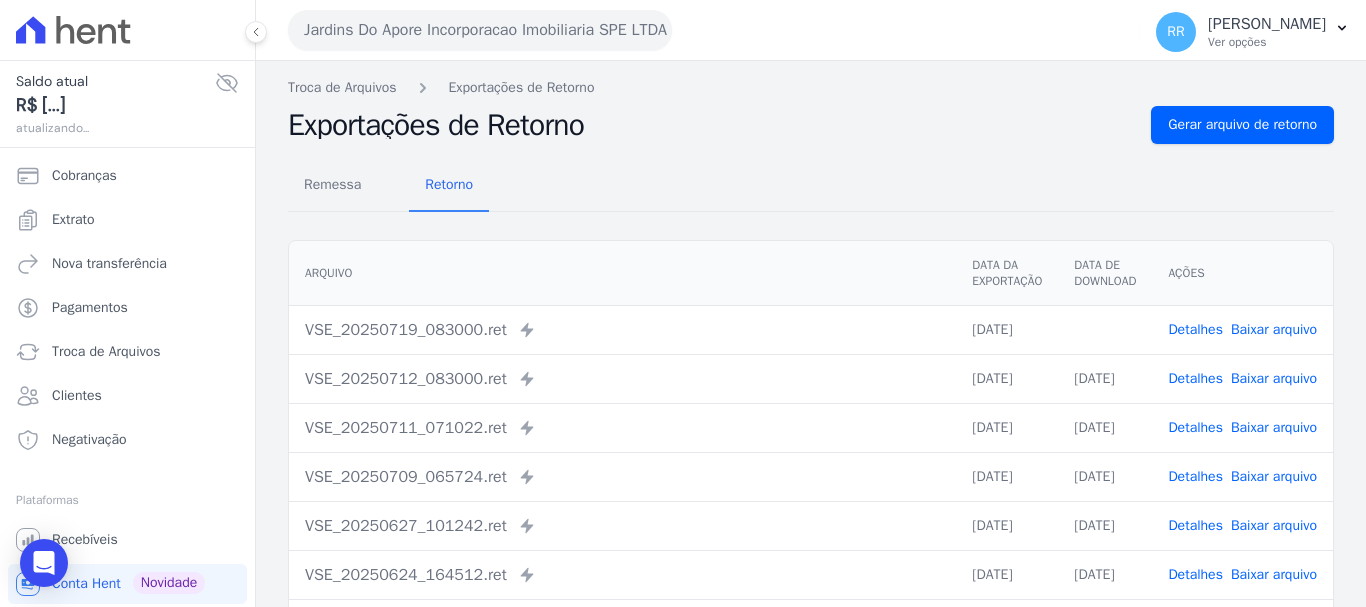click on "Baixar arquivo" at bounding box center (1274, 329) 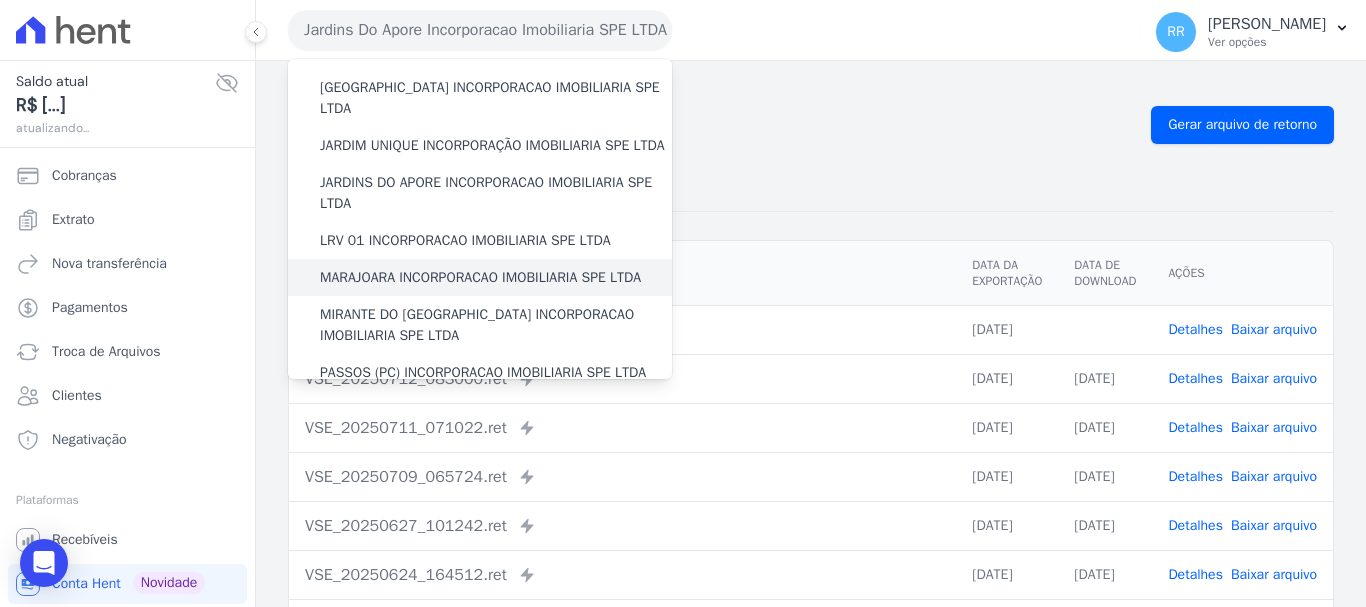 scroll, scrollTop: 400, scrollLeft: 0, axis: vertical 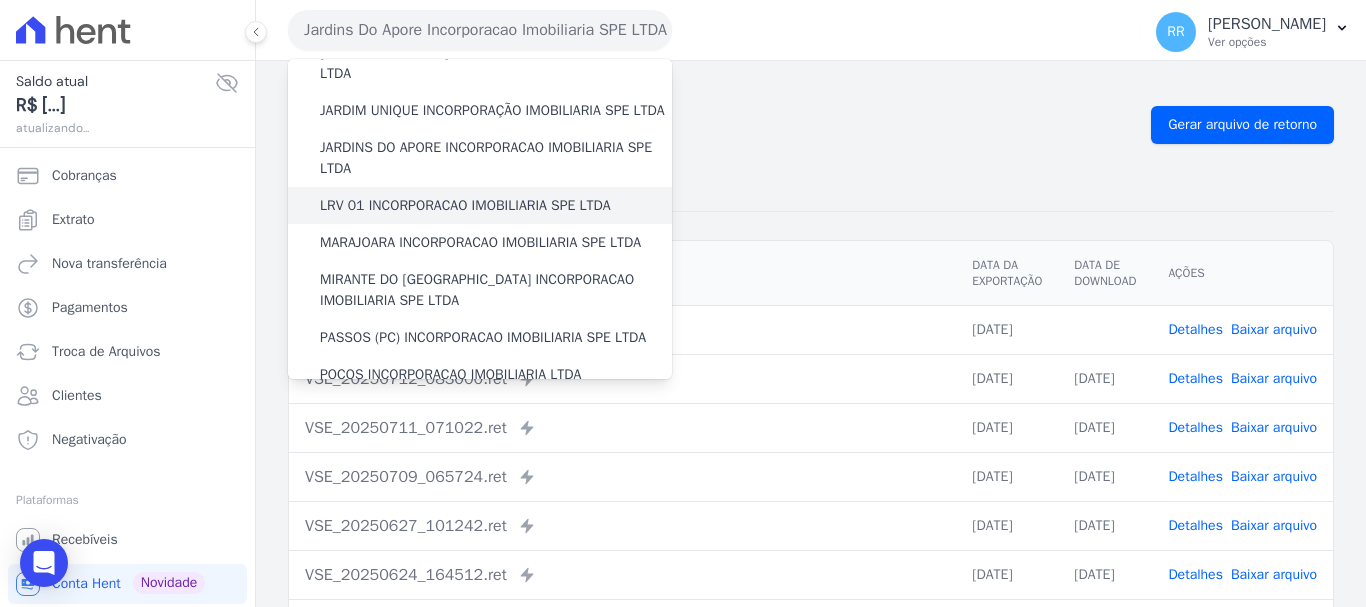 click on "LRV 01 INCORPORACAO IMOBILIARIA SPE LTDA" at bounding box center (480, 205) 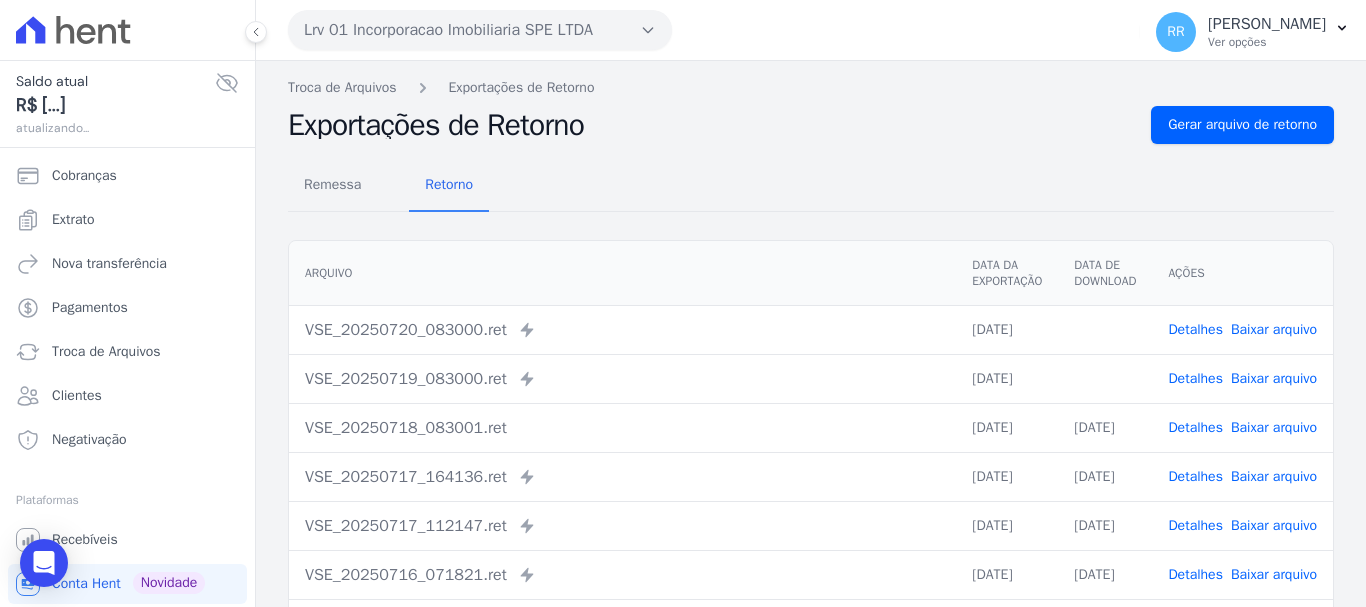 click on "Baixar arquivo" at bounding box center [1274, 378] 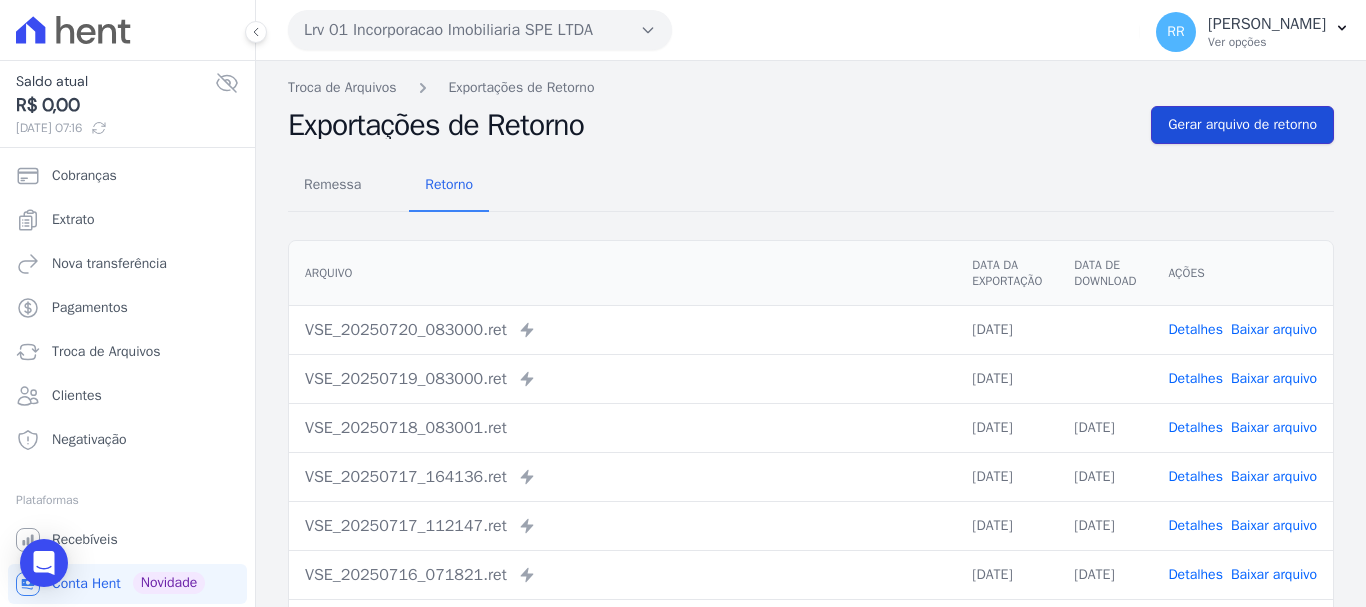drag, startPoint x: 1225, startPoint y: 133, endPoint x: 1181, endPoint y: 133, distance: 44 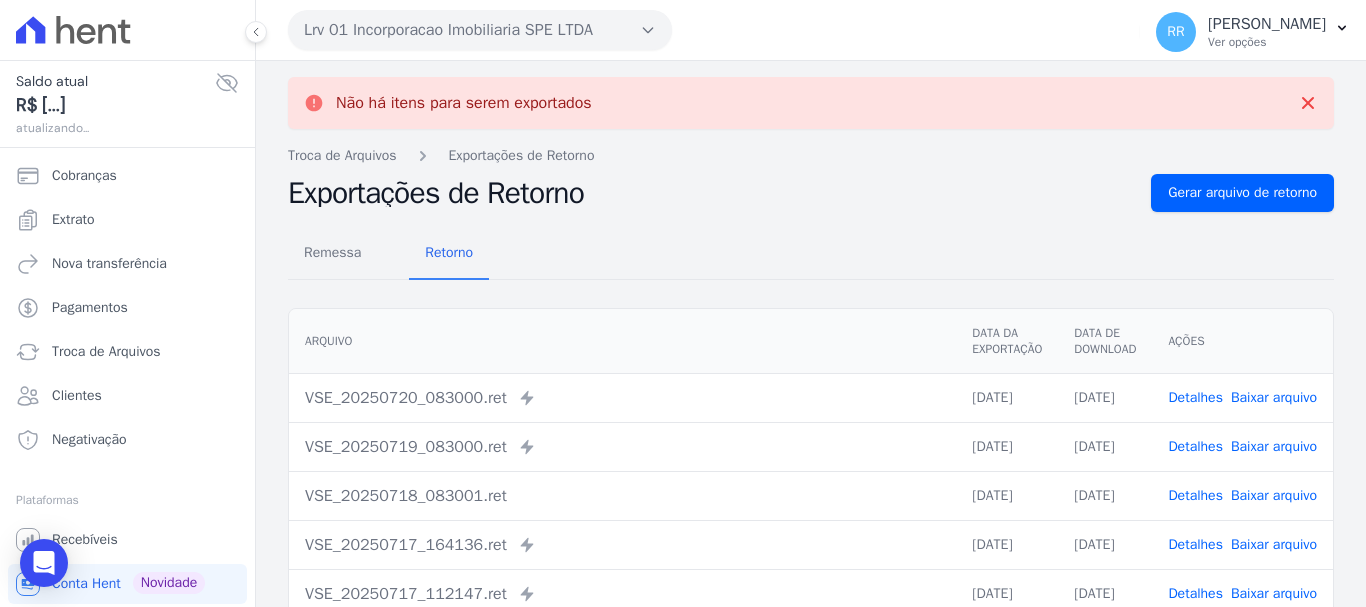 click on "Lrv 01 Incorporacao Imobiliaria SPE LTDA" at bounding box center [480, 30] 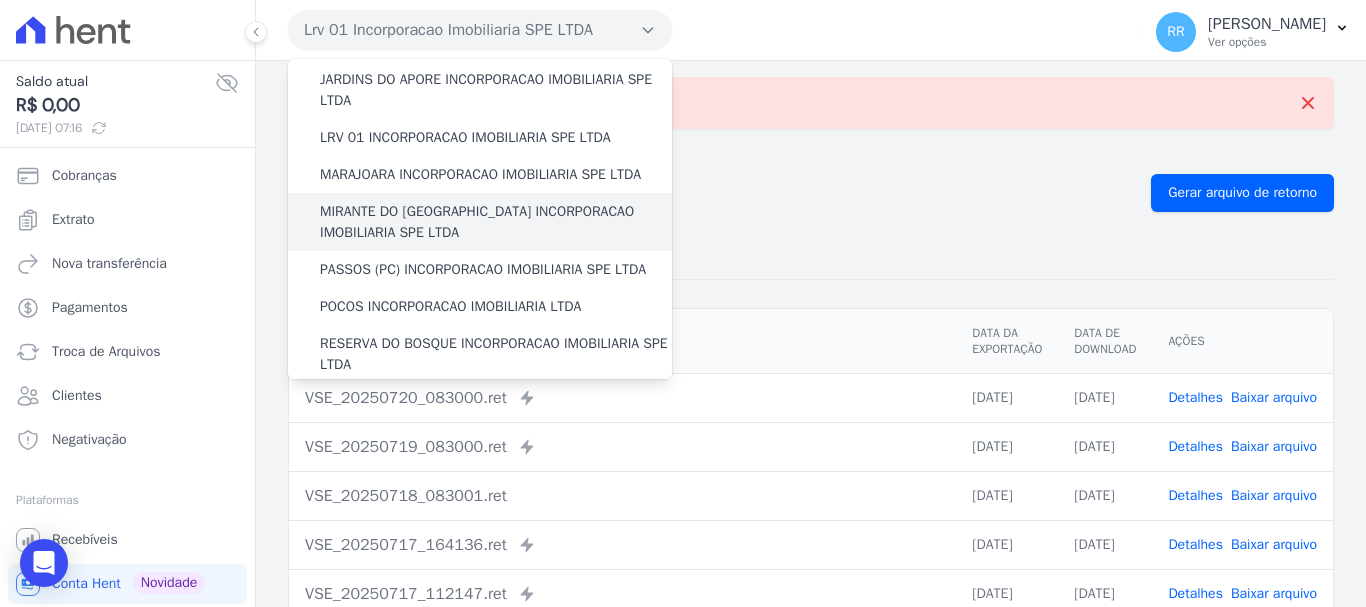 scroll, scrollTop: 473, scrollLeft: 0, axis: vertical 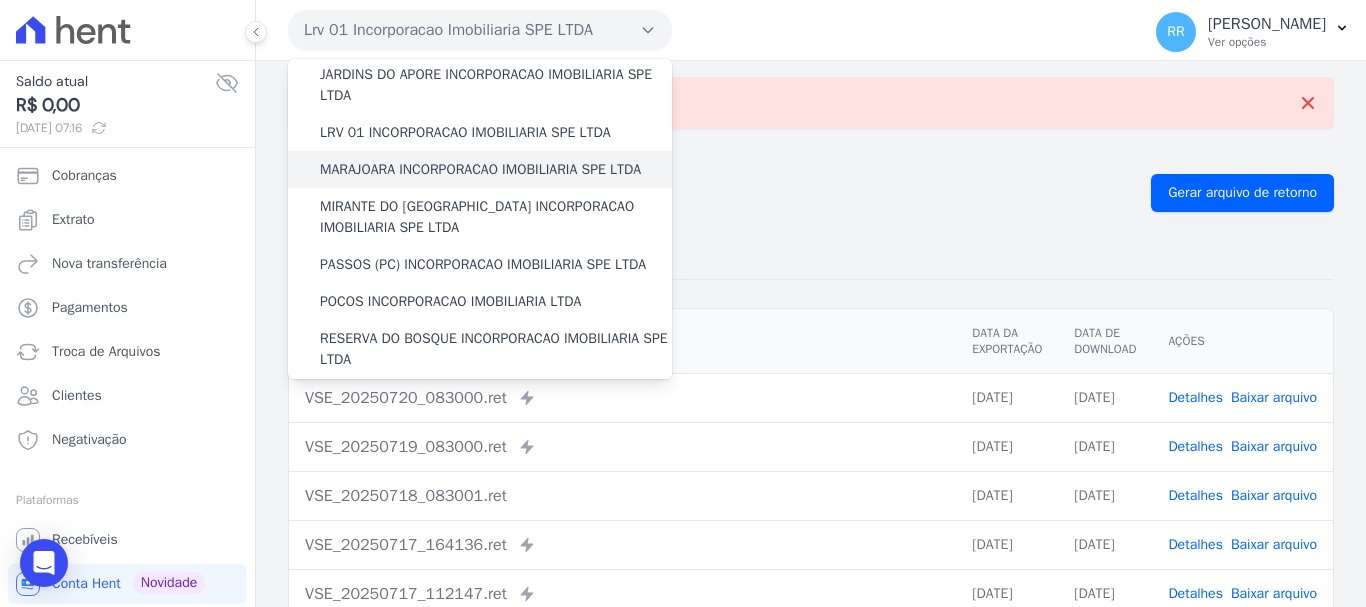 click on "MARAJOARA INCORPORACAO IMOBILIARIA SPE LTDA" at bounding box center [480, 169] 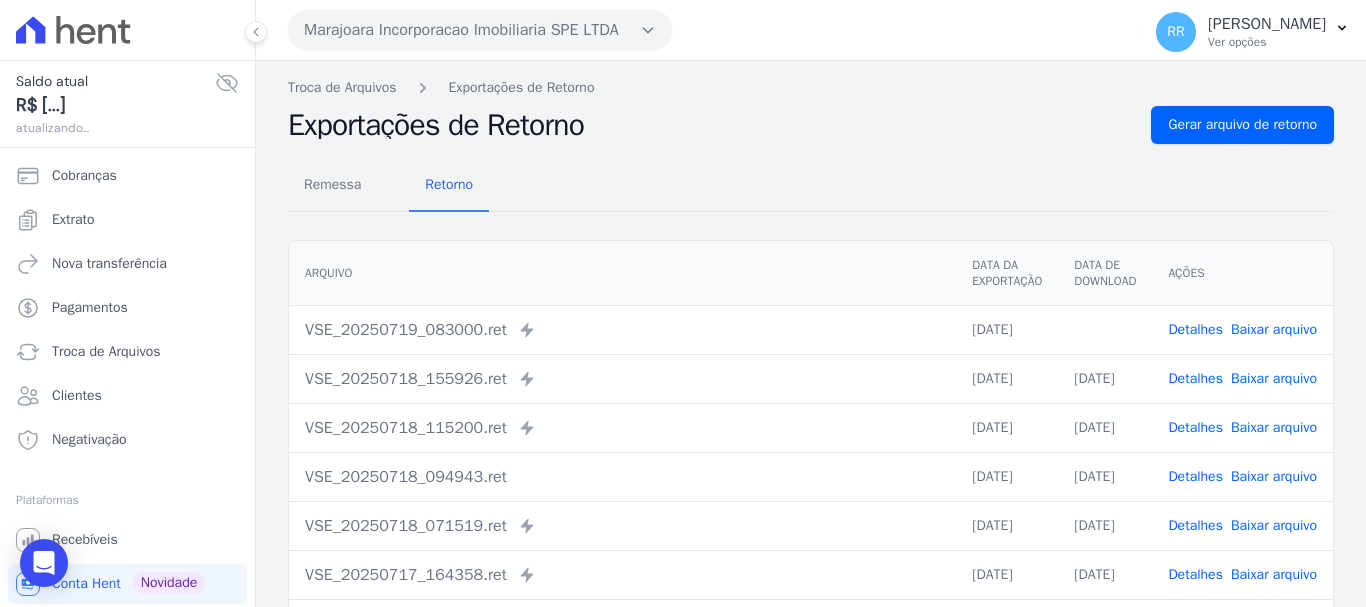 click on "Baixar arquivo" at bounding box center [1274, 329] 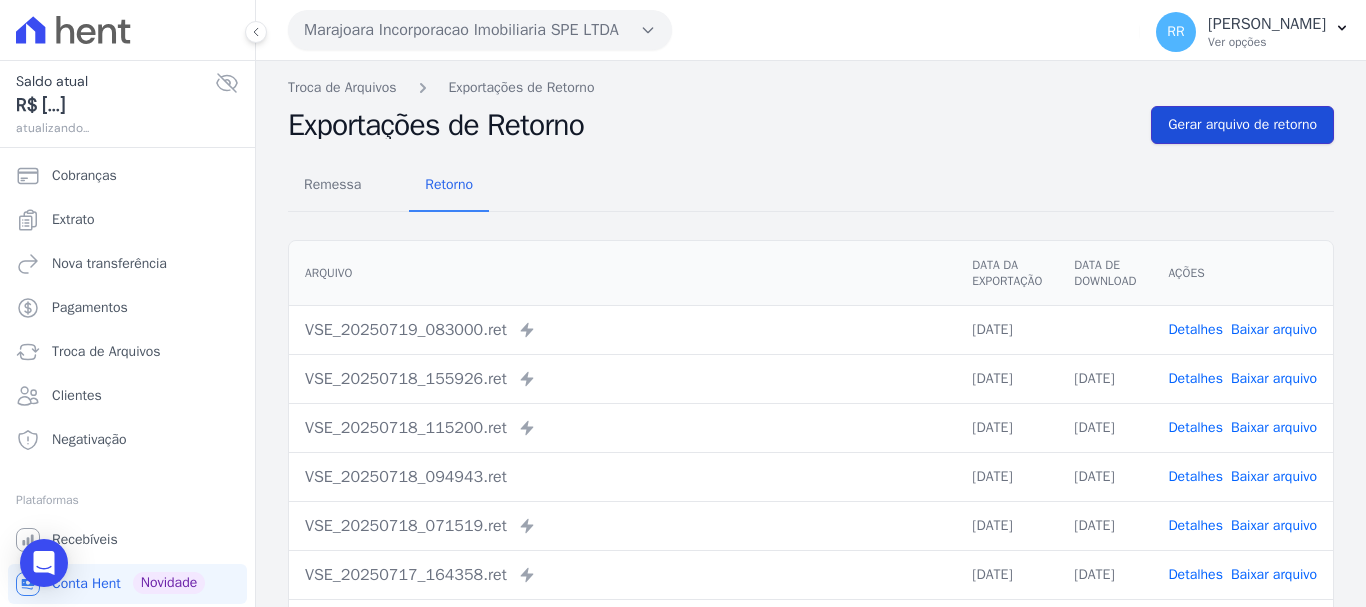 drag, startPoint x: 1207, startPoint y: 124, endPoint x: 1182, endPoint y: 124, distance: 25 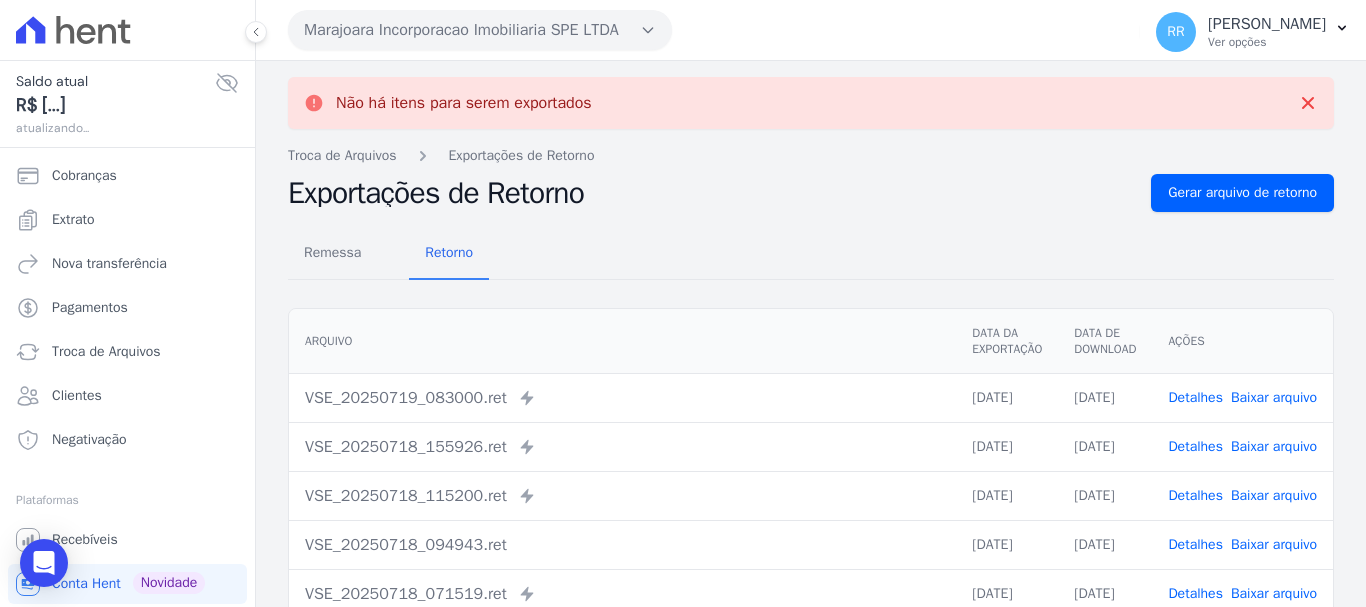 drag, startPoint x: 353, startPoint y: 13, endPoint x: 386, endPoint y: 43, distance: 44.598206 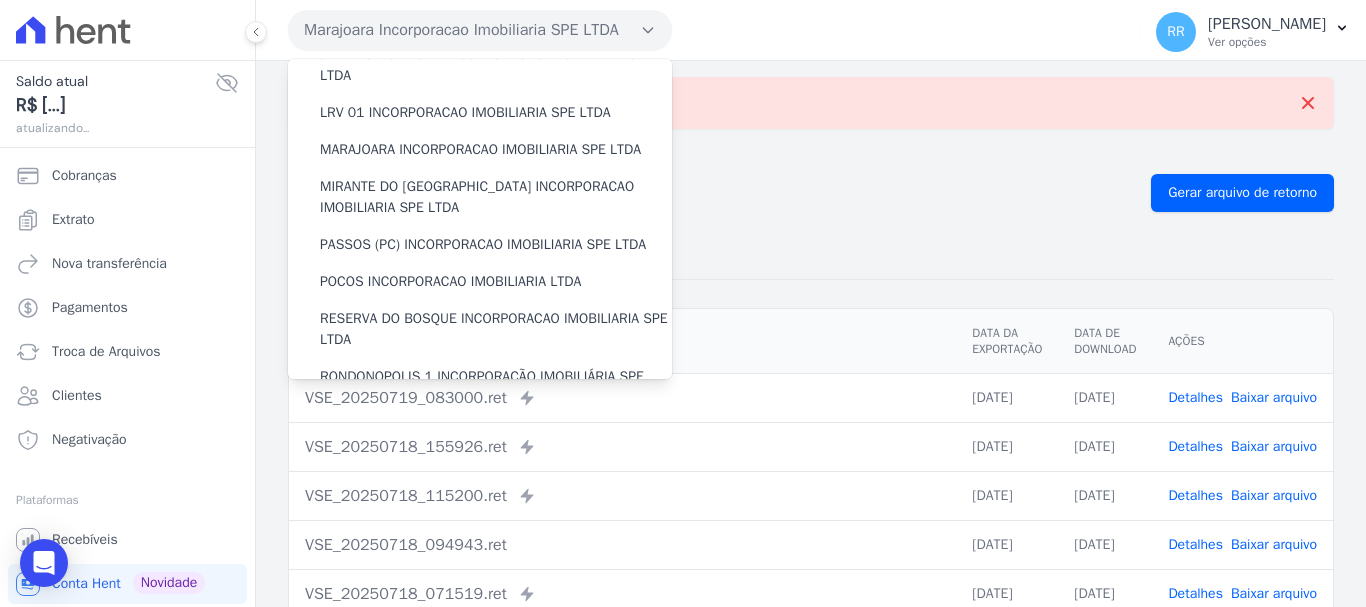 scroll, scrollTop: 500, scrollLeft: 0, axis: vertical 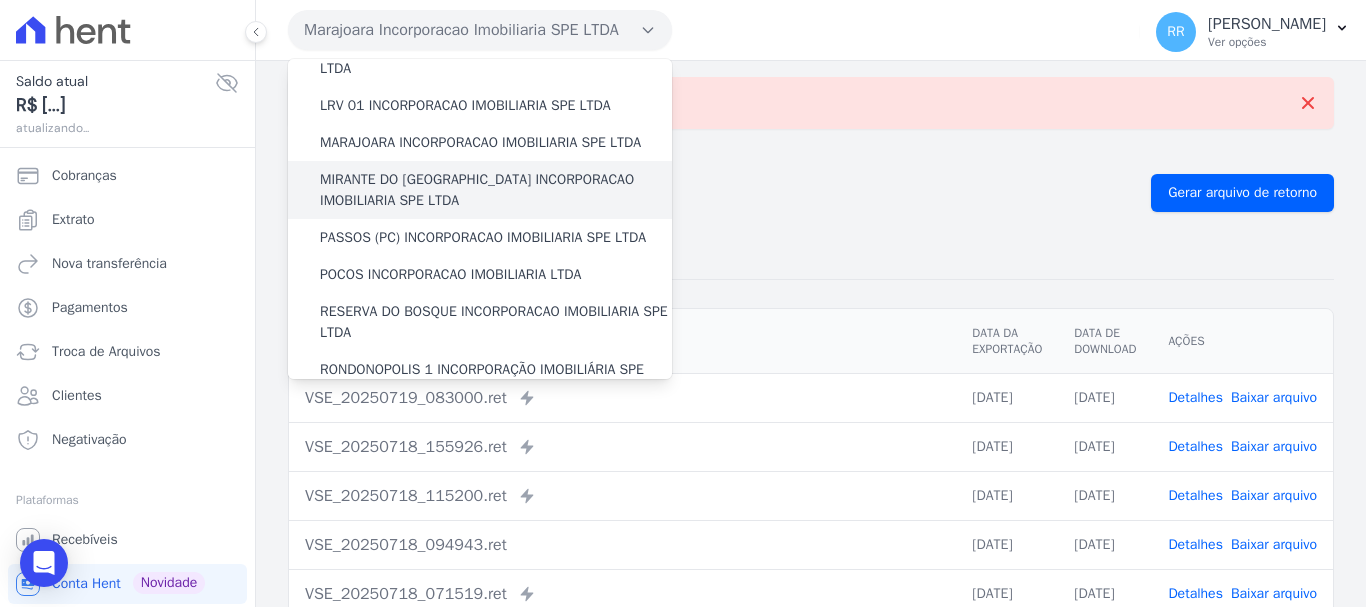 click on "MIRANTE DO [GEOGRAPHIC_DATA] INCORPORACAO IMOBILIARIA SPE LTDA" at bounding box center (496, 190) 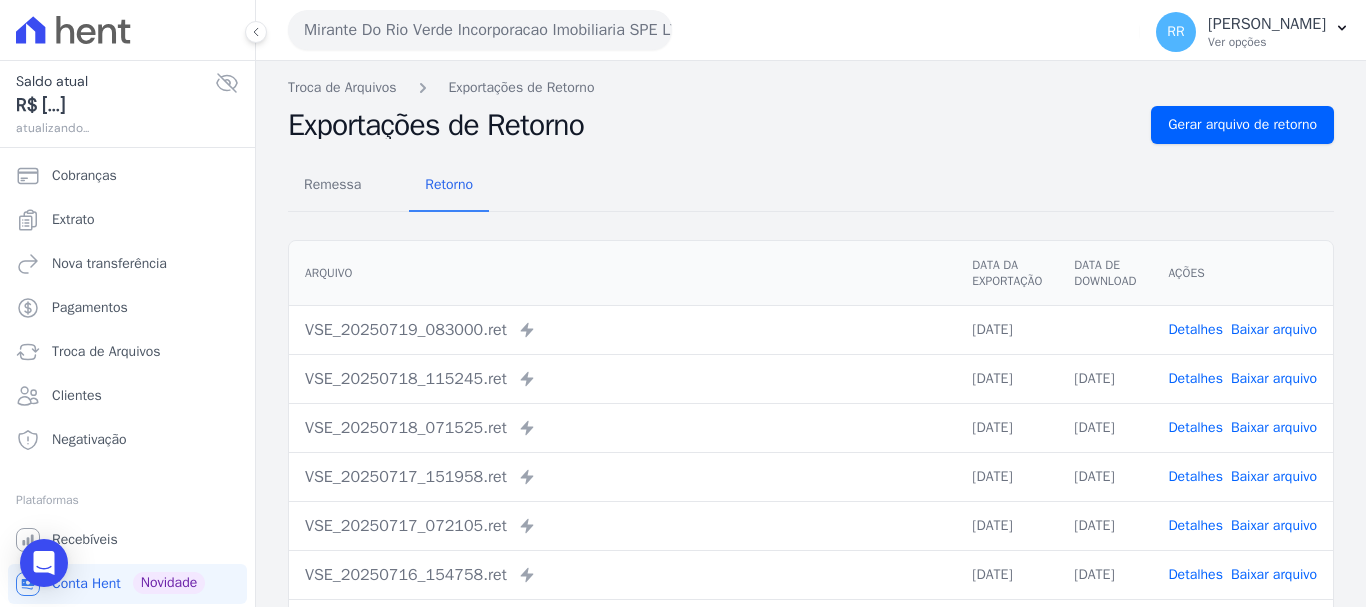 click on "Baixar arquivo" at bounding box center (1274, 329) 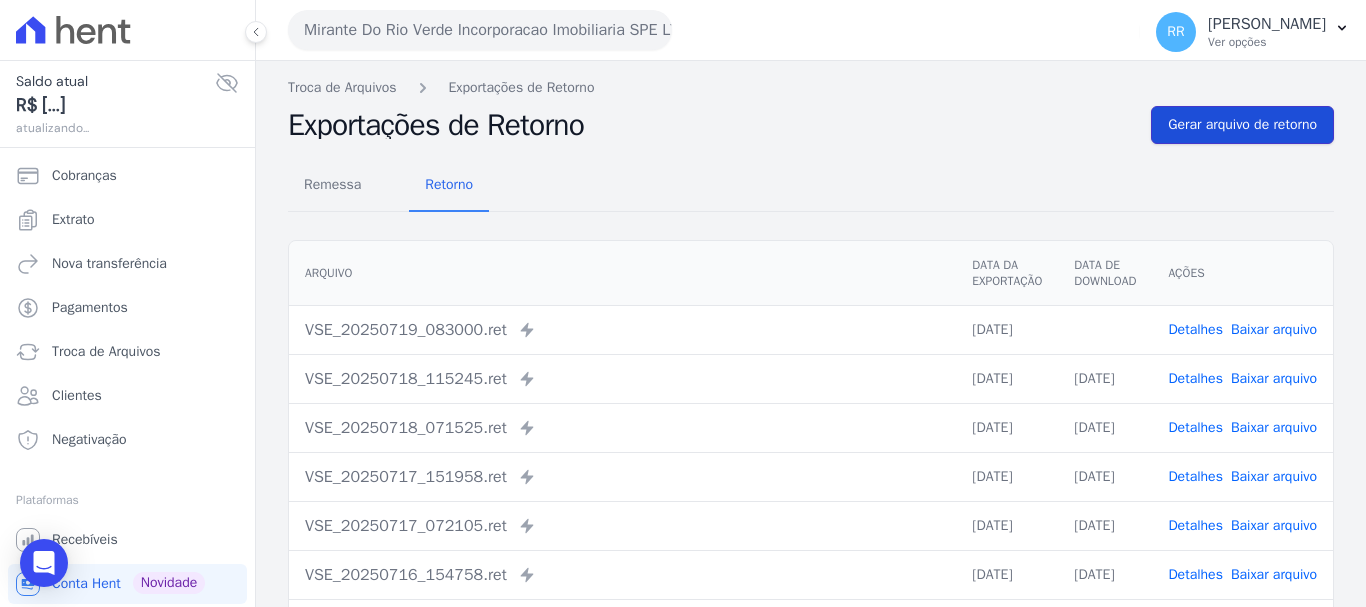 click on "Gerar arquivo de retorno" at bounding box center [1242, 125] 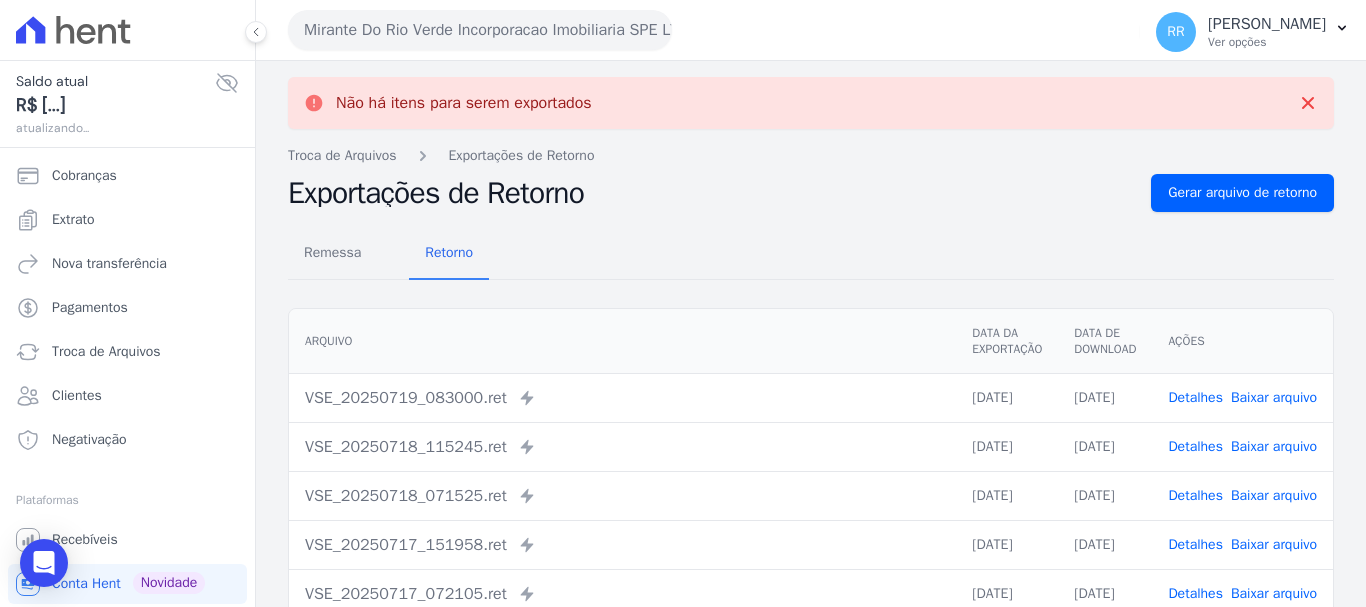 drag, startPoint x: 656, startPoint y: 68, endPoint x: 623, endPoint y: 37, distance: 45.276924 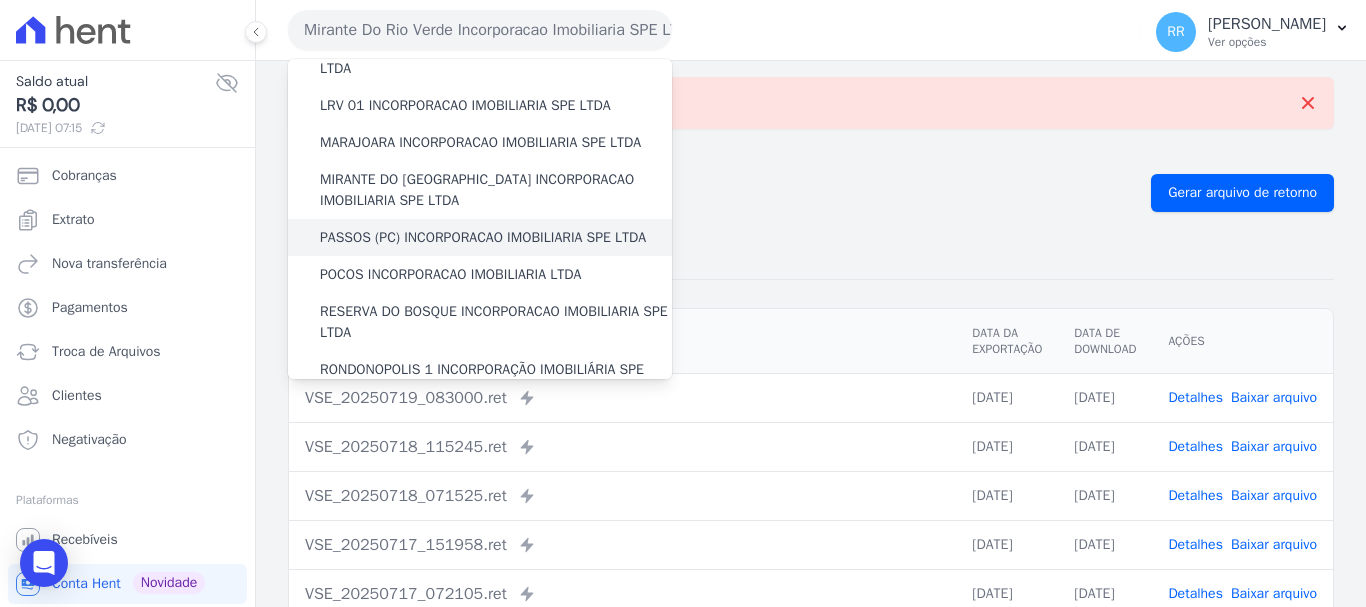 scroll, scrollTop: 600, scrollLeft: 0, axis: vertical 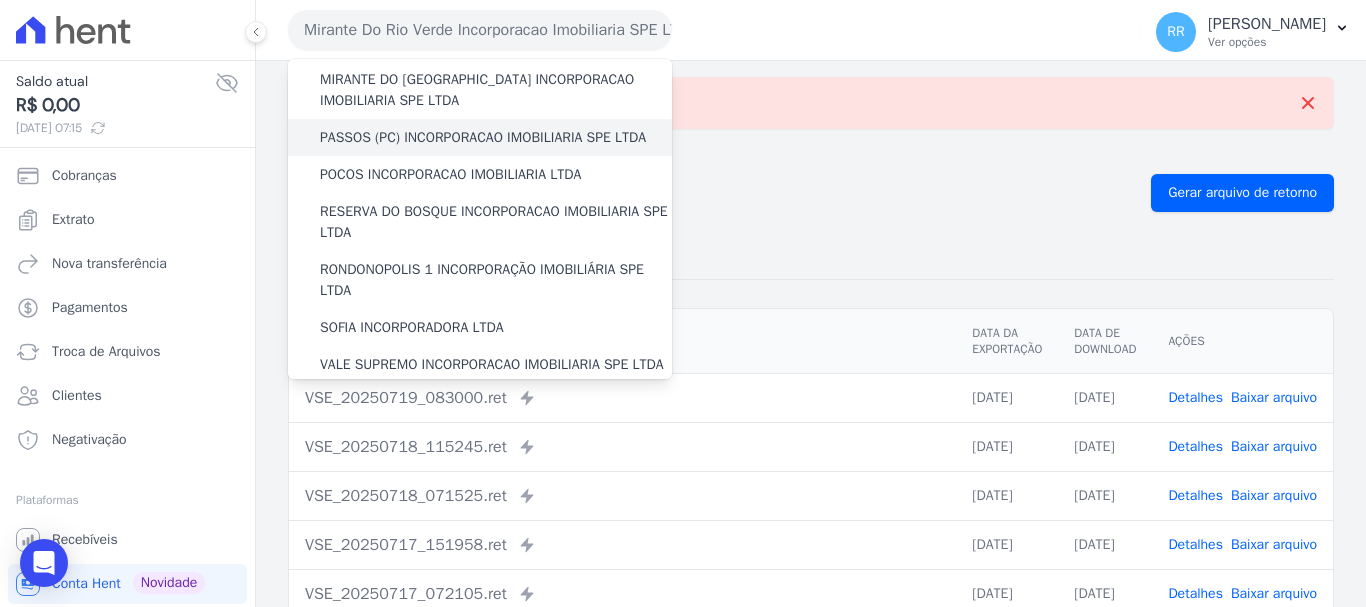 click on "PASSOS (PC) INCORPORACAO IMOBILIARIA SPE LTDA" at bounding box center (483, 137) 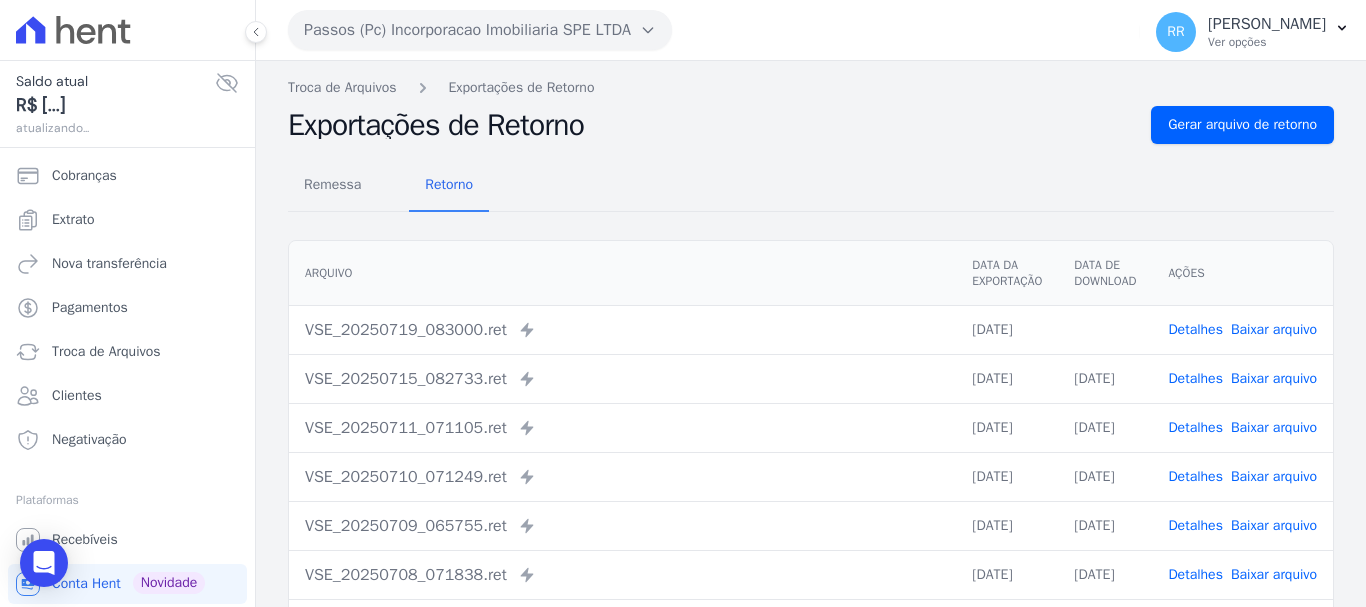 click on "Baixar arquivo" at bounding box center (1274, 329) 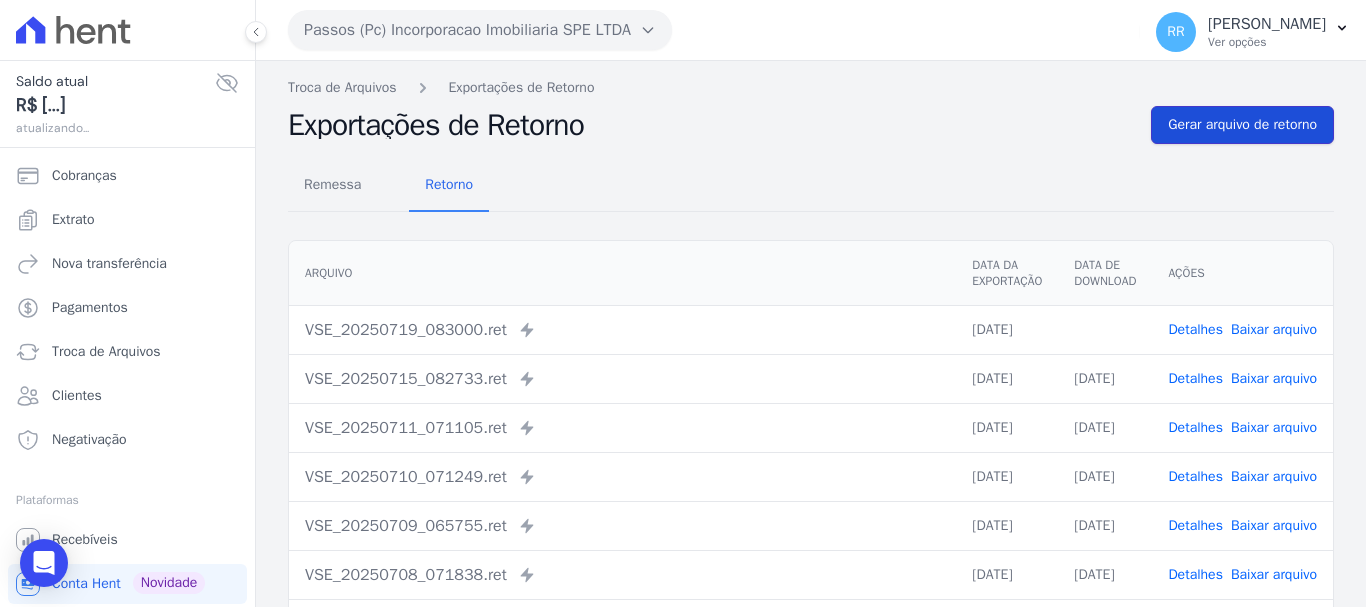 drag, startPoint x: 1191, startPoint y: 140, endPoint x: 1152, endPoint y: 135, distance: 39.319206 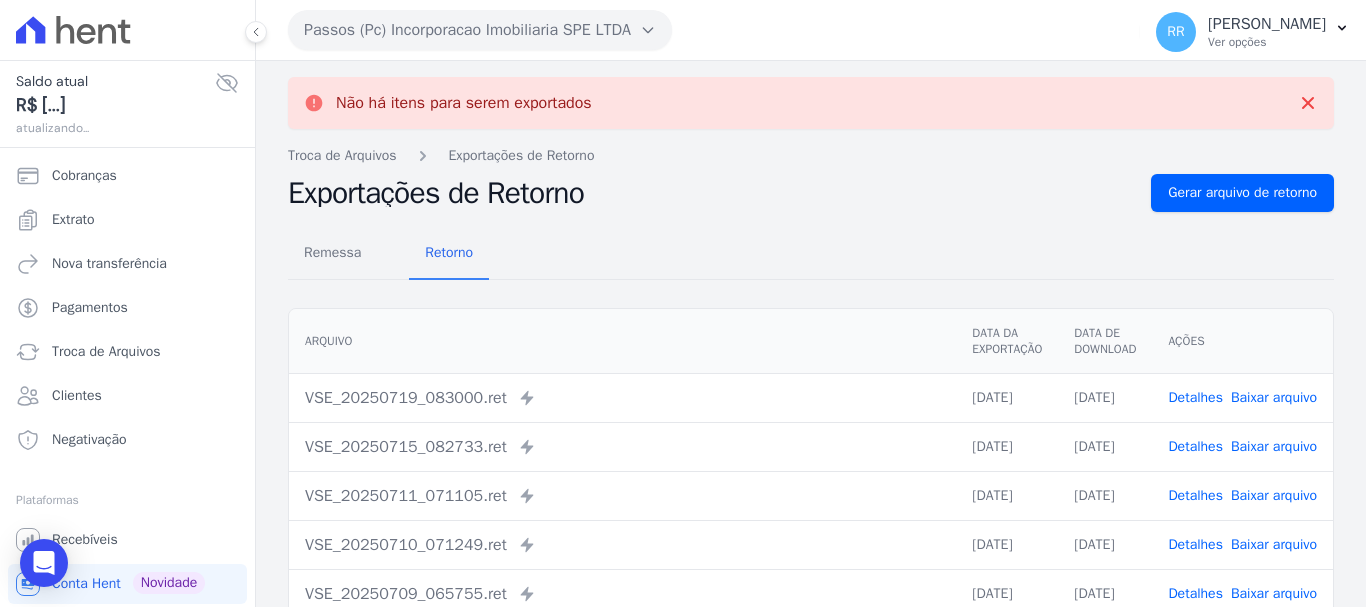 click on "Passos (Pc) Incorporacao Imobiliaria SPE LTDA" at bounding box center (480, 30) 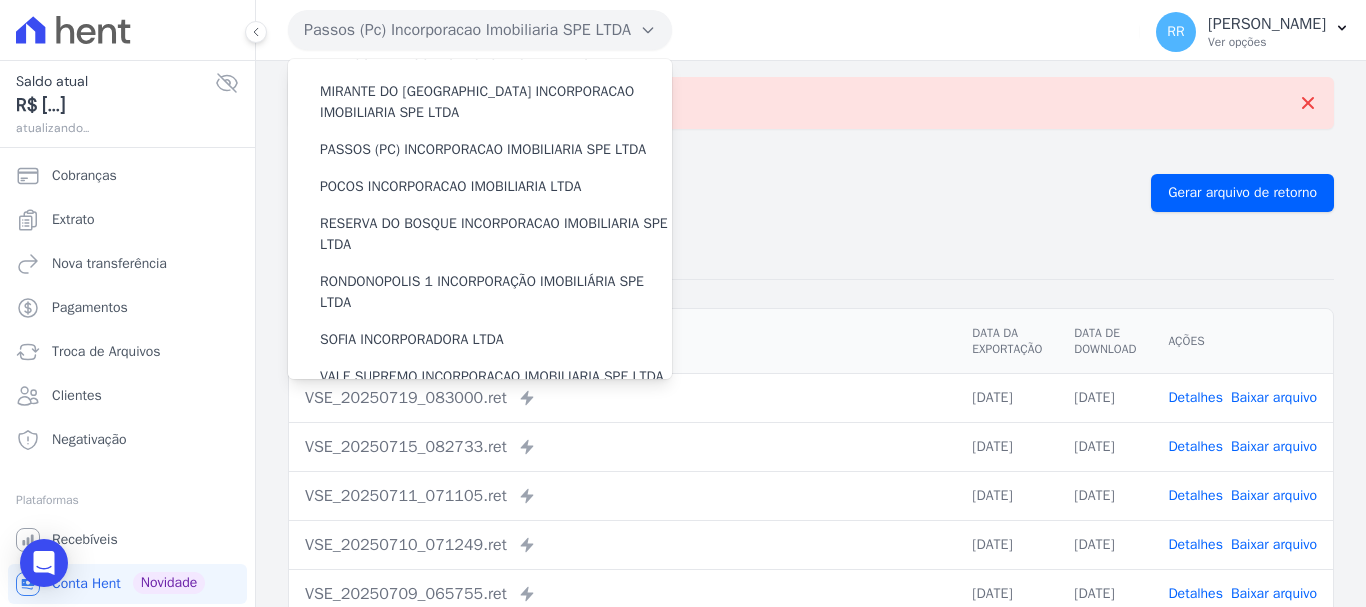 scroll, scrollTop: 600, scrollLeft: 0, axis: vertical 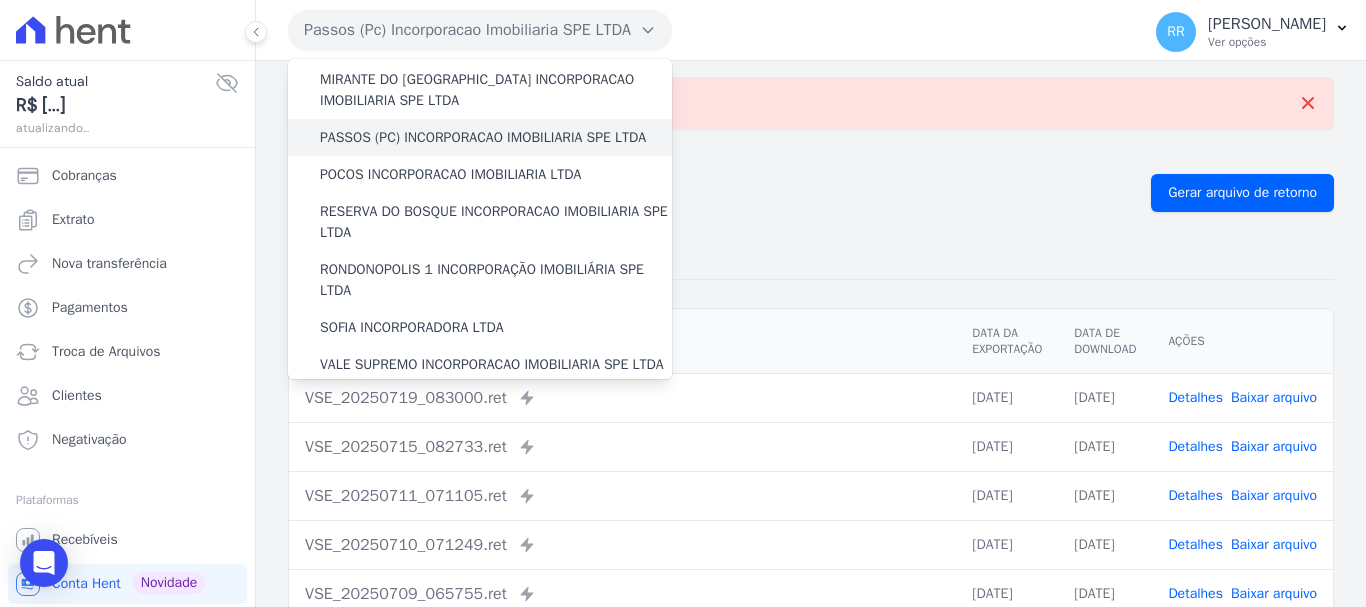 click on "PASSOS (PC) INCORPORACAO IMOBILIARIA SPE LTDA" at bounding box center [483, 137] 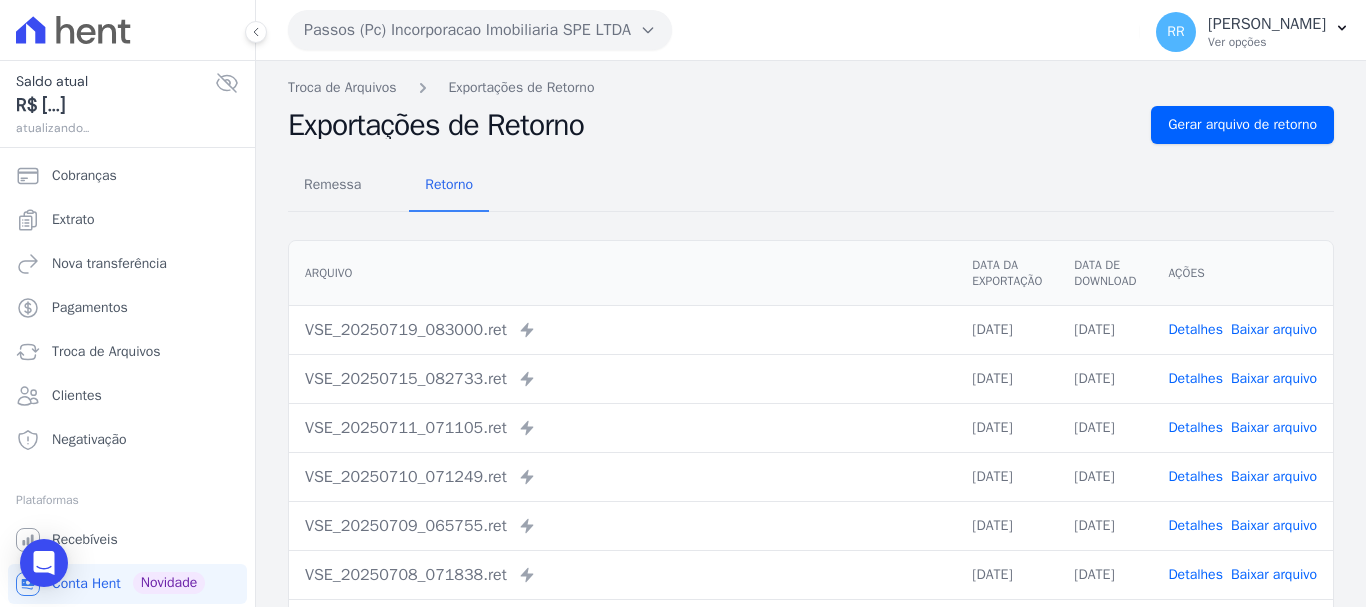 click on "Passos (Pc) Incorporacao Imobiliaria SPE LTDA" at bounding box center [480, 30] 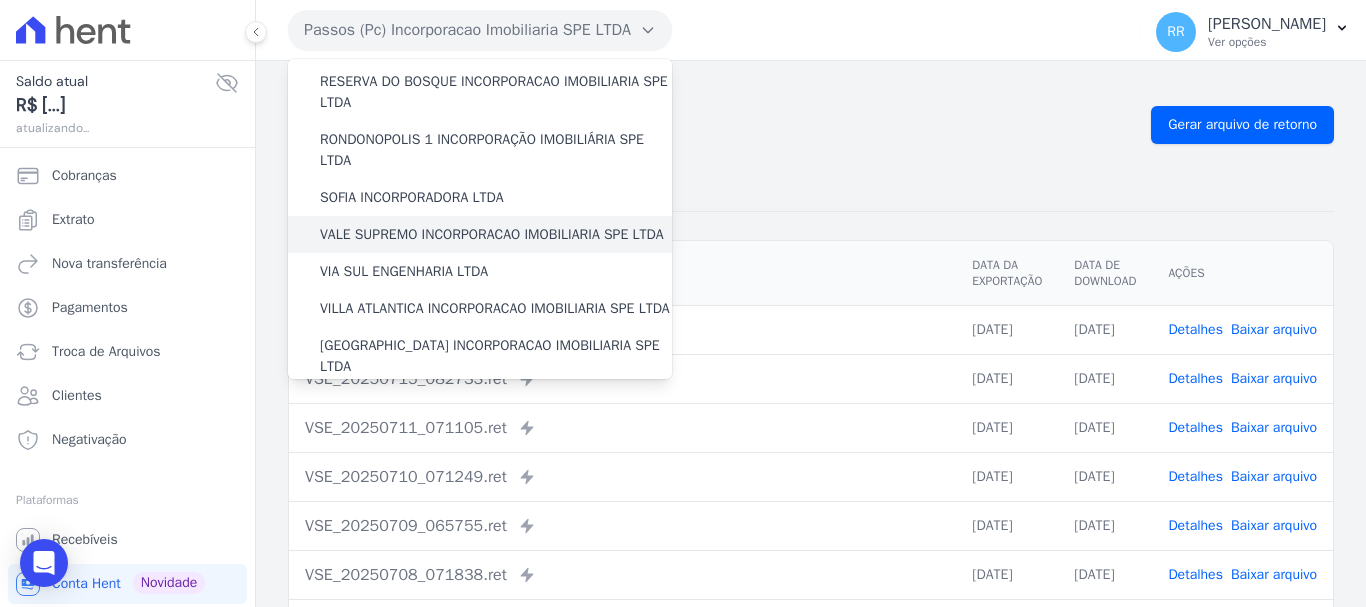 scroll, scrollTop: 700, scrollLeft: 0, axis: vertical 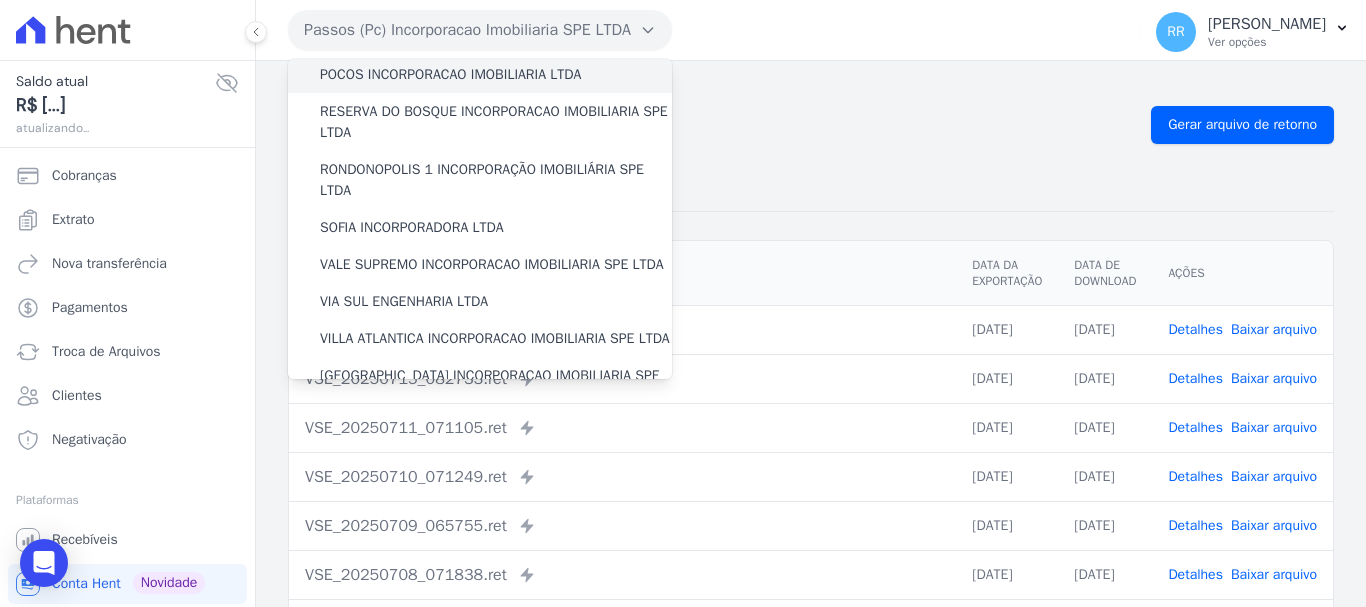 click on "POCOS INCORPORACAO IMOBILIARIA LTDA" at bounding box center [450, 74] 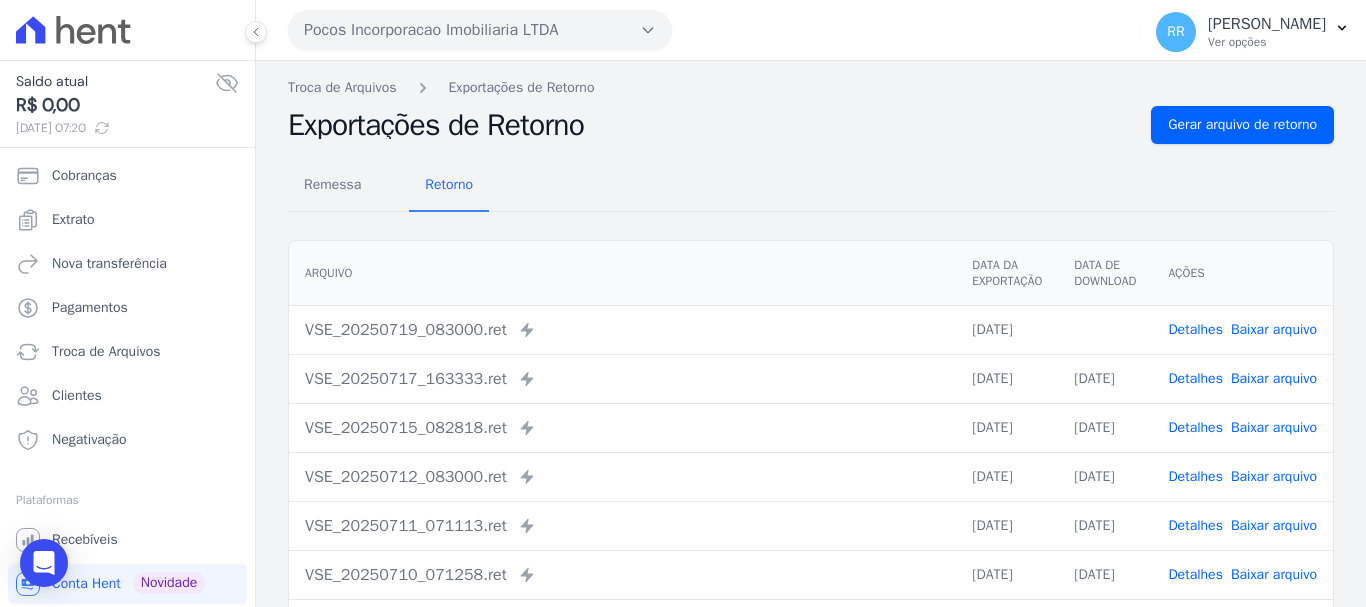 click on "Baixar arquivo" at bounding box center (1274, 329) 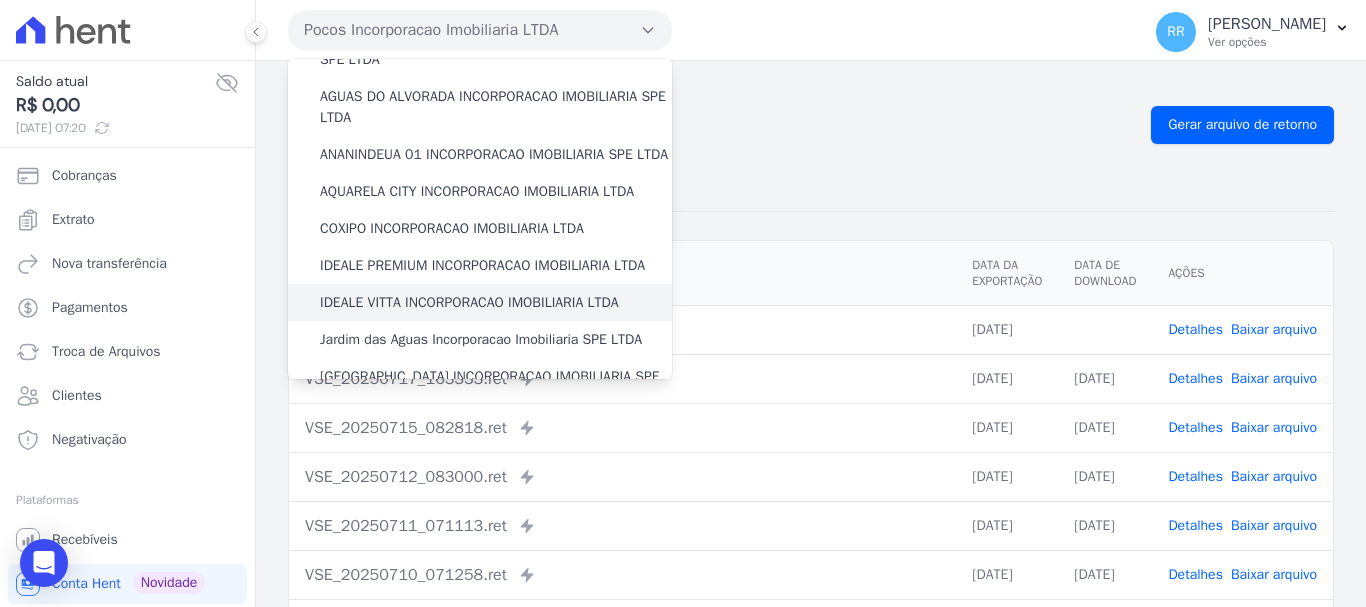 scroll, scrollTop: 200, scrollLeft: 0, axis: vertical 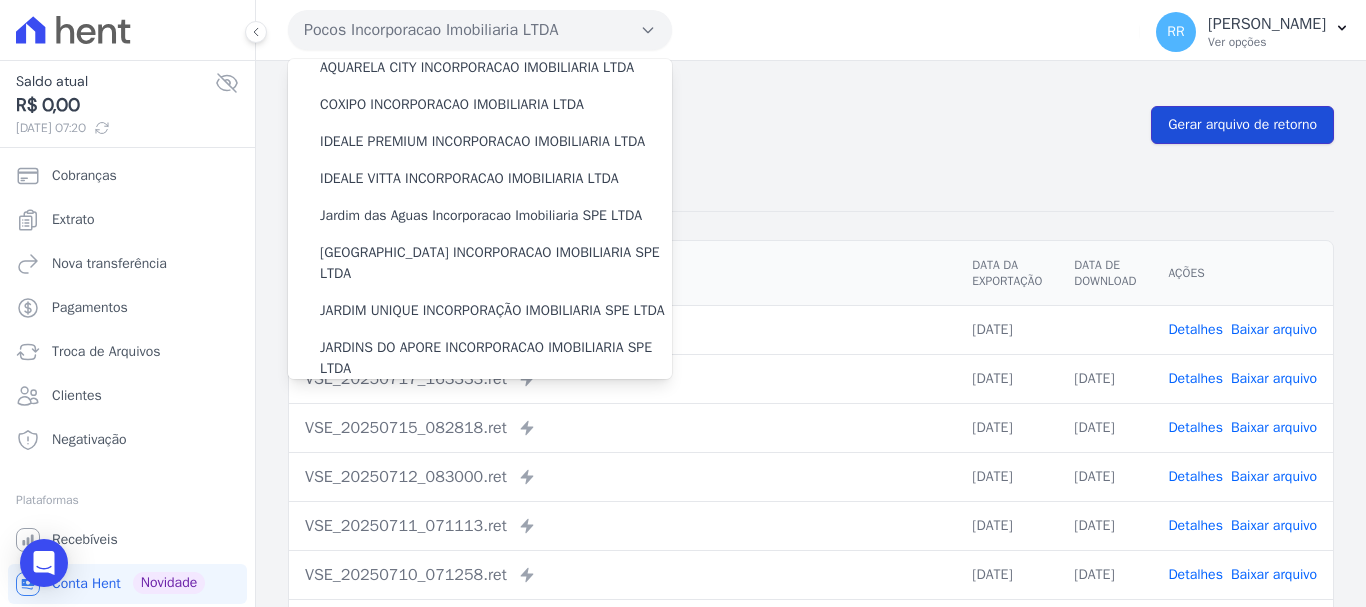click on "Gerar arquivo de retorno" at bounding box center [1242, 125] 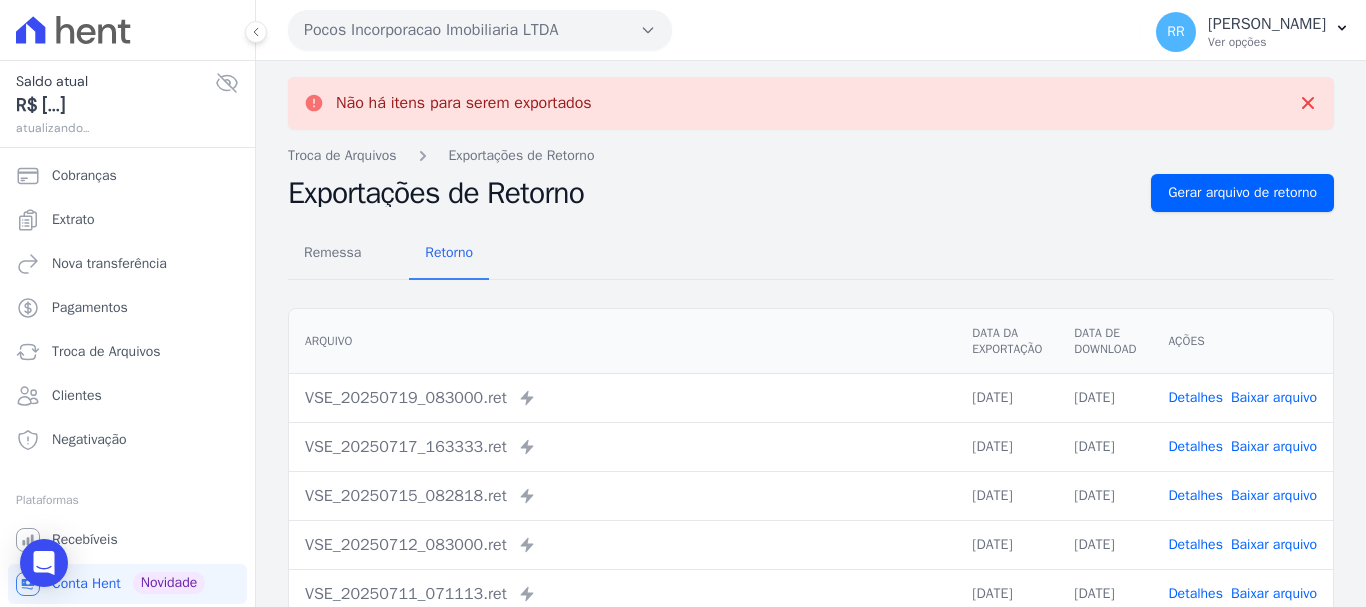 click on "Pocos Incorporacao Imobiliaria LTDA" at bounding box center (480, 30) 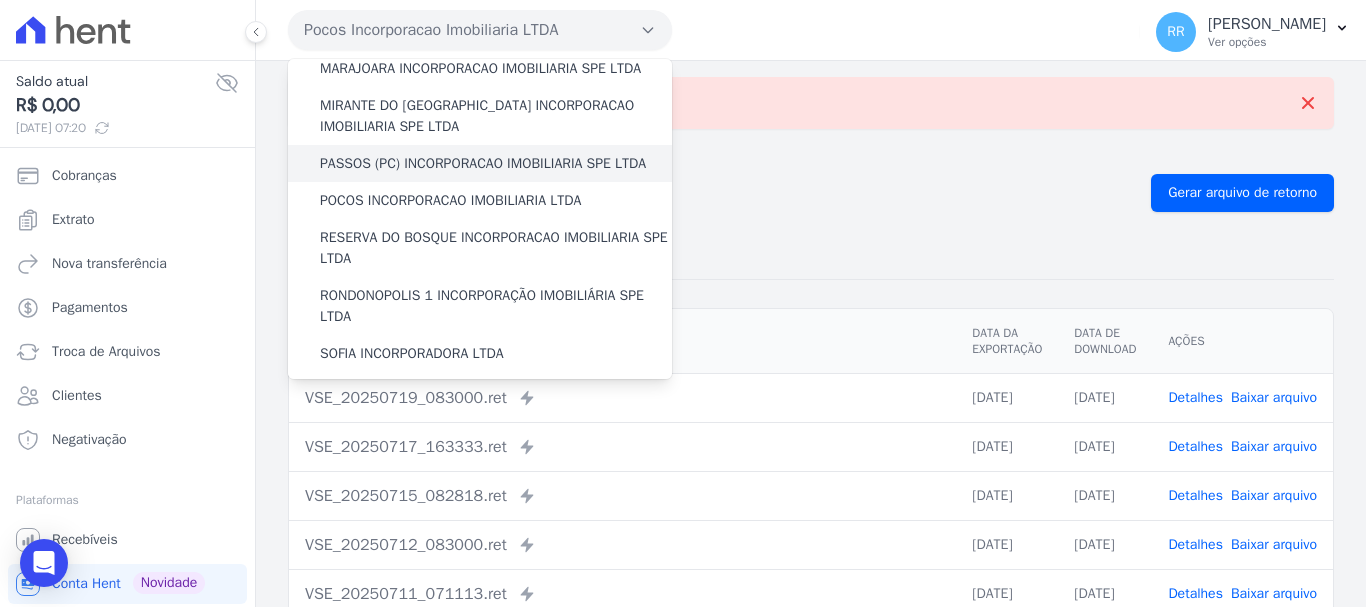 scroll, scrollTop: 700, scrollLeft: 0, axis: vertical 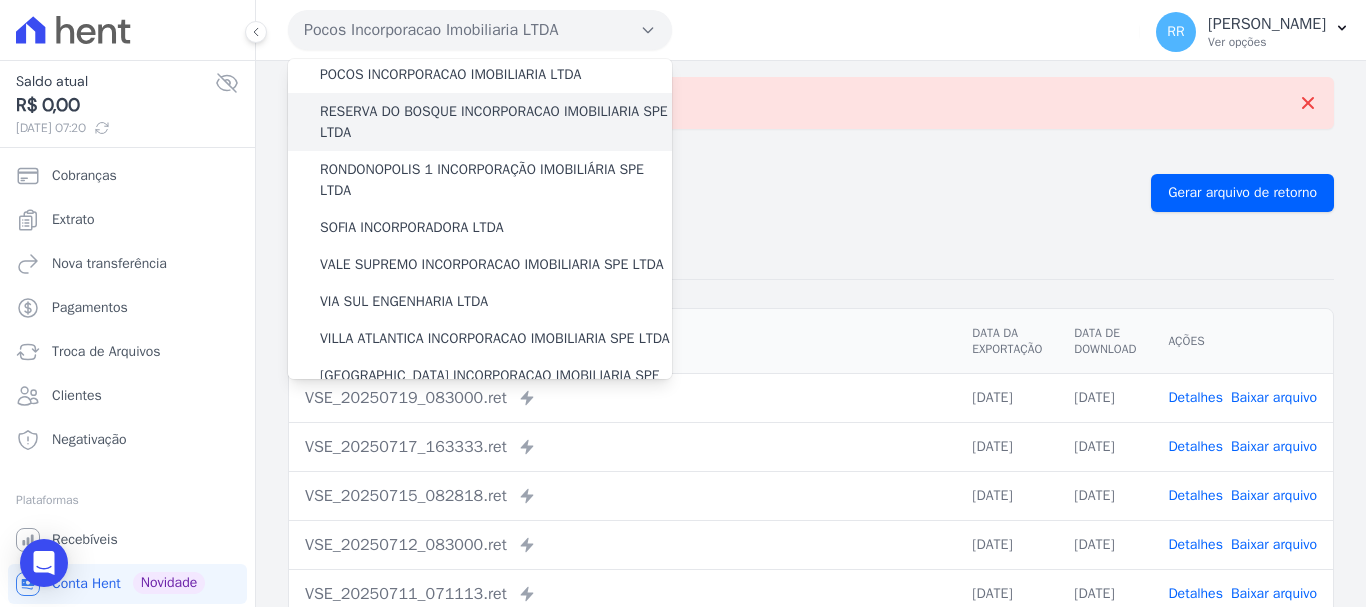 click on "RESERVA DO BOSQUE INCORPORACAO IMOBILIARIA SPE LTDA" at bounding box center [496, 122] 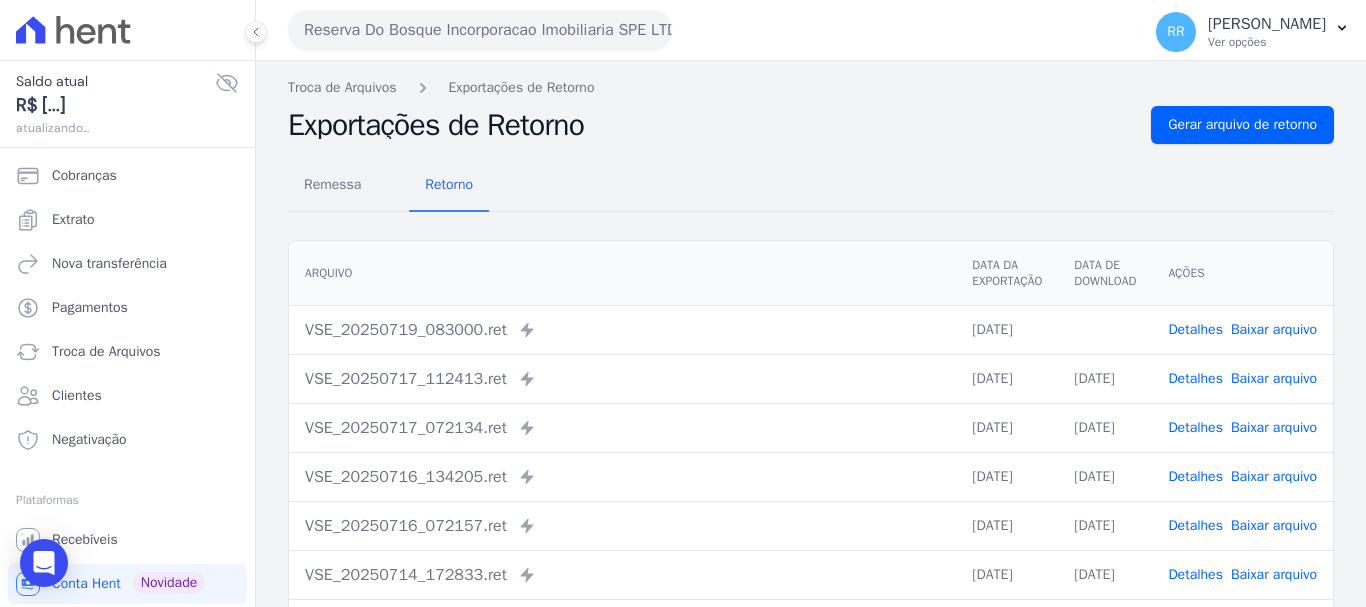 click on "Baixar arquivo" at bounding box center (1274, 329) 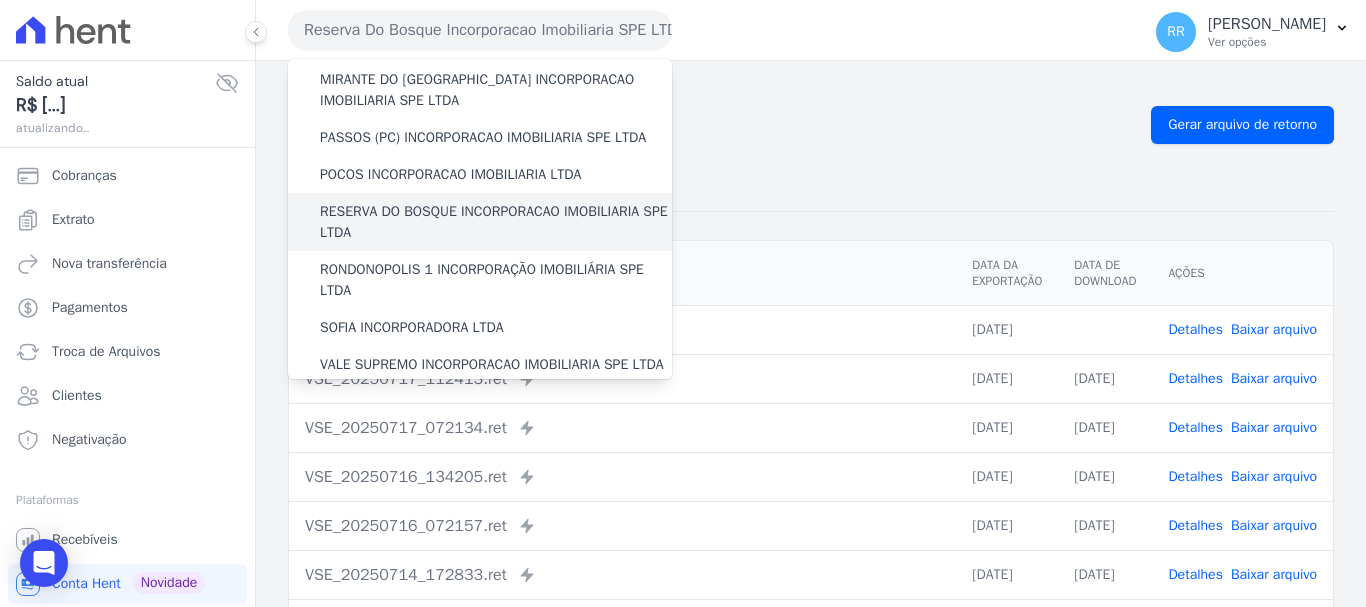 scroll, scrollTop: 700, scrollLeft: 0, axis: vertical 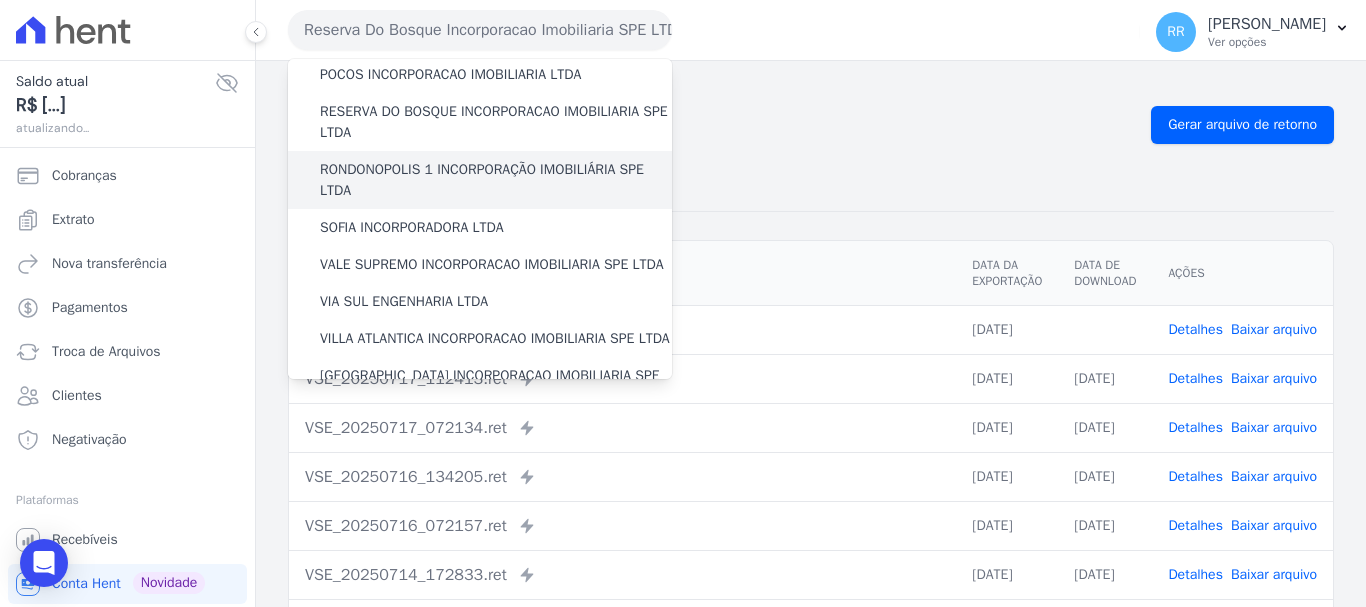 click on "RONDONOPOLIS 1 INCORPORAÇÃO IMOBILIÁRIA SPE LTDA" at bounding box center (496, 180) 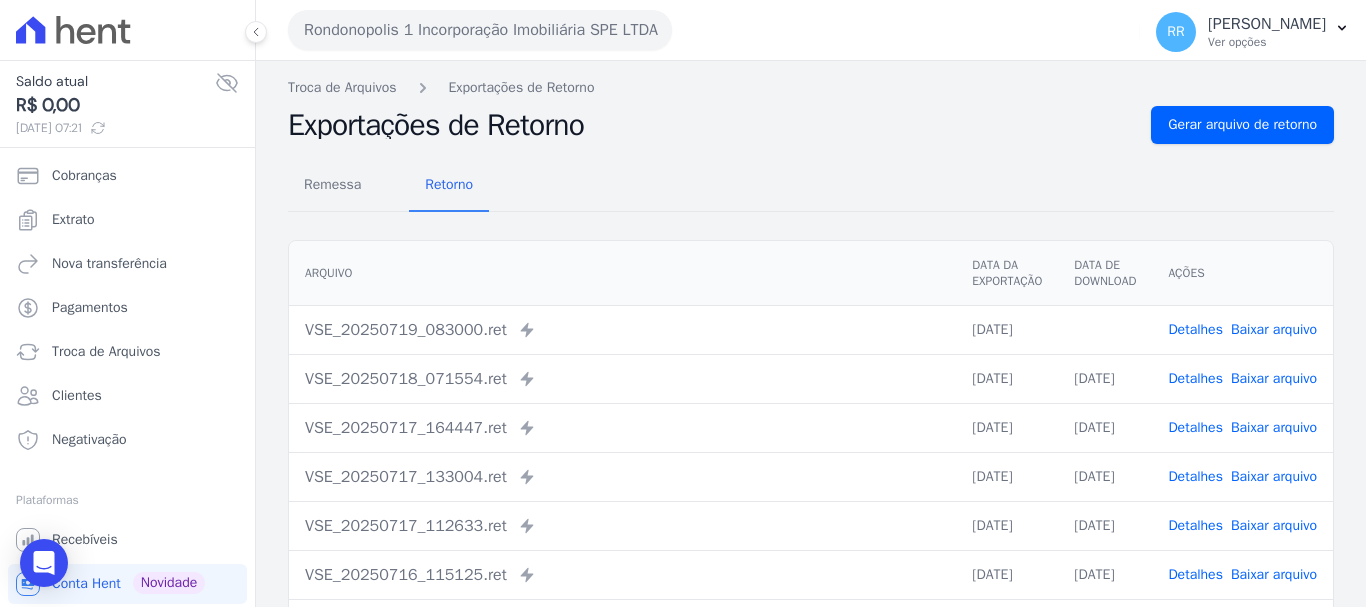 click on "Baixar arquivo" at bounding box center (1274, 329) 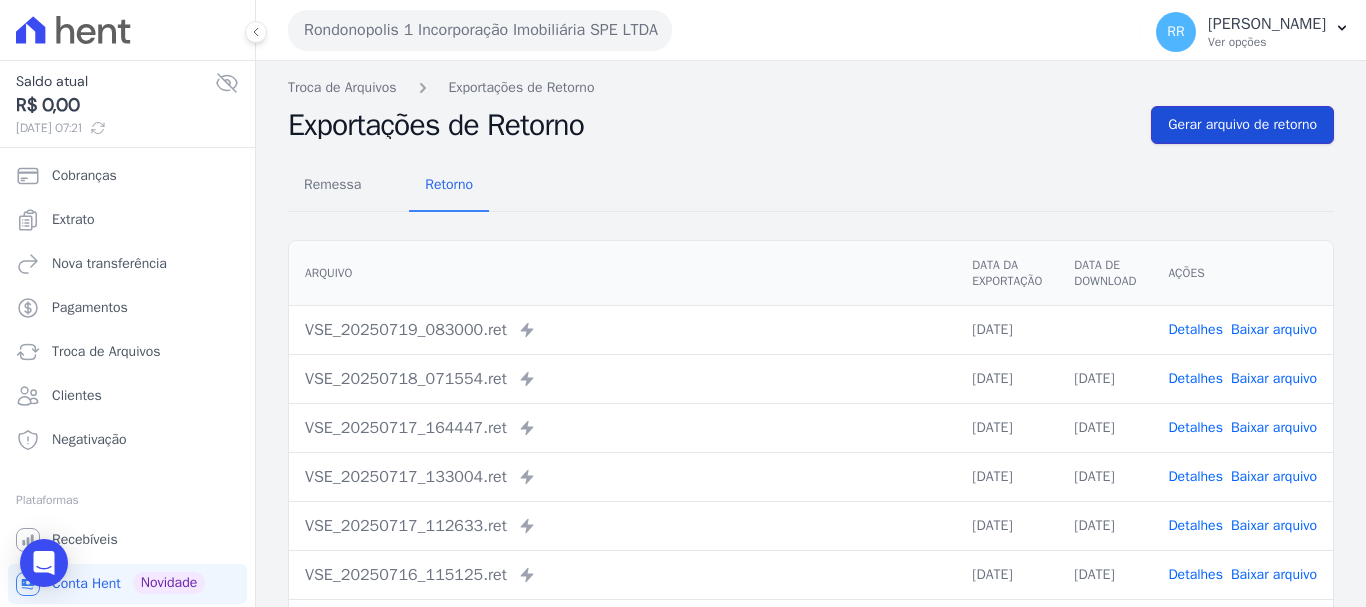 click on "Gerar arquivo de retorno" at bounding box center [1242, 125] 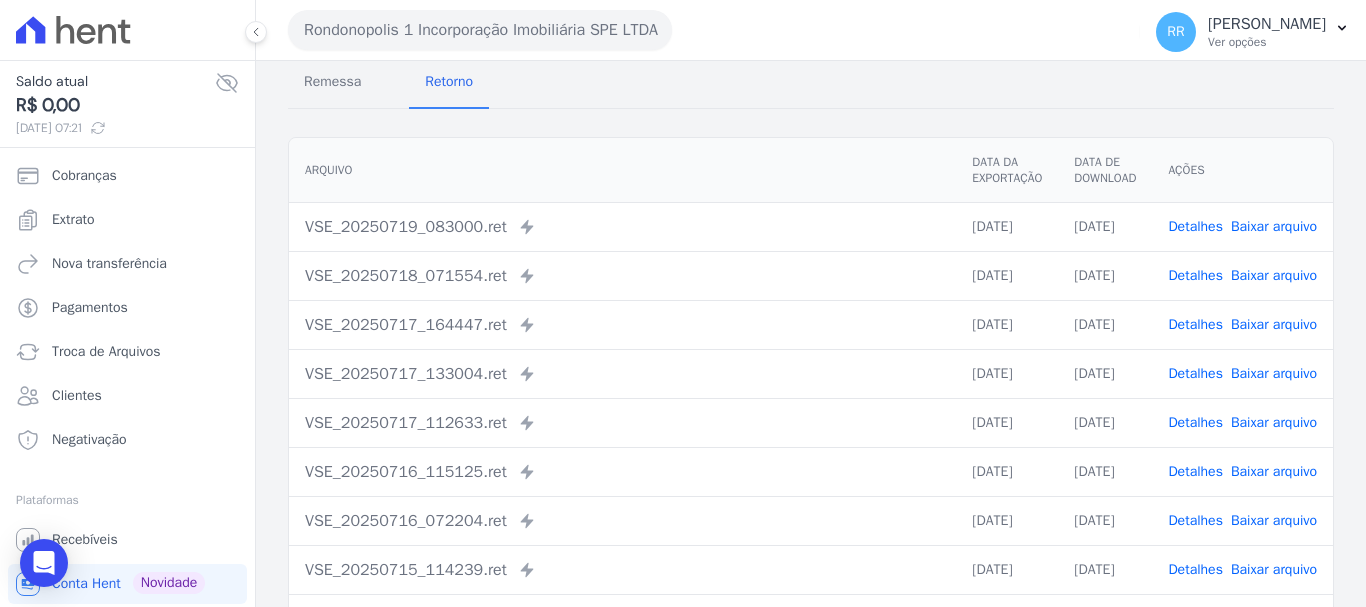 scroll, scrollTop: 344, scrollLeft: 0, axis: vertical 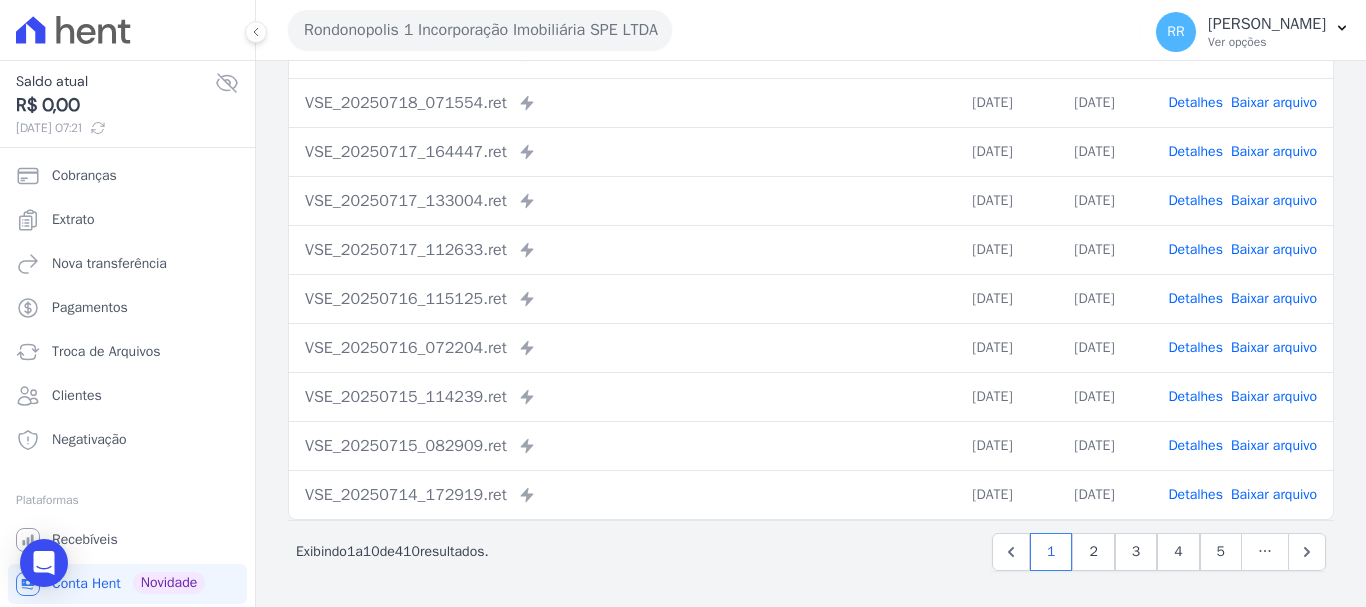 click on "Rondonopolis 1 Incorporação Imobiliária SPE LTDA" at bounding box center (480, 30) 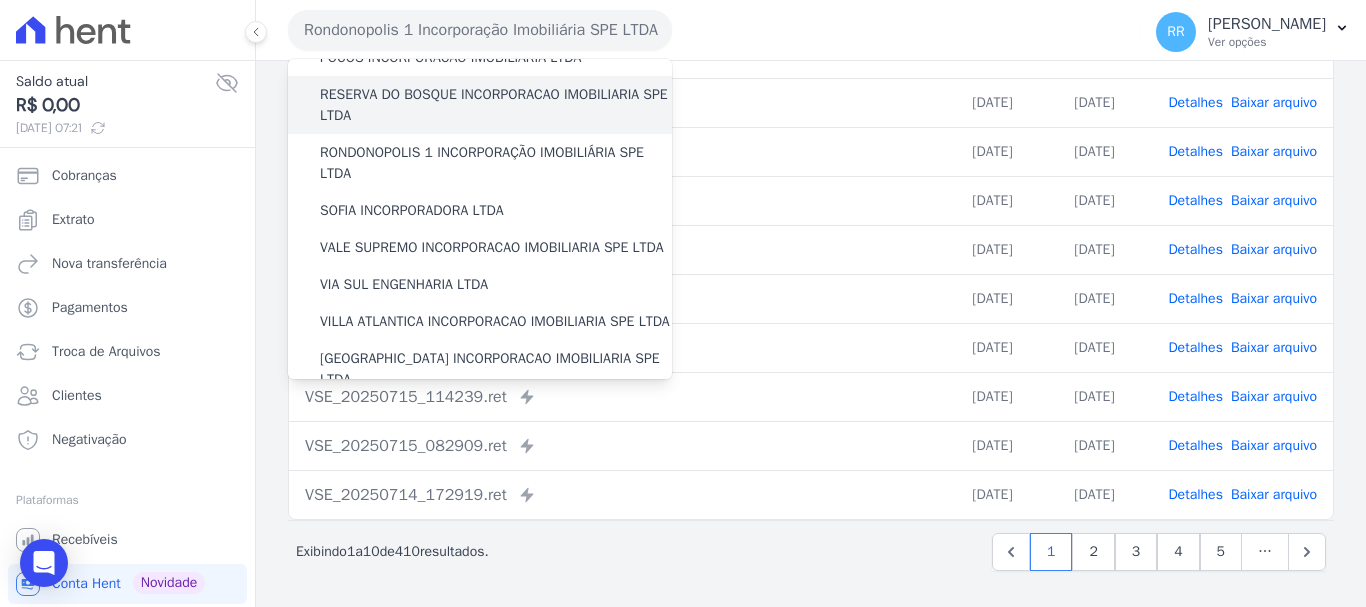 scroll, scrollTop: 673, scrollLeft: 0, axis: vertical 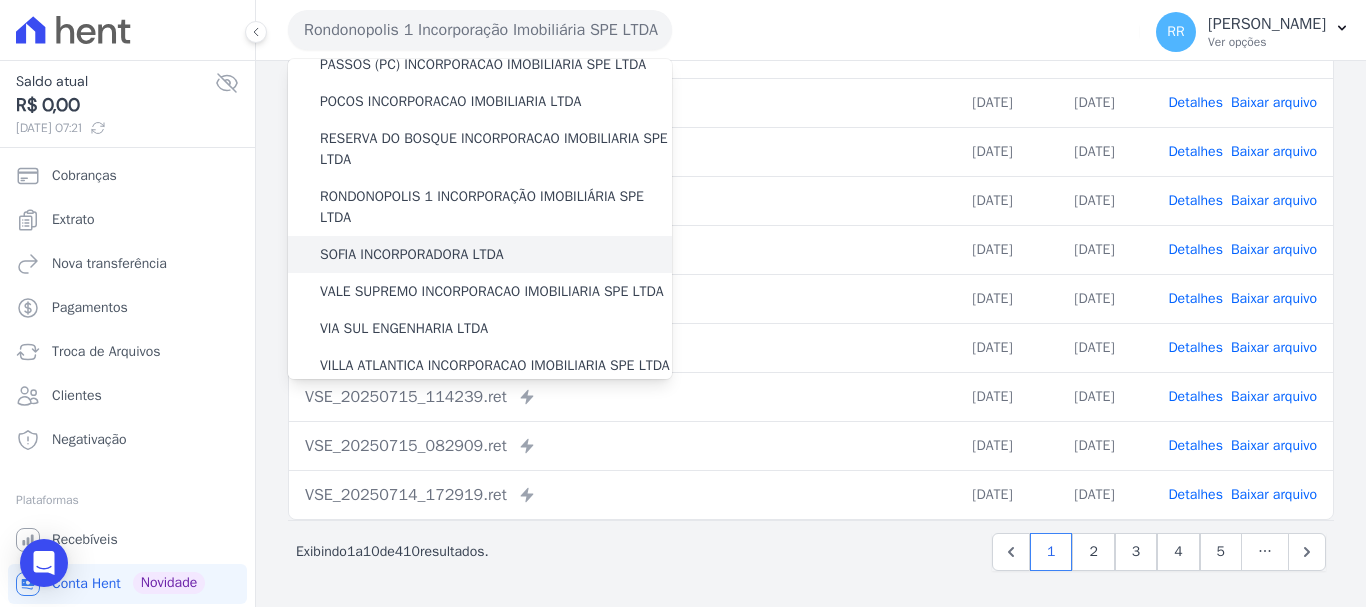 click on "SOFIA INCORPORADORA LTDA" at bounding box center (412, 254) 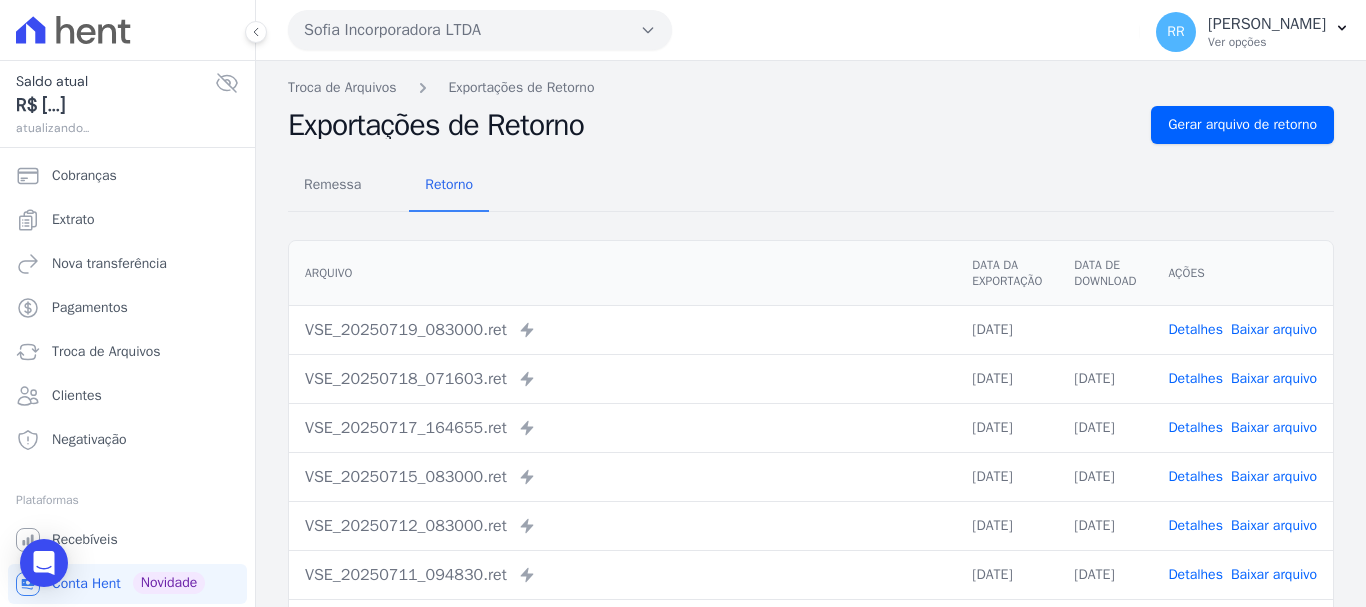 click on "Baixar arquivo" at bounding box center [1274, 329] 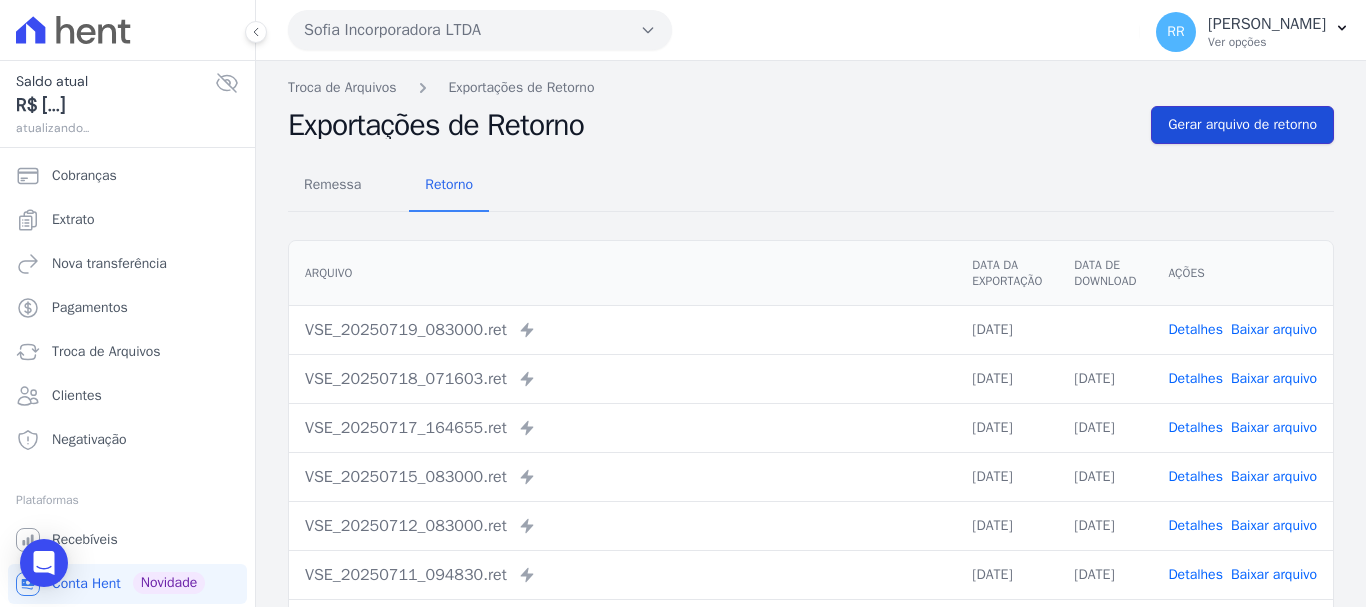 click on "Gerar arquivo de retorno" at bounding box center [1242, 125] 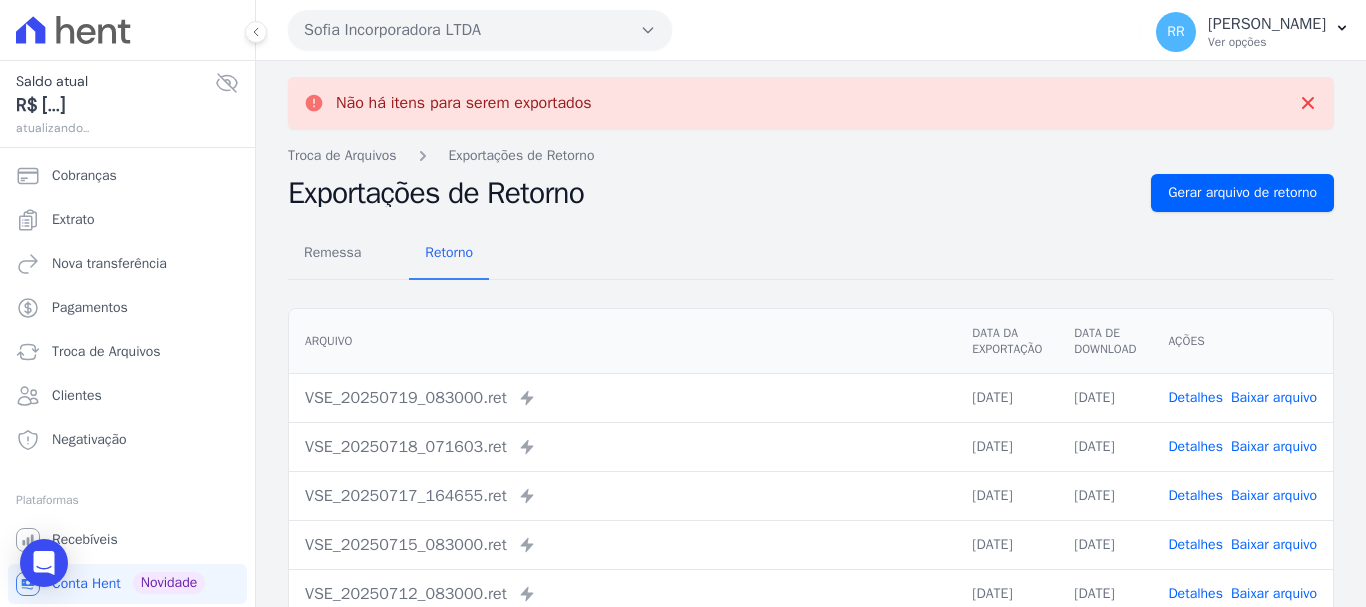 click on "Sofia Incorporadora LTDA" at bounding box center (480, 30) 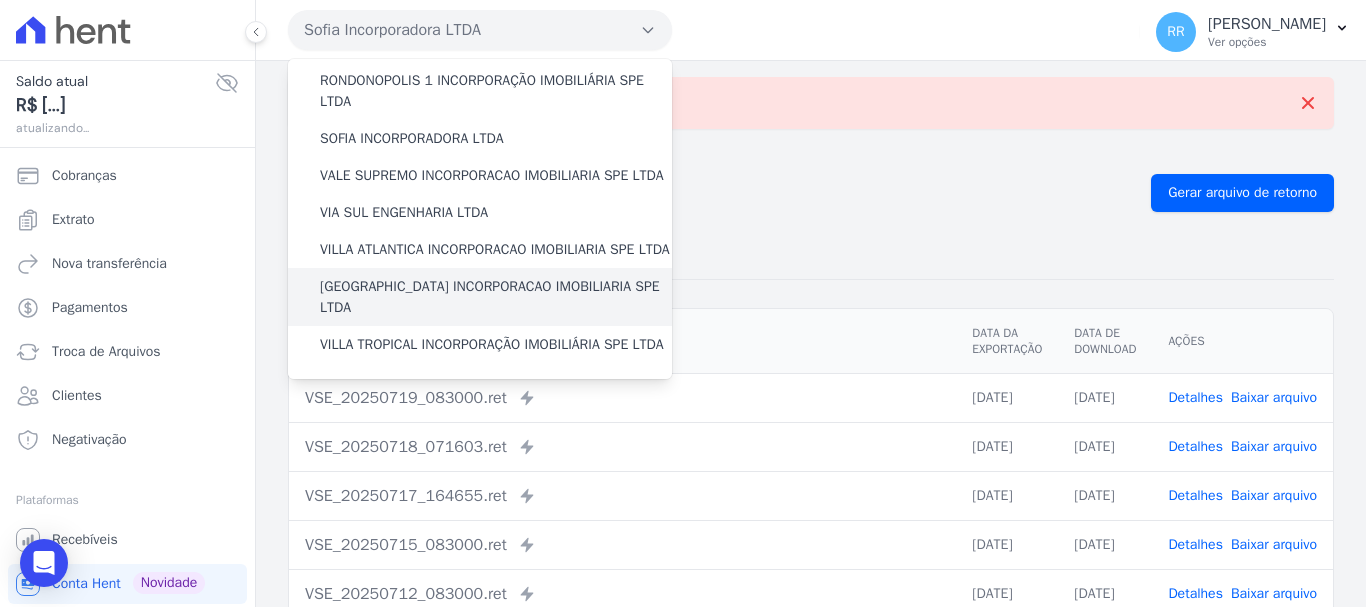 scroll, scrollTop: 873, scrollLeft: 0, axis: vertical 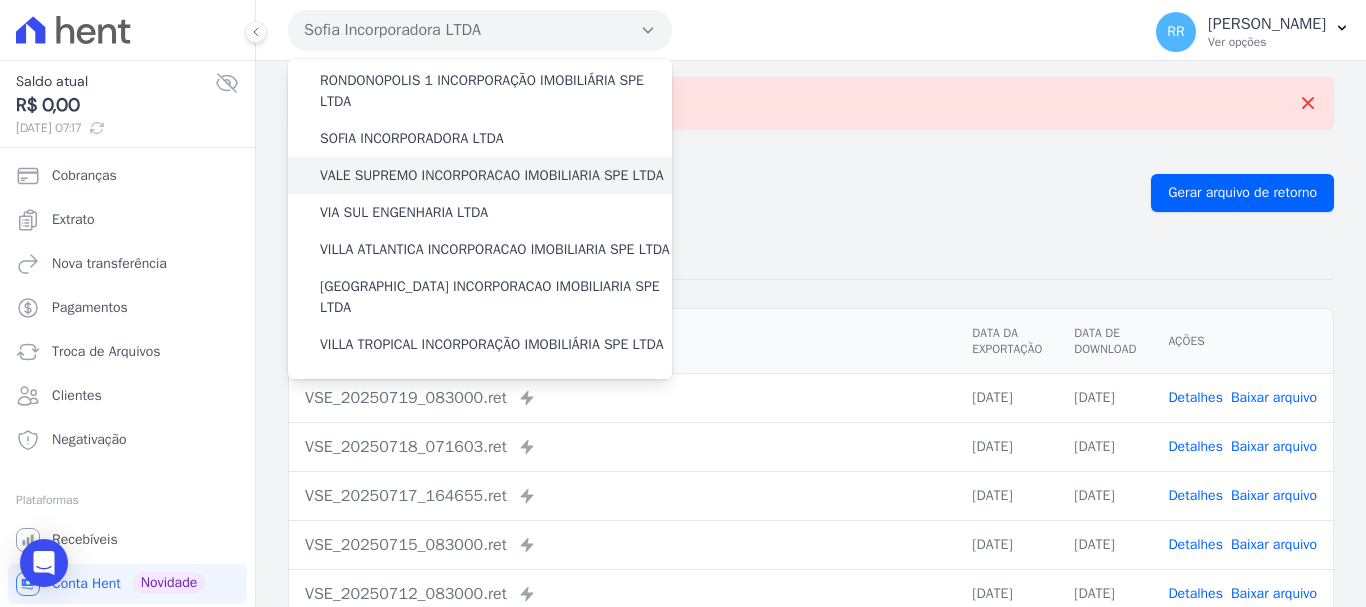 click on "VALE SUPREMO INCORPORACAO IMOBILIARIA SPE LTDA" at bounding box center (492, 175) 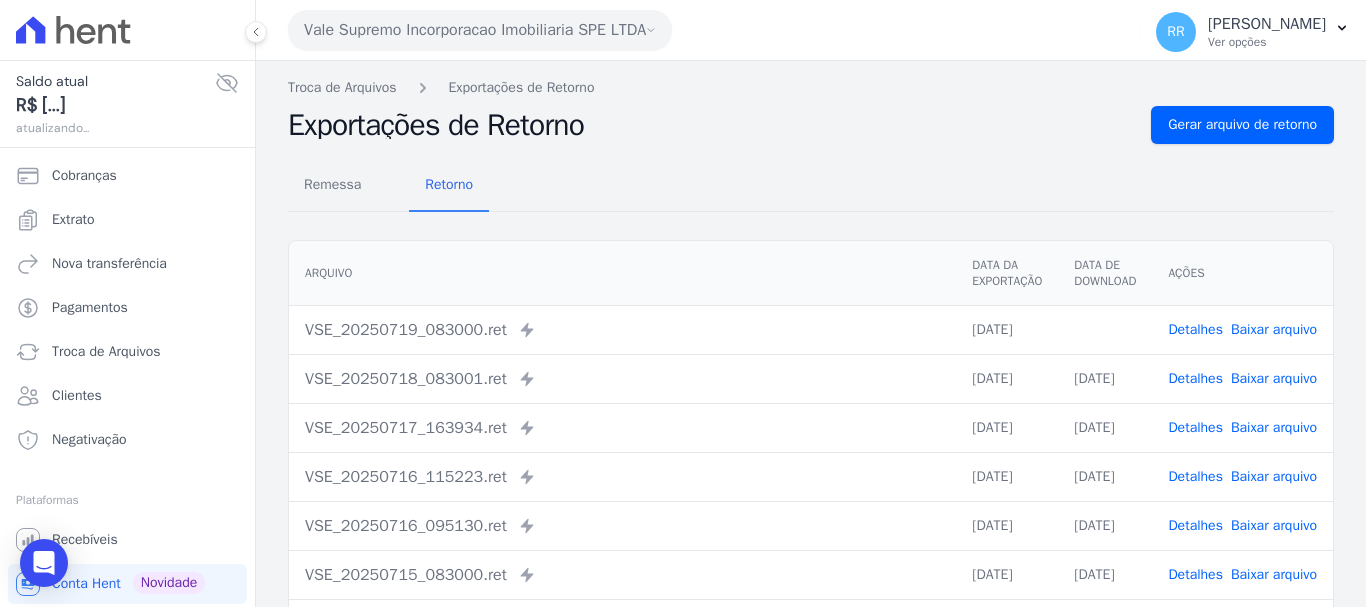 click on "Baixar arquivo" at bounding box center [1274, 329] 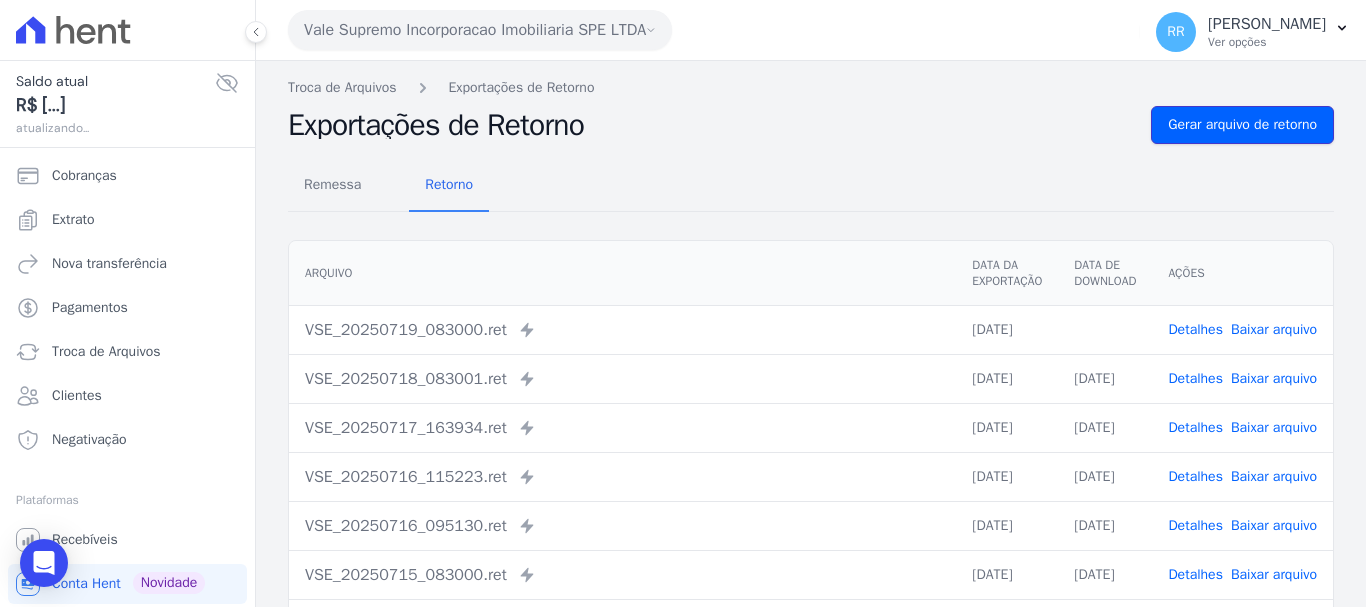 drag, startPoint x: 1196, startPoint y: 131, endPoint x: 989, endPoint y: 102, distance: 209.02153 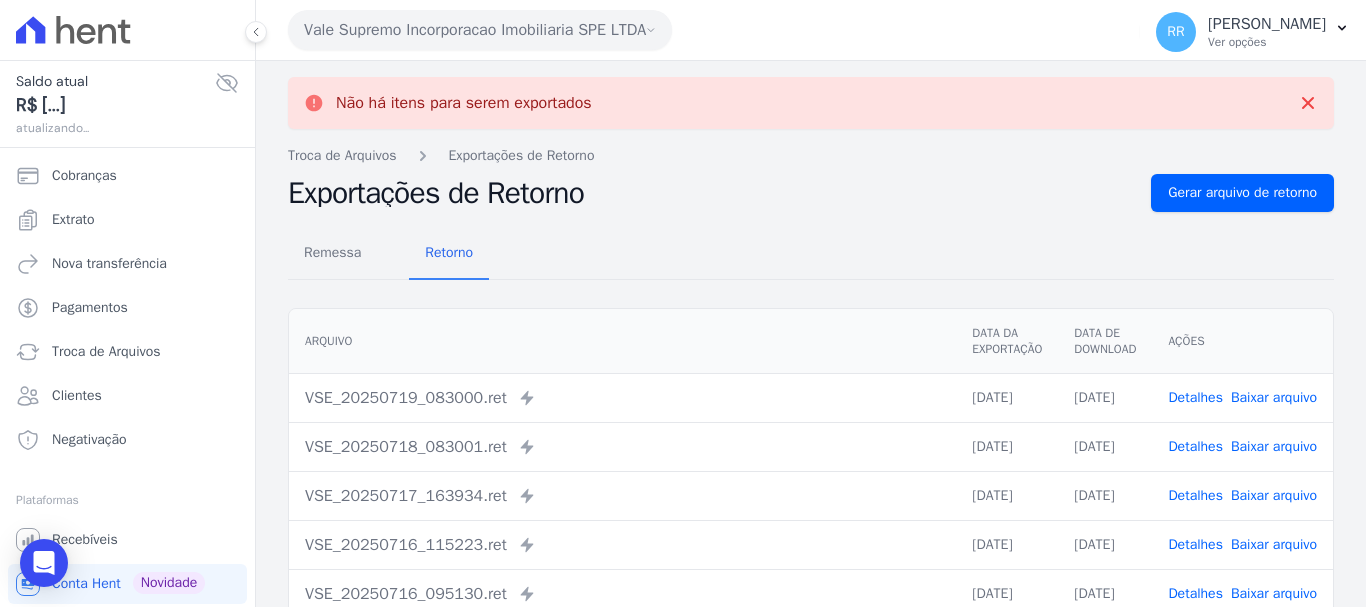 click on "Vale Supremo Incorporacao Imobiliaria SPE LTDA" at bounding box center (480, 30) 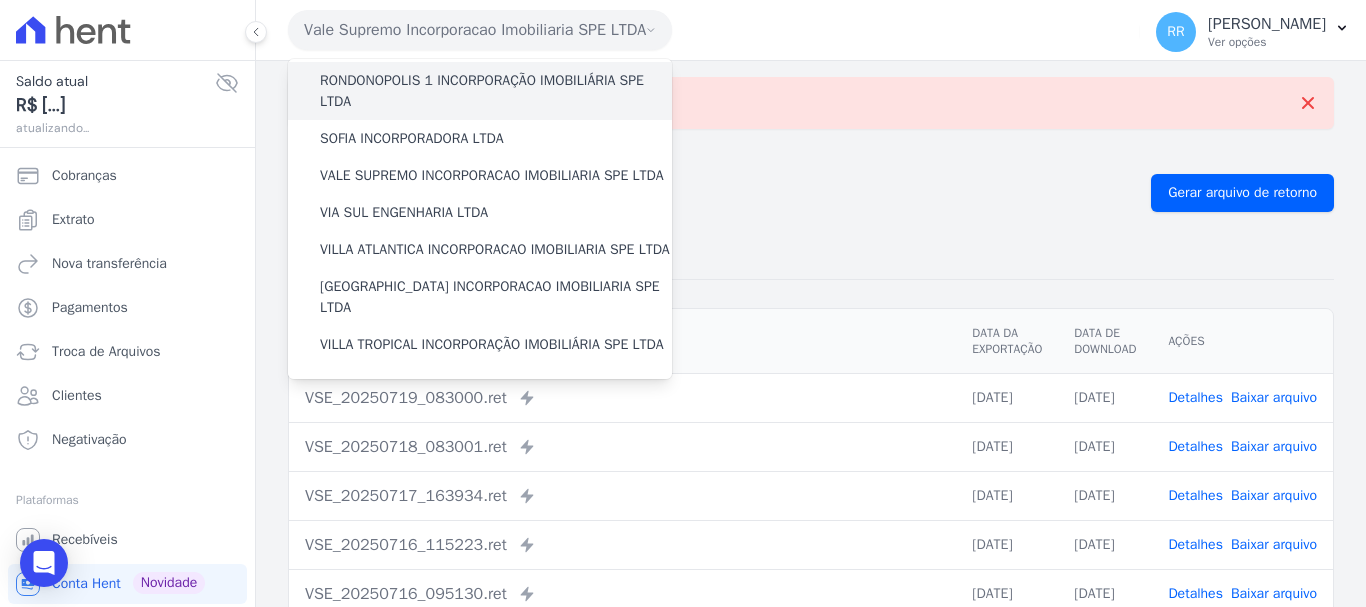 scroll, scrollTop: 800, scrollLeft: 0, axis: vertical 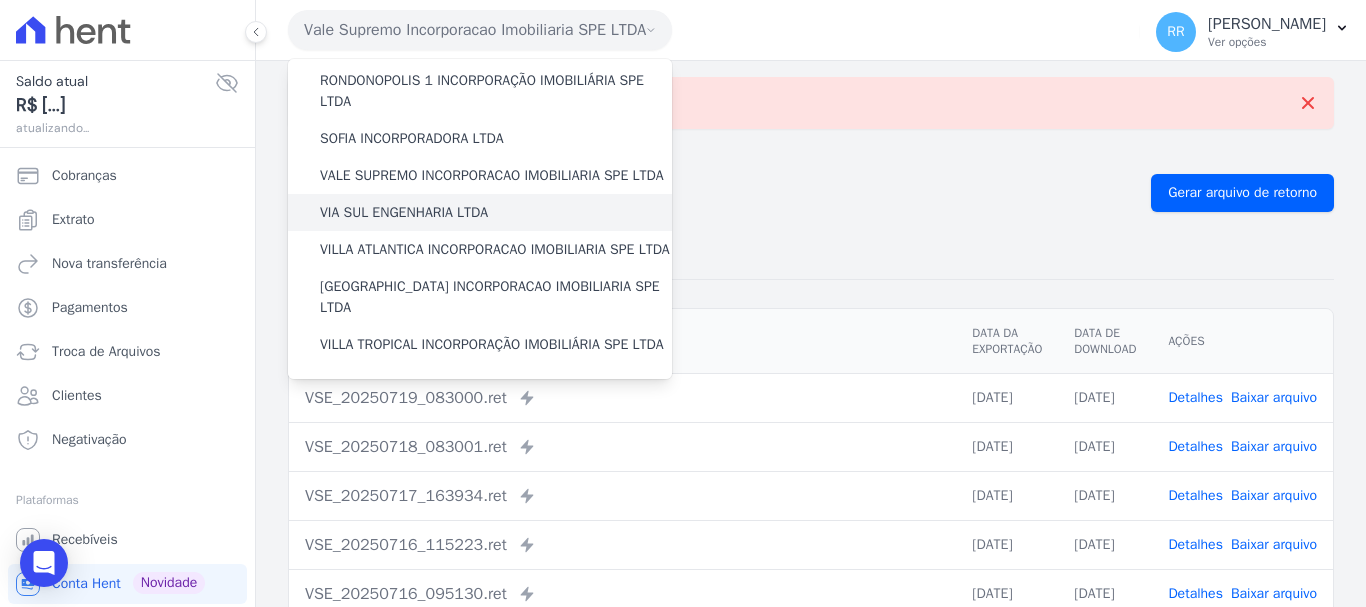 click on "VIA SUL ENGENHARIA LTDA" at bounding box center (480, 212) 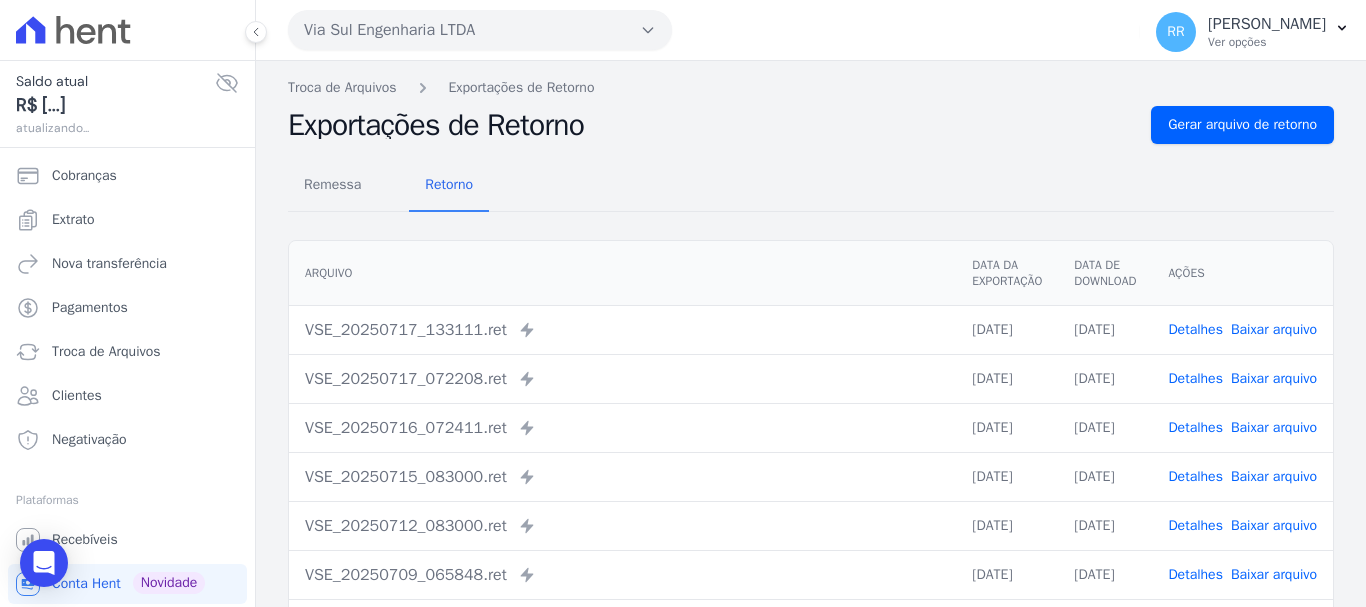 click on "Remessa
Retorno" at bounding box center (811, 186) 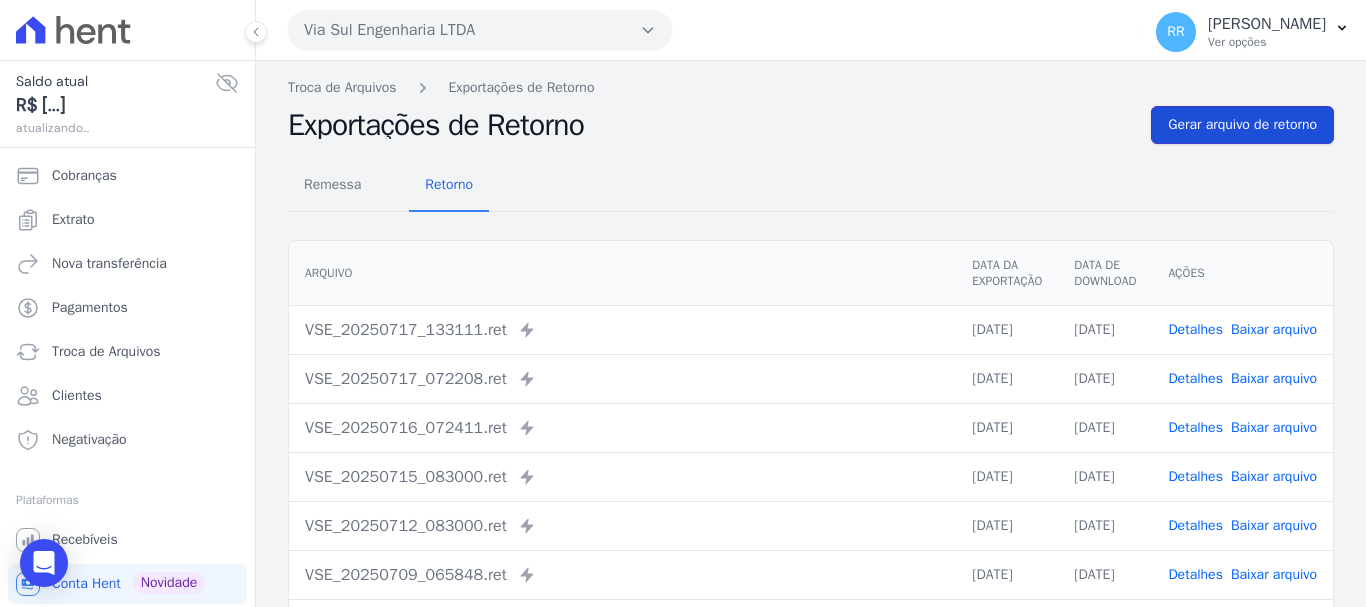 click on "Gerar arquivo de retorno" at bounding box center [1242, 125] 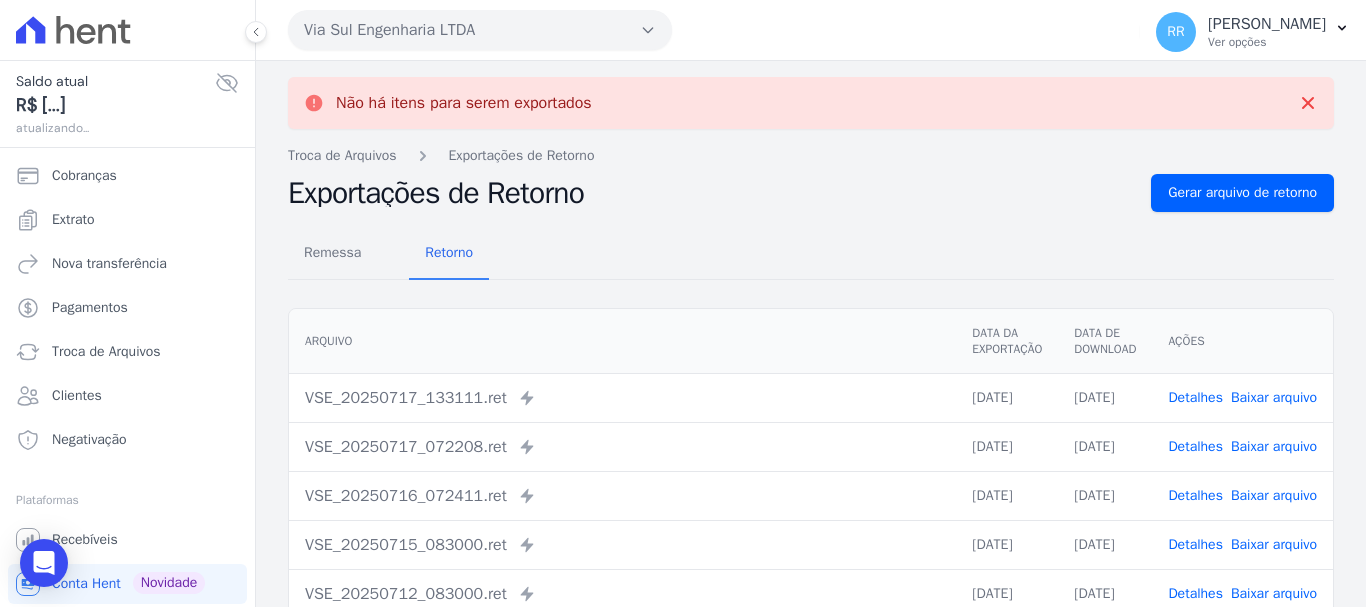 click on "Via Sul Engenharia LTDA" at bounding box center [480, 30] 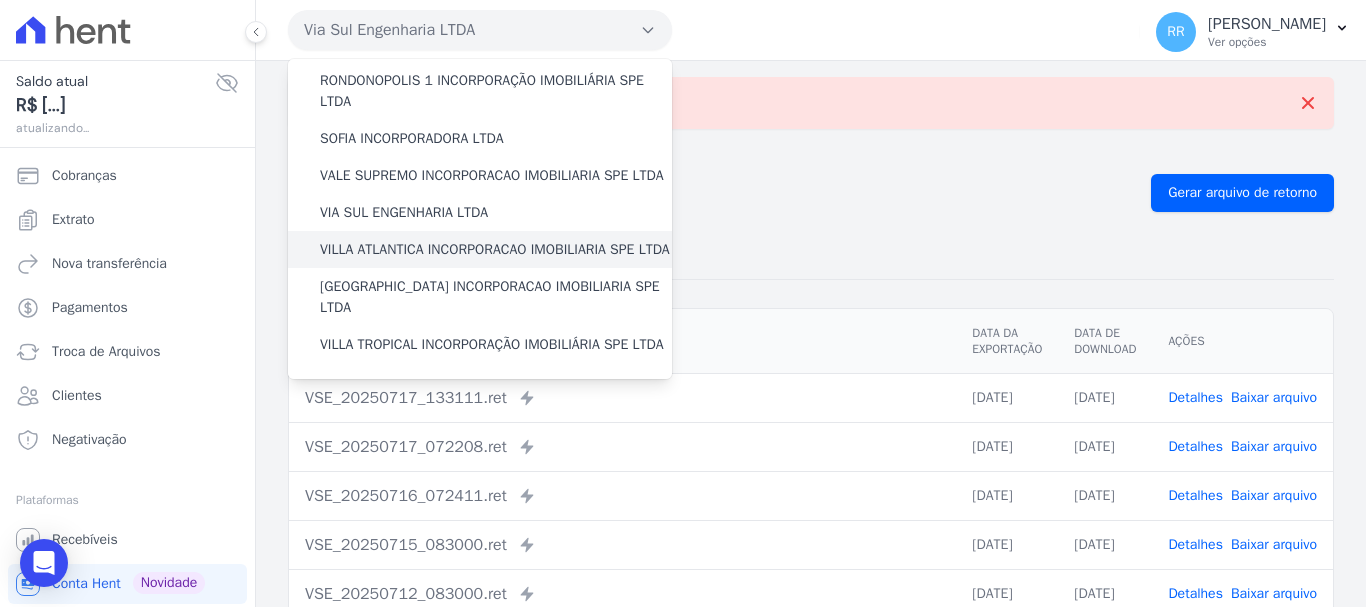 scroll, scrollTop: 873, scrollLeft: 0, axis: vertical 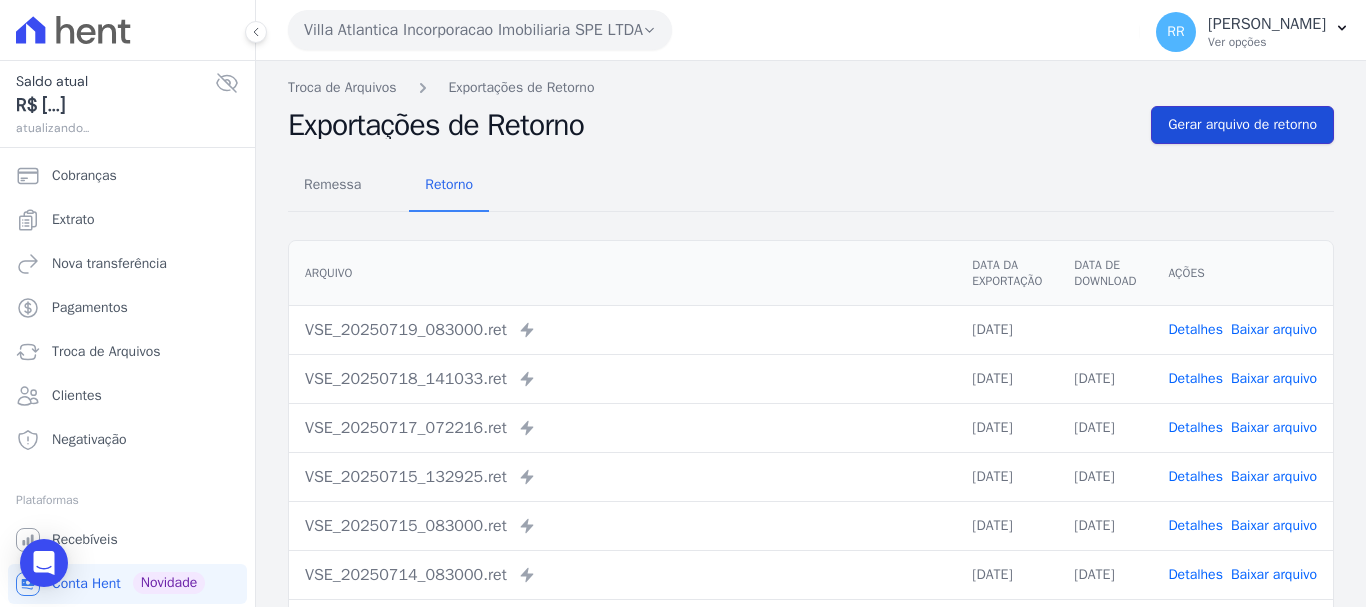 click on "Gerar arquivo de retorno" at bounding box center [1242, 125] 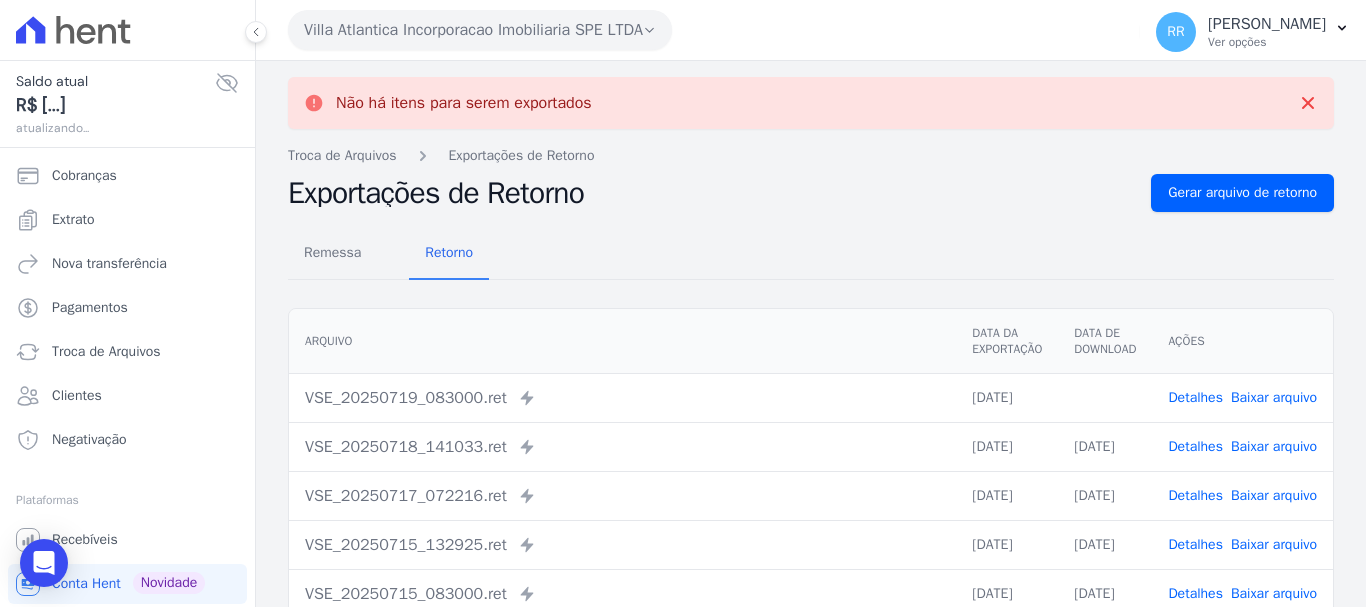 click on "Baixar arquivo" at bounding box center [1274, 397] 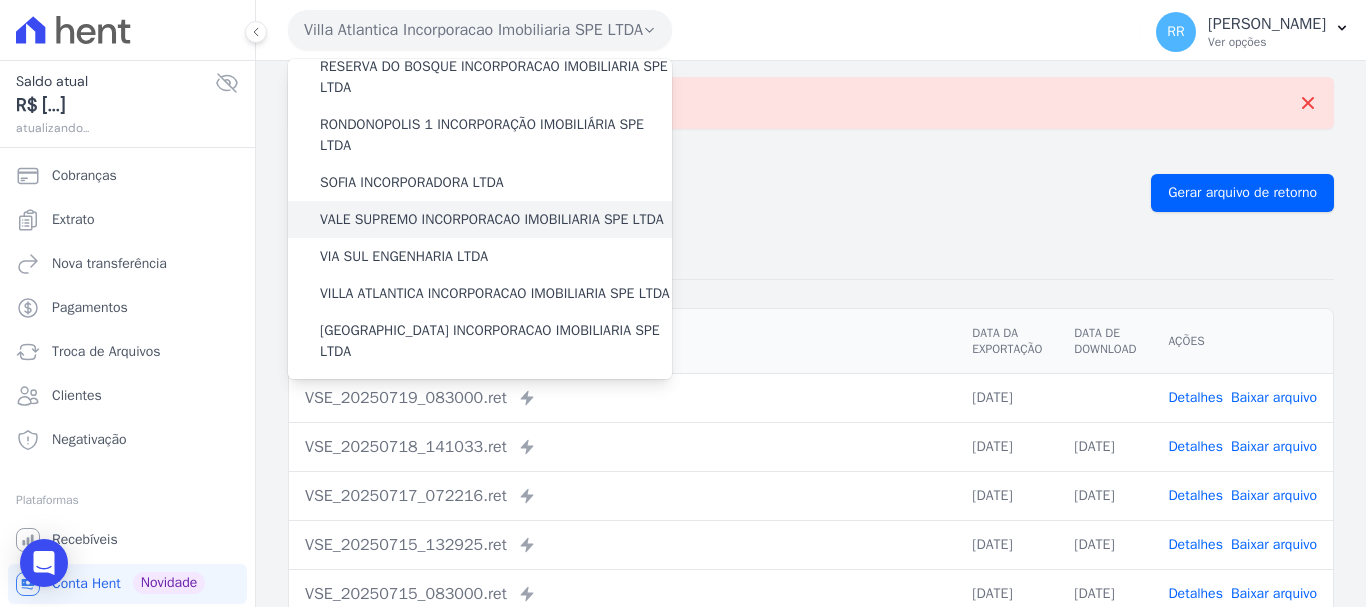 scroll, scrollTop: 873, scrollLeft: 0, axis: vertical 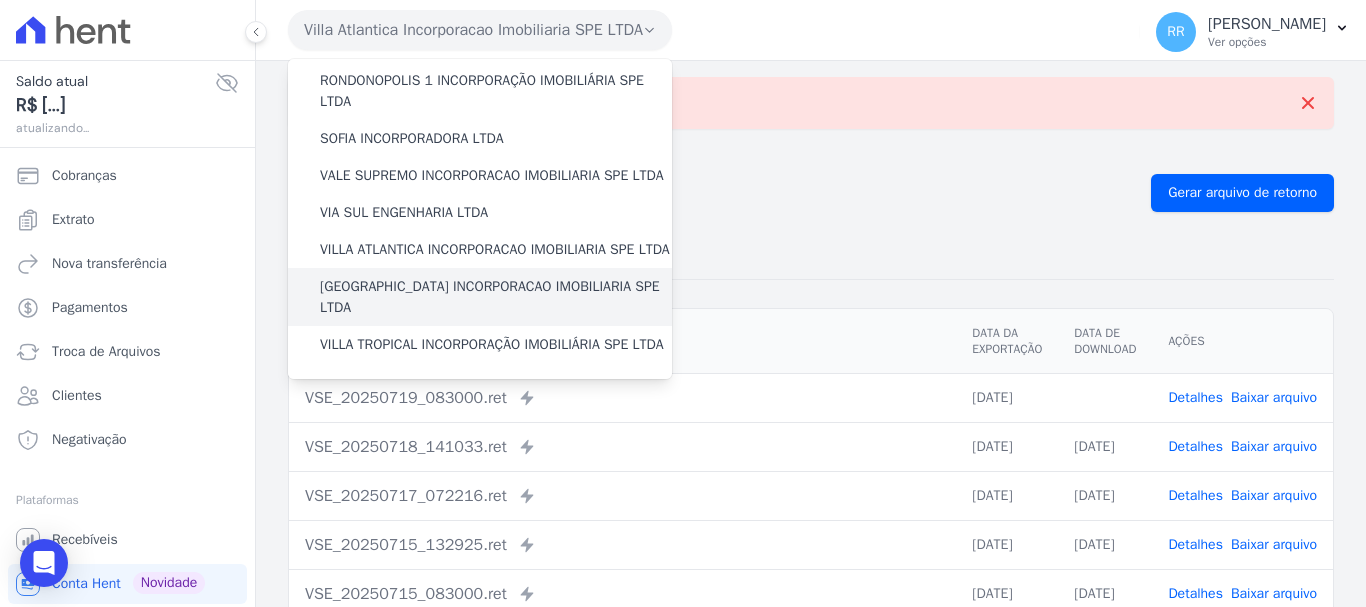click on "[GEOGRAPHIC_DATA] INCORPORACAO IMOBILIARIA SPE LTDA" at bounding box center [496, 297] 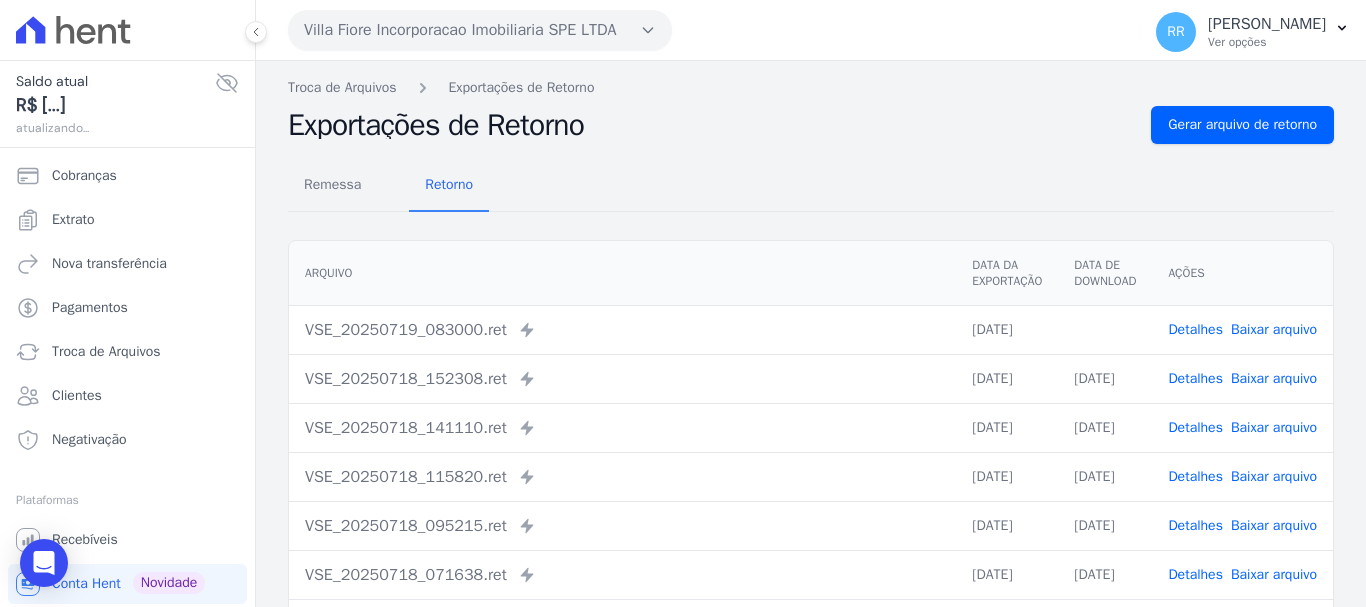 click on "Remessa
Retorno
[GEOGRAPHIC_DATA]
Data da Exportação
Data de Download
Ações
VSE_20250719_083000.ret
Enviado para Nexxera em: [DATE] 08:30
19/07/2025" at bounding box center [811, 505] 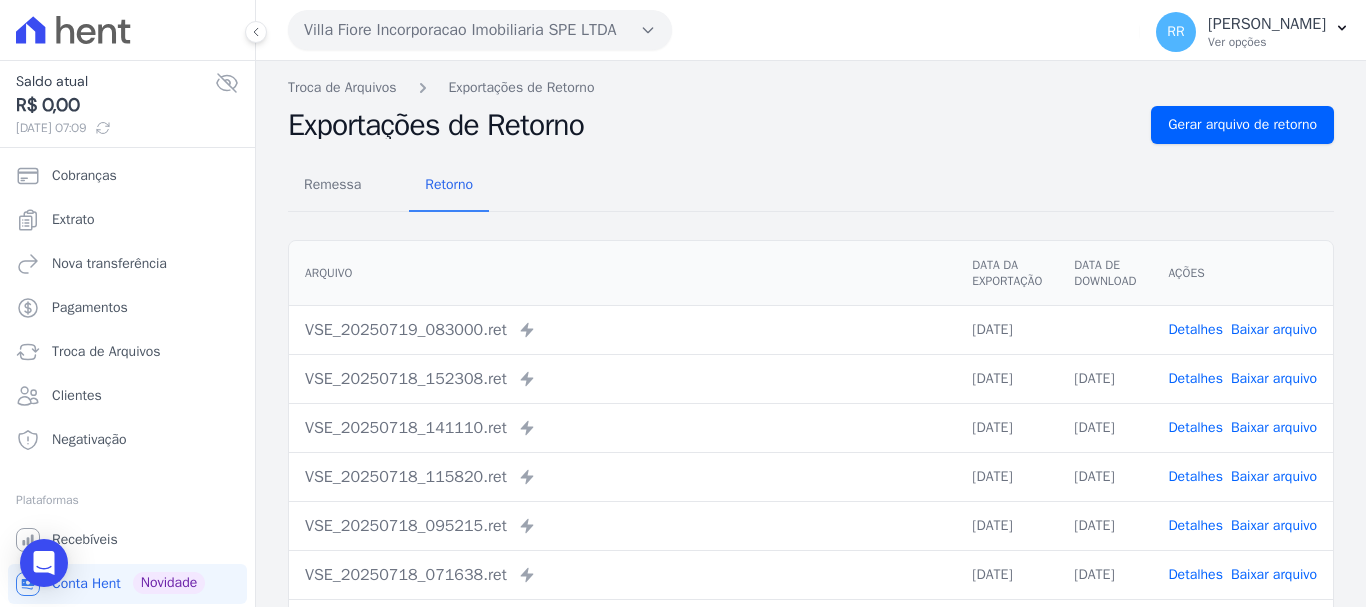 click on "Baixar arquivo" at bounding box center (1274, 329) 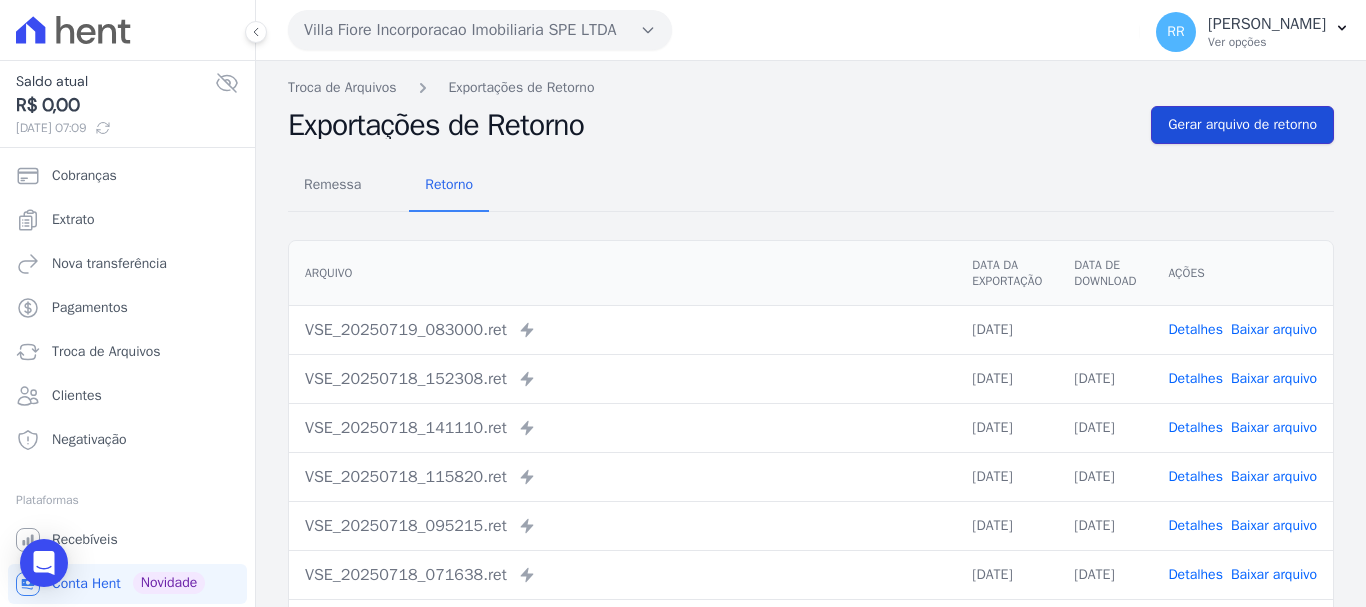 click on "Gerar arquivo de retorno" at bounding box center (1242, 125) 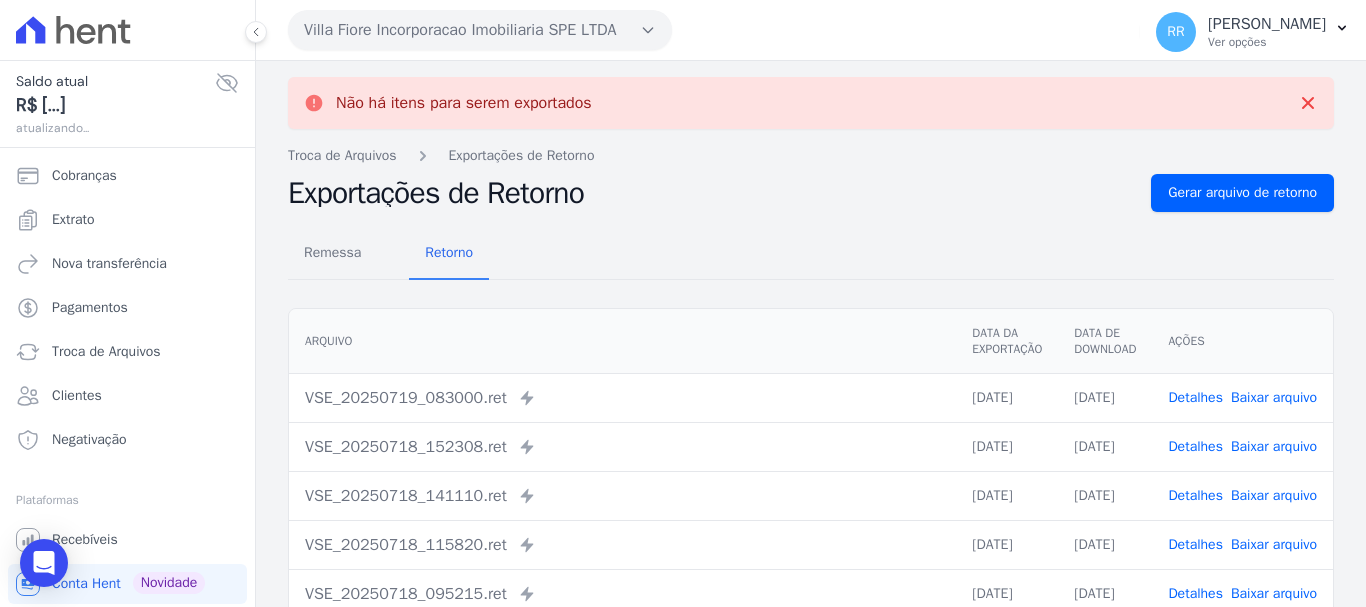 click on "Villa Fiore Incorporacao Imobiliaria SPE LTDA" at bounding box center (480, 30) 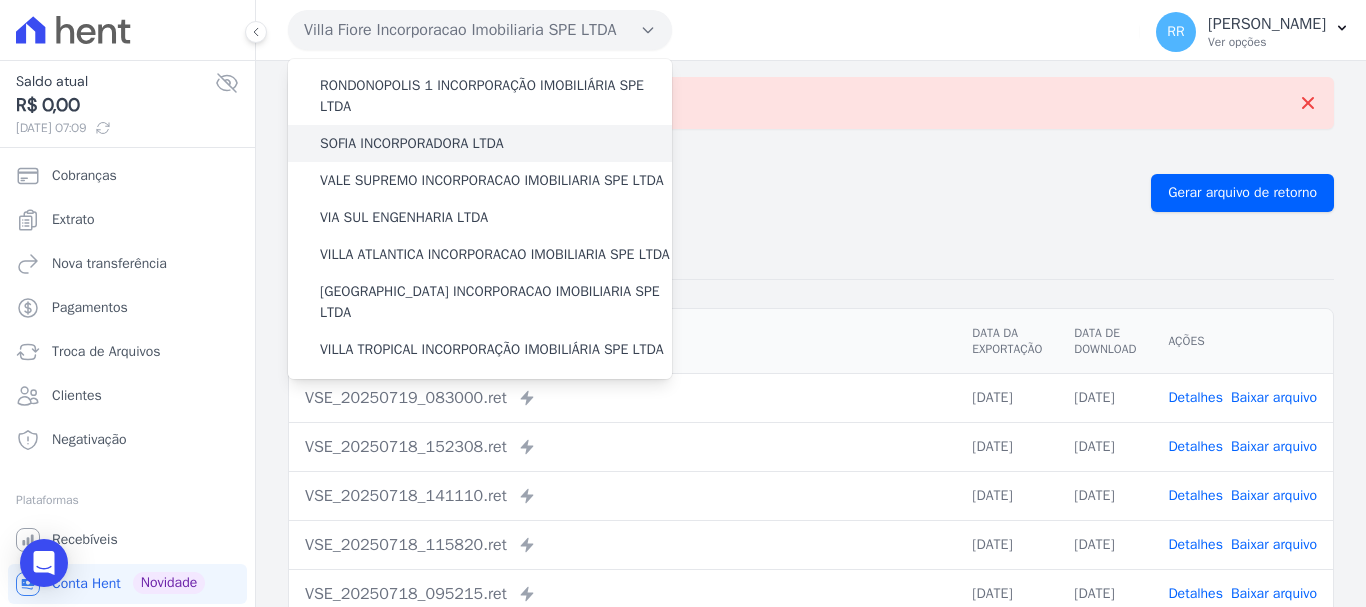 scroll, scrollTop: 873, scrollLeft: 0, axis: vertical 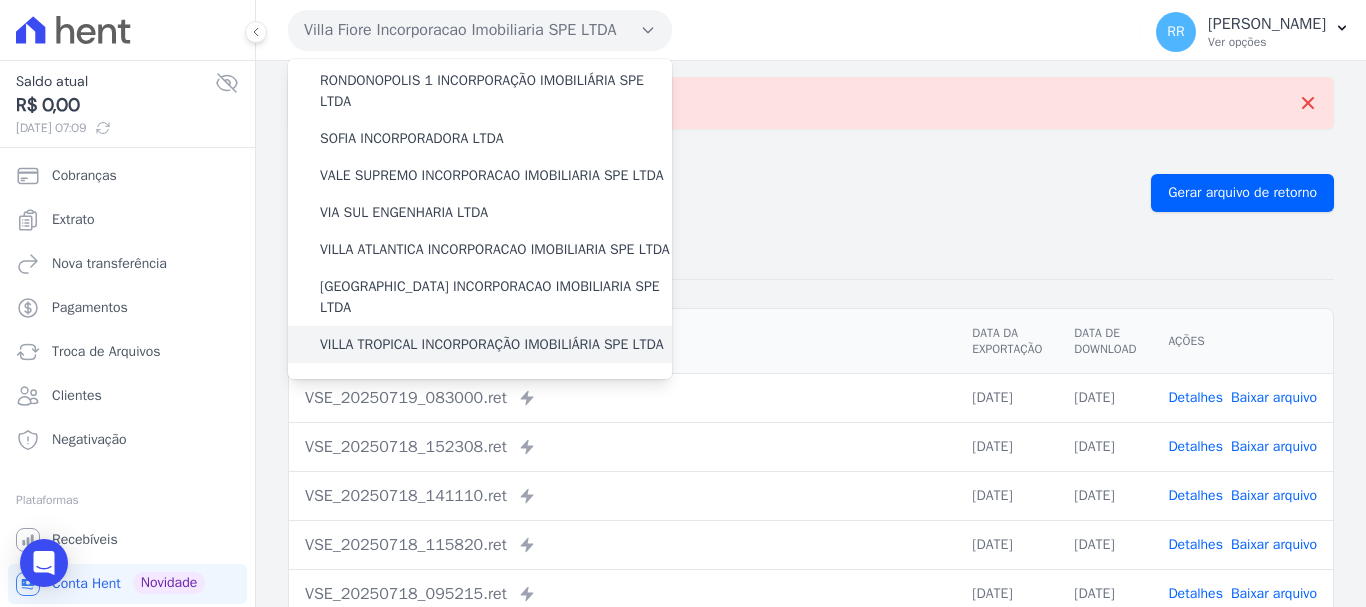 click on "VILLA TROPICAL INCORPORAÇÃO IMOBILIÁRIA SPE LTDA" at bounding box center (492, 344) 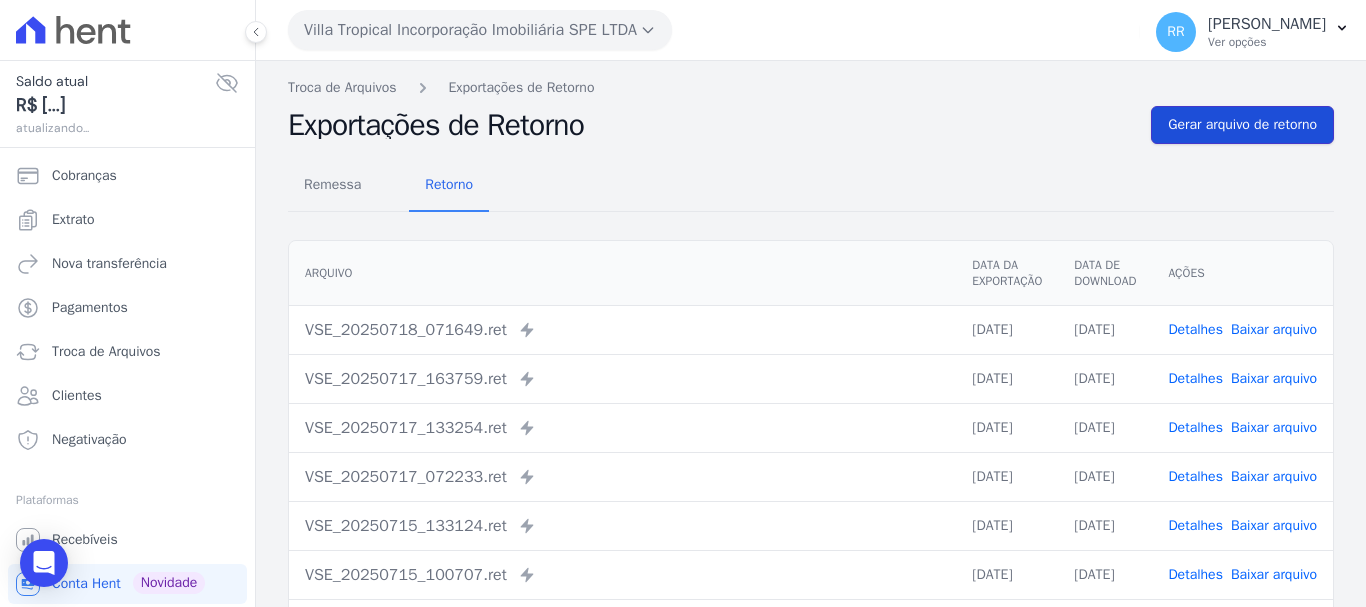 click on "Gerar arquivo de retorno" at bounding box center [1242, 125] 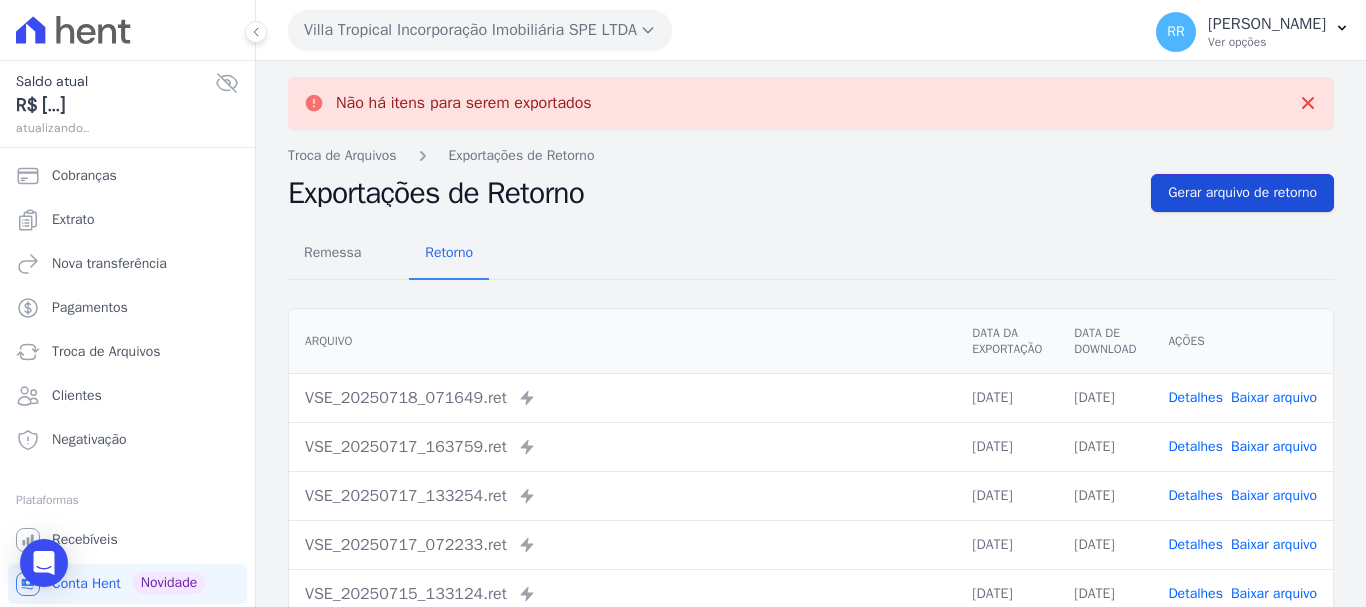 click on "Gerar arquivo de retorno" at bounding box center [1242, 193] 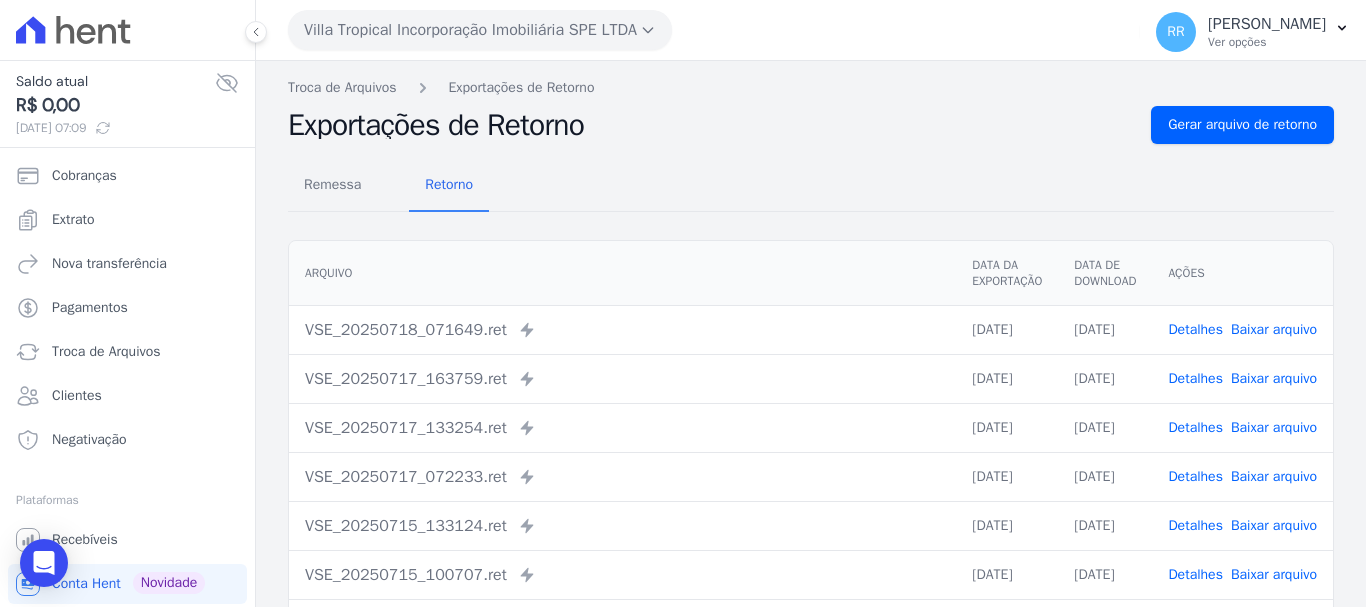 click on "Villa Tropical Incorporação Imobiliária SPE LTDA" at bounding box center [480, 30] 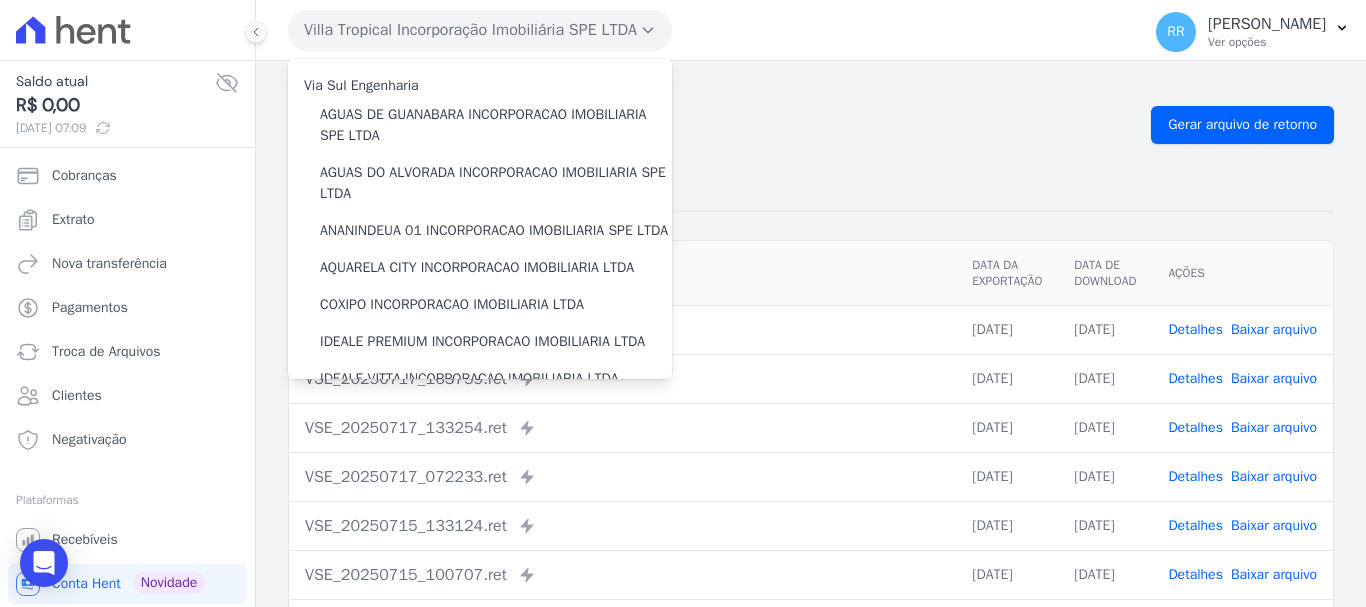 click on "Villa Tropical Incorporação Imobiliária SPE LTDA
Via Sul Engenharia
AGUAS DE [GEOGRAPHIC_DATA] INCORPORACAO IMOBILIARIA SPE LTDA
AGUAS DO ALVORADA INCORPORACAO IMOBILIARIA SPE LTDA
ANANINDEUA 01 INCORPORACAO IMOBILIARIA SPE LTDA
AQUARELA CITY INCORPORACAO IMOBILIARIA LTDA" at bounding box center (710, 30) 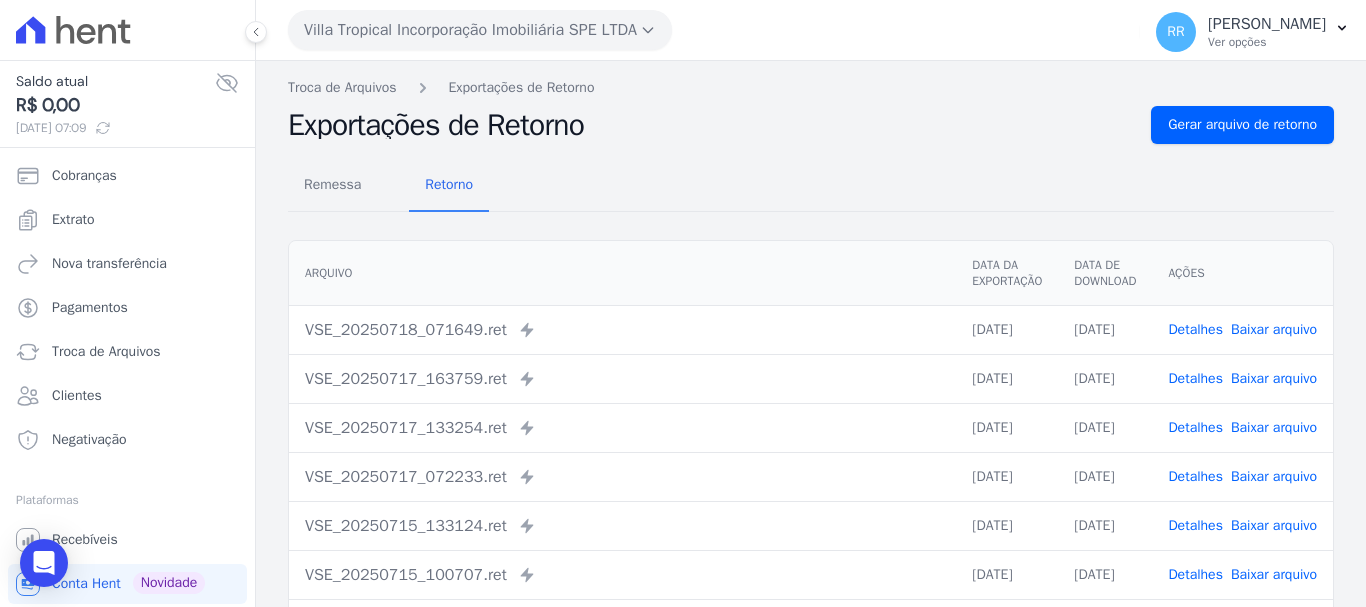 click on "Villa Tropical Incorporação Imobiliária SPE LTDA" at bounding box center (480, 30) 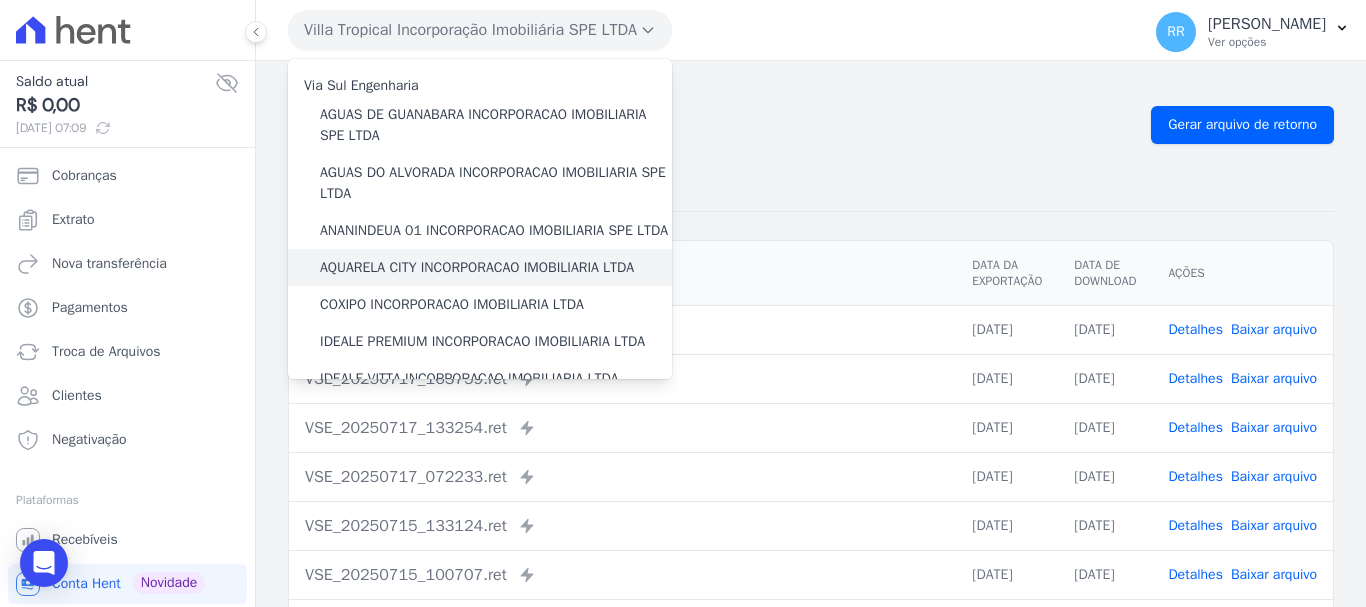 click on "AQUARELA CITY INCORPORACAO IMOBILIARIA LTDA" at bounding box center [480, 267] 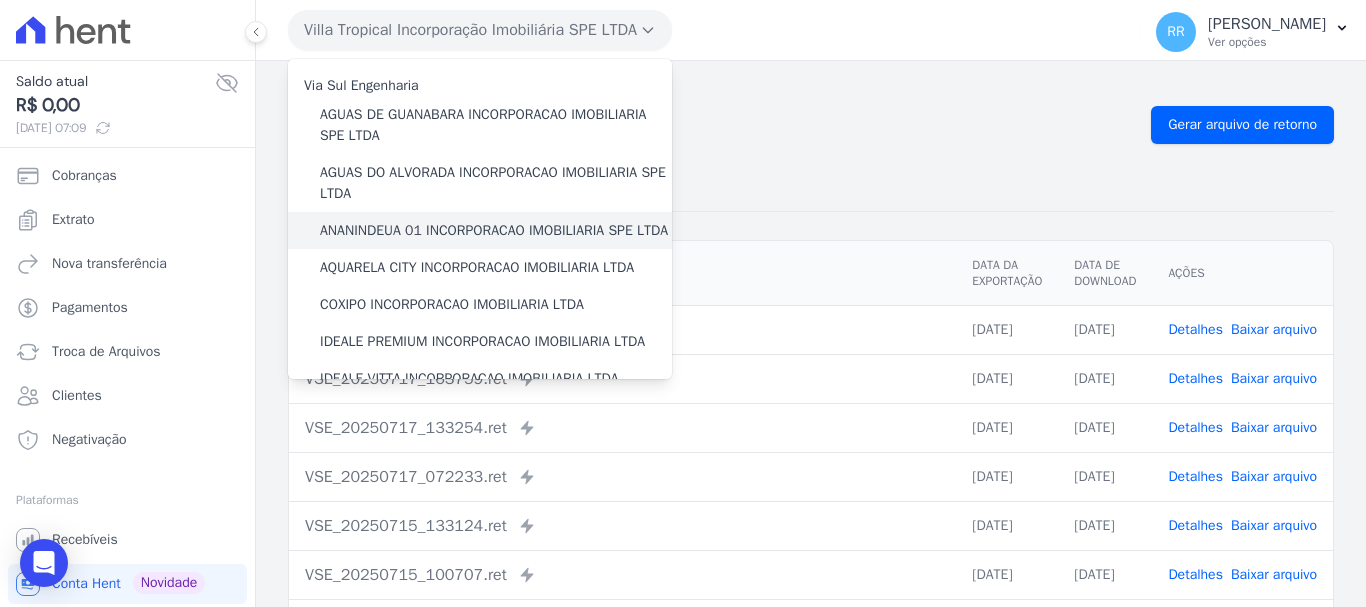 click on "ANANINDEUA 01 INCORPORACAO IMOBILIARIA SPE LTDA" at bounding box center [494, 230] 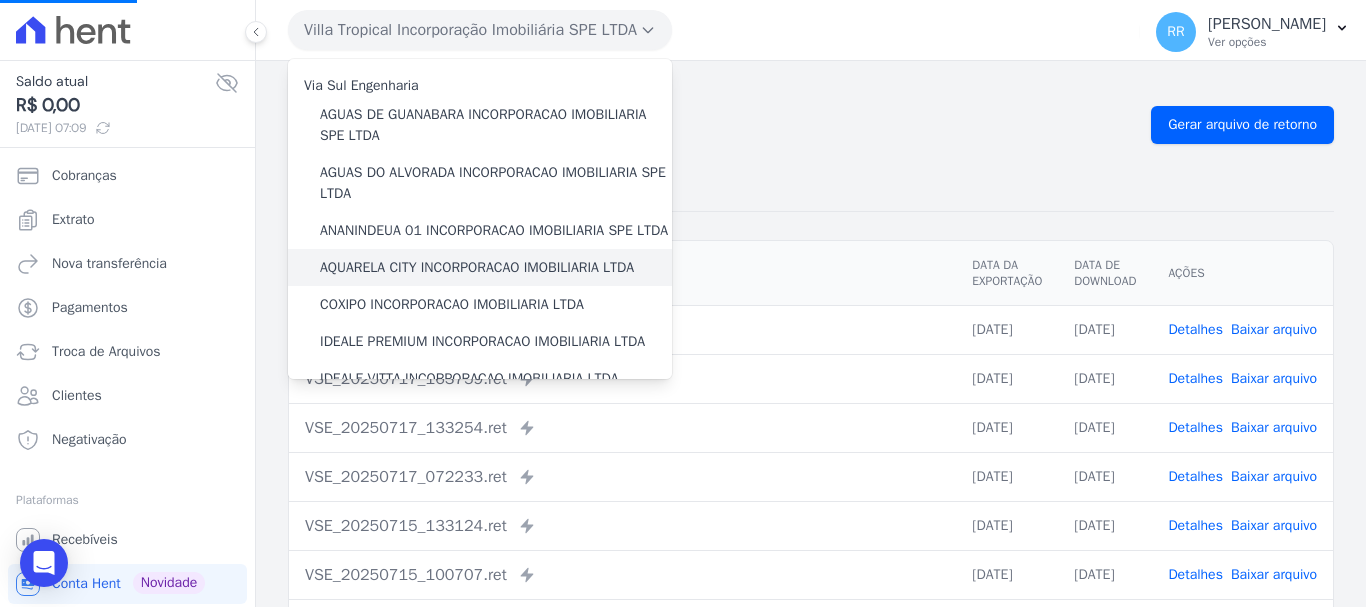 click on "AQUARELA CITY INCORPORACAO IMOBILIARIA LTDA" at bounding box center [477, 267] 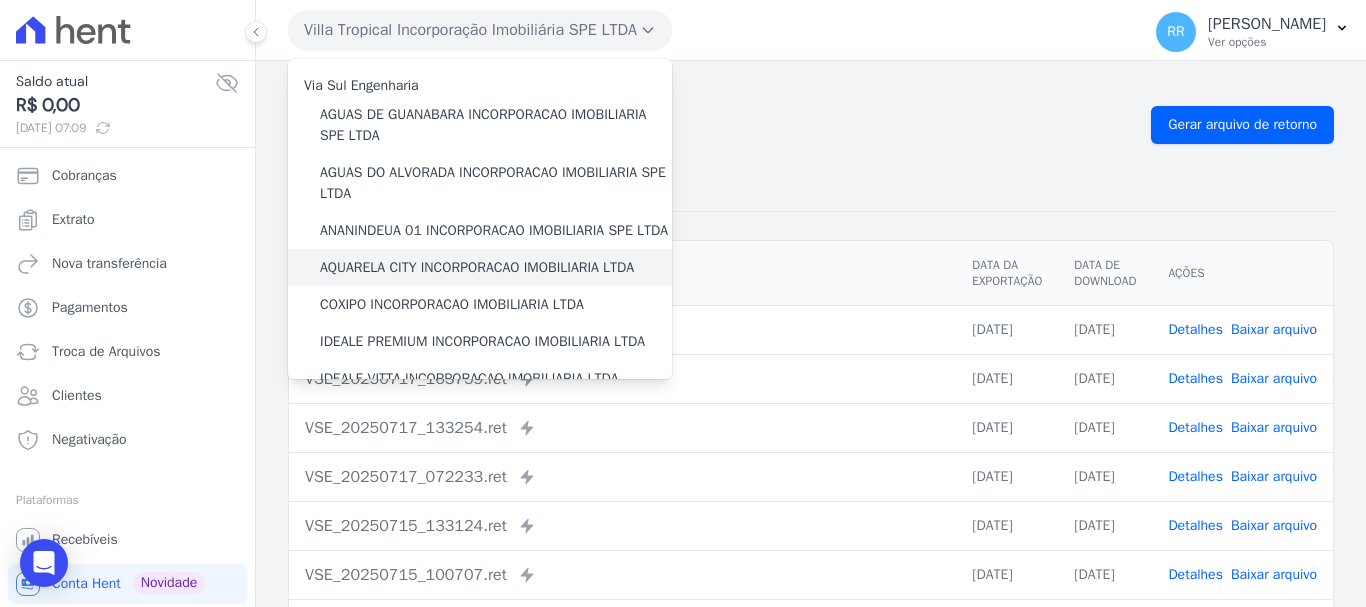 click on "AQUARELA CITY INCORPORACAO IMOBILIARIA LTDA" at bounding box center [477, 267] 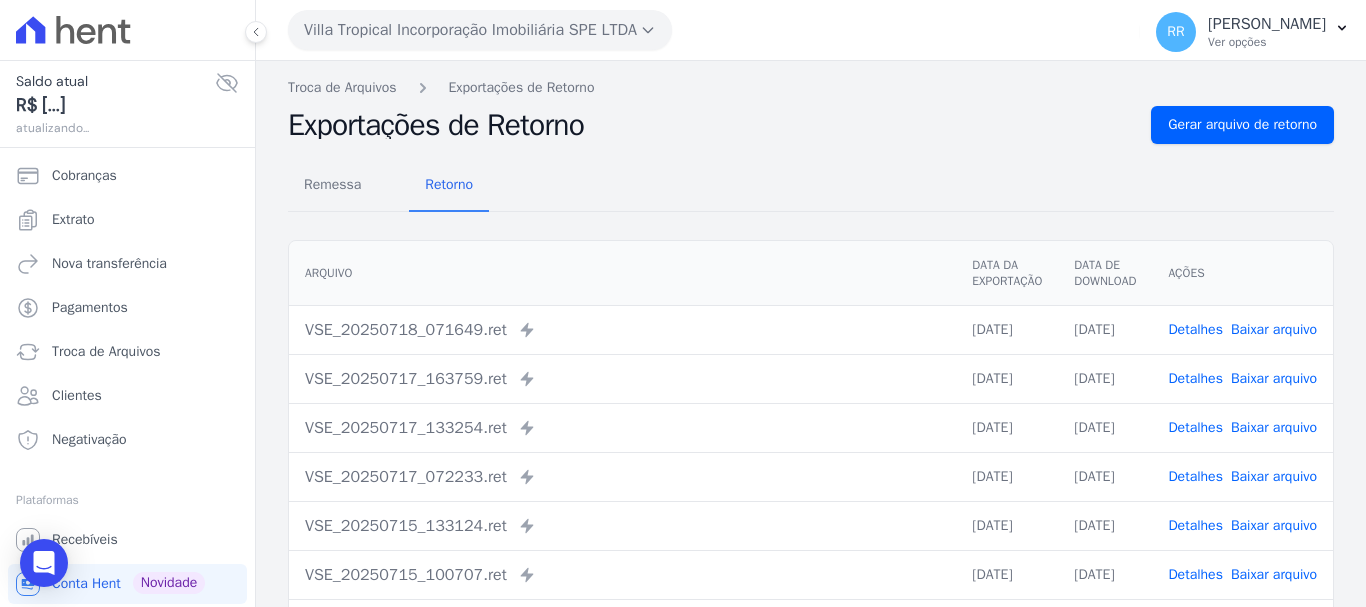 click on "Villa Tropical Incorporação Imobiliária SPE LTDA" at bounding box center (480, 30) 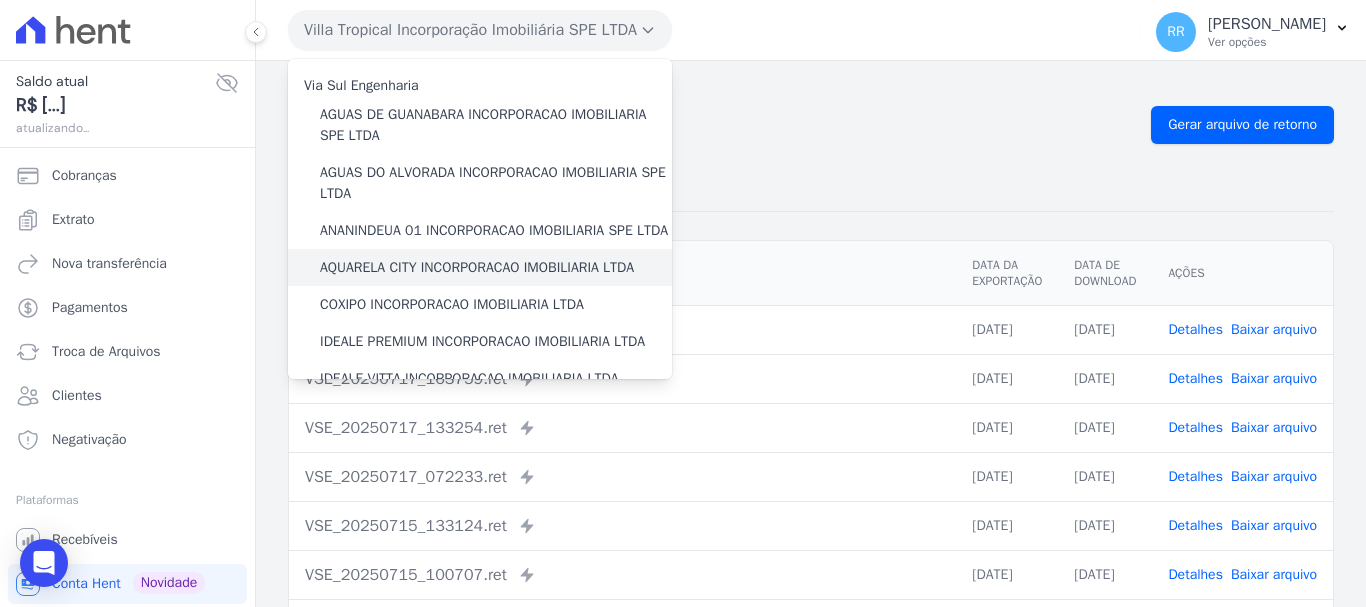 click on "AQUARELA CITY INCORPORACAO IMOBILIARIA LTDA" at bounding box center [477, 267] 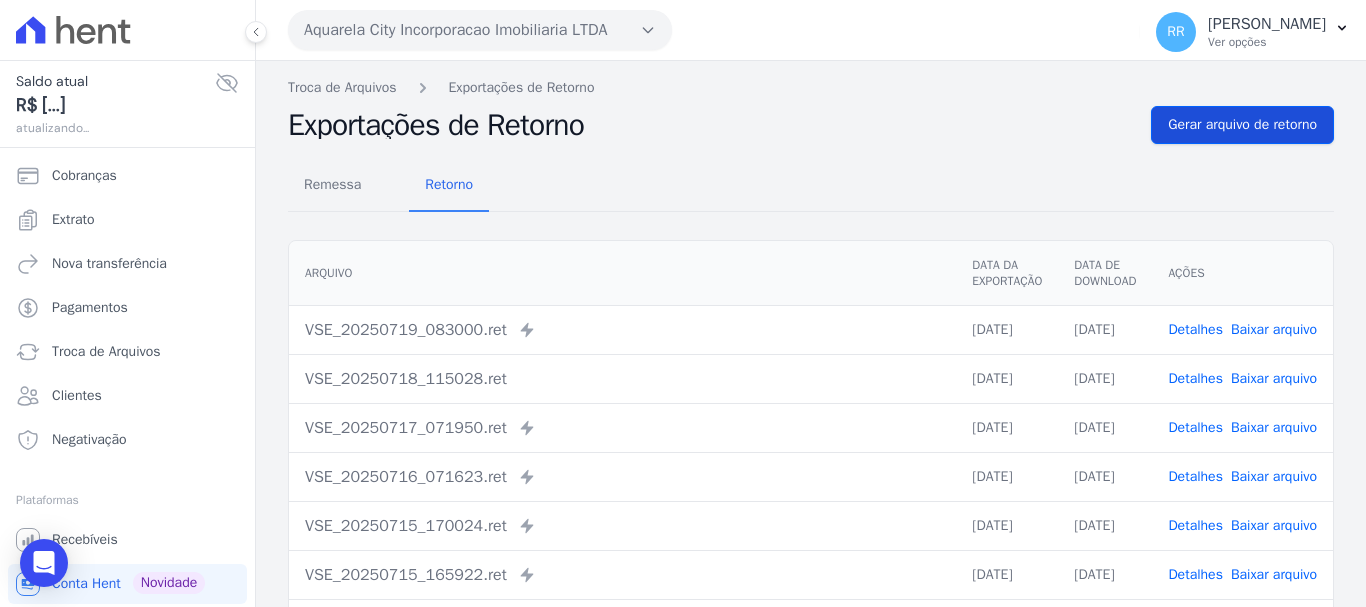 click on "Remessa
Retorno
[GEOGRAPHIC_DATA]
Data da Exportação
Data de Download
Ações
VSE_20250719_083000.ret
Enviado para Nexxera em: [DATE] 08:30
19/07/2025
[DATE]
Detalhes" at bounding box center [811, 505] 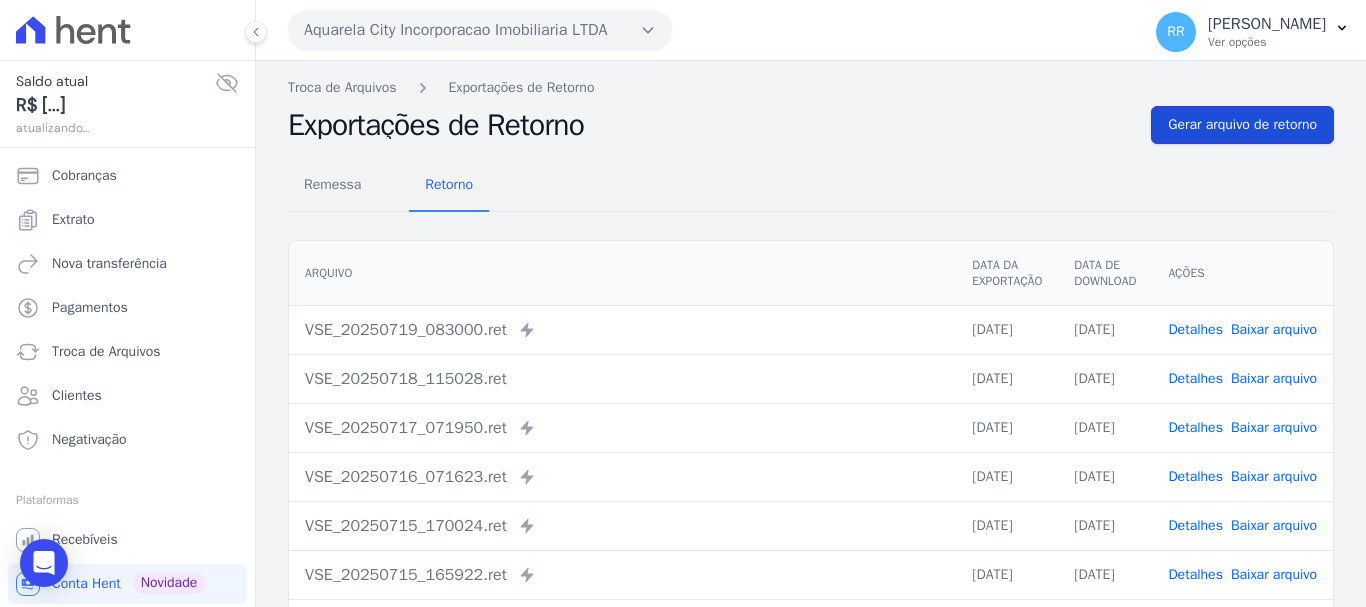 click on "Gerar arquivo de retorno" at bounding box center (1242, 125) 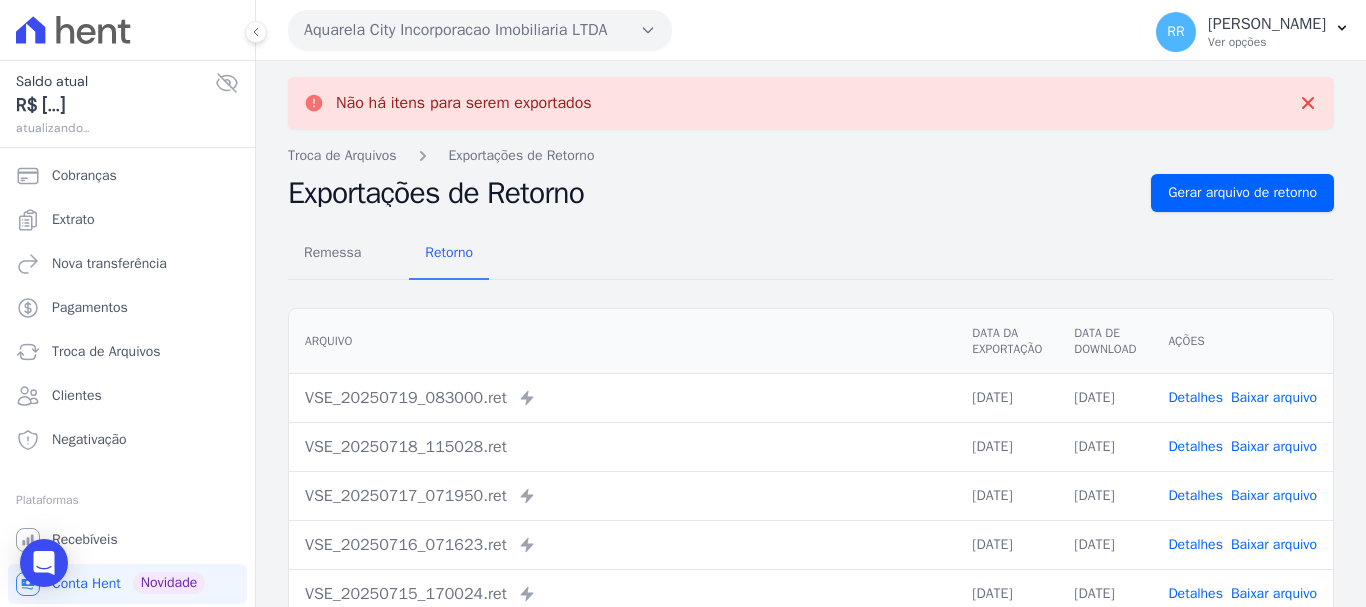 drag, startPoint x: 1275, startPoint y: 403, endPoint x: 1261, endPoint y: 399, distance: 14.56022 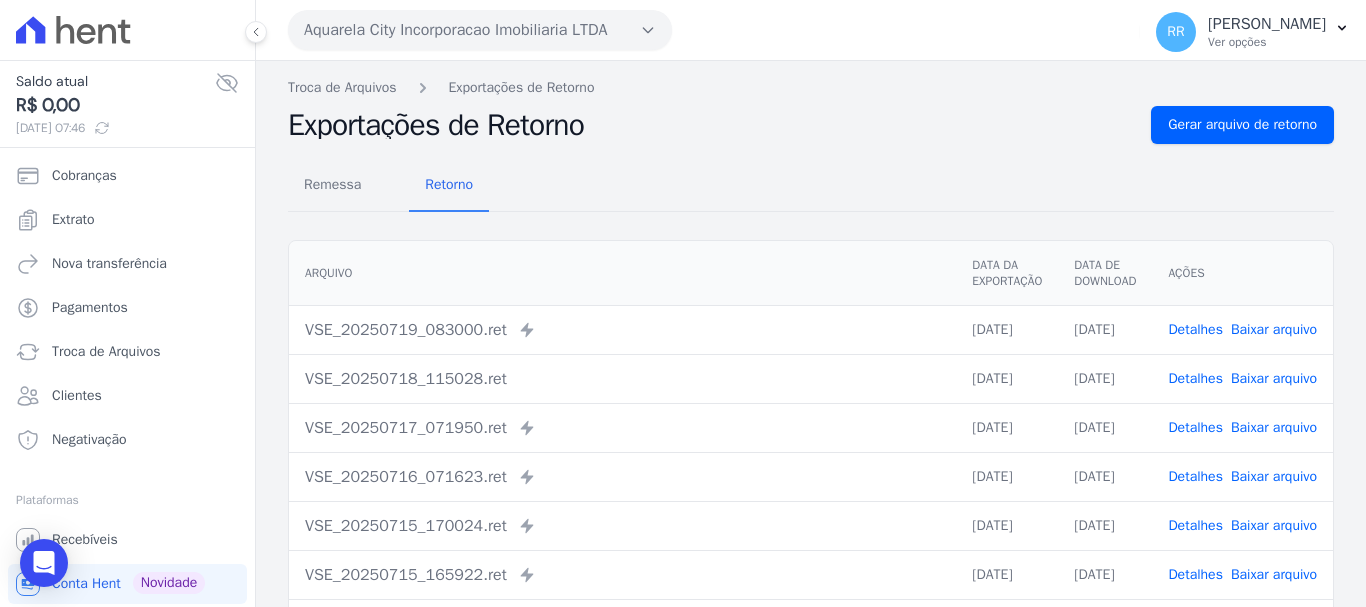 click on "VSE_20250717_071950.ret
Enviado para Nexxera em: [DATE] 07:19" at bounding box center [622, 428] 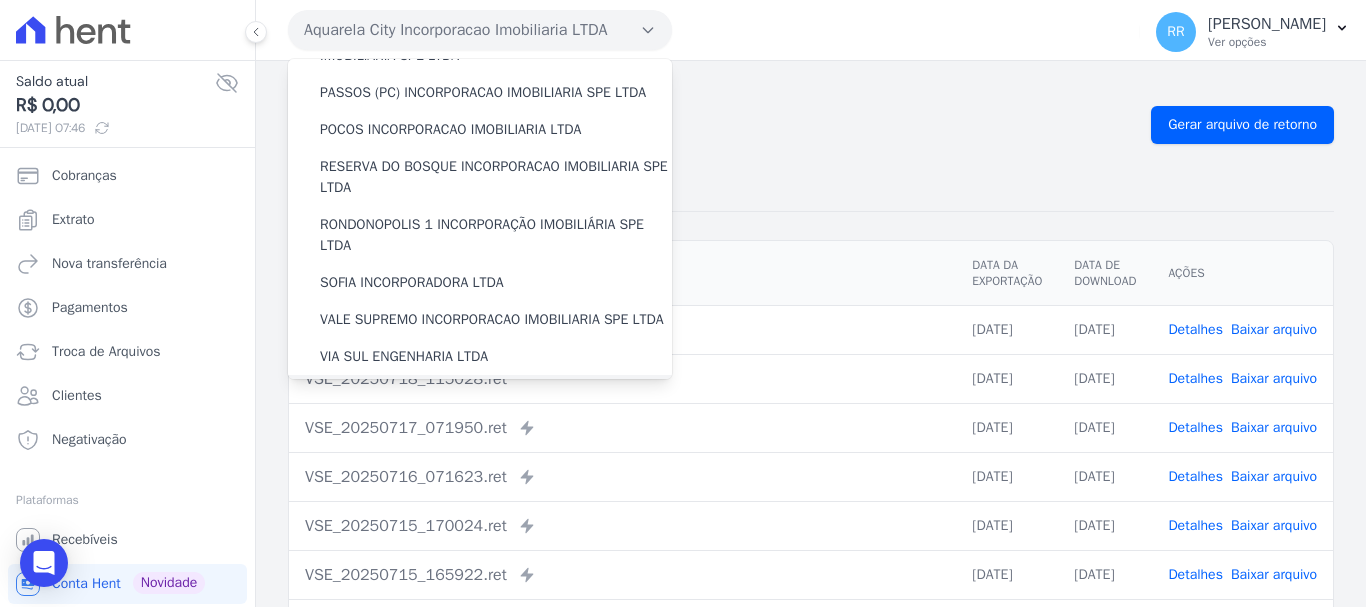 scroll, scrollTop: 873, scrollLeft: 0, axis: vertical 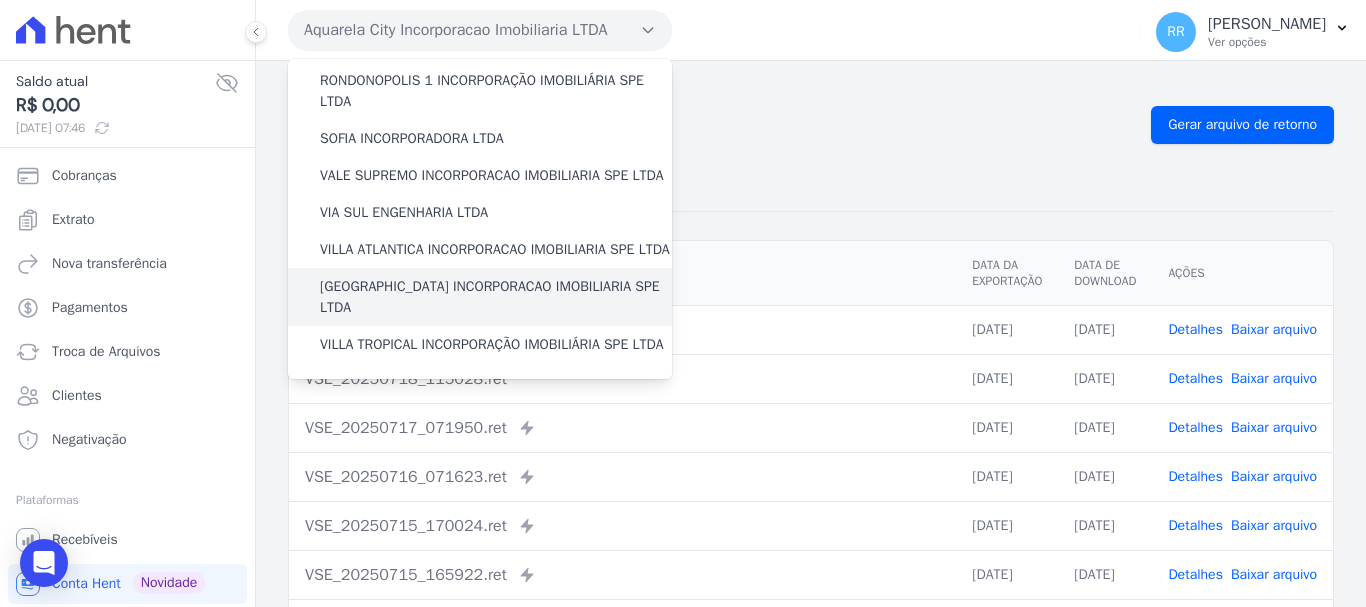 click on "[GEOGRAPHIC_DATA] INCORPORACAO IMOBILIARIA SPE LTDA" at bounding box center (496, 297) 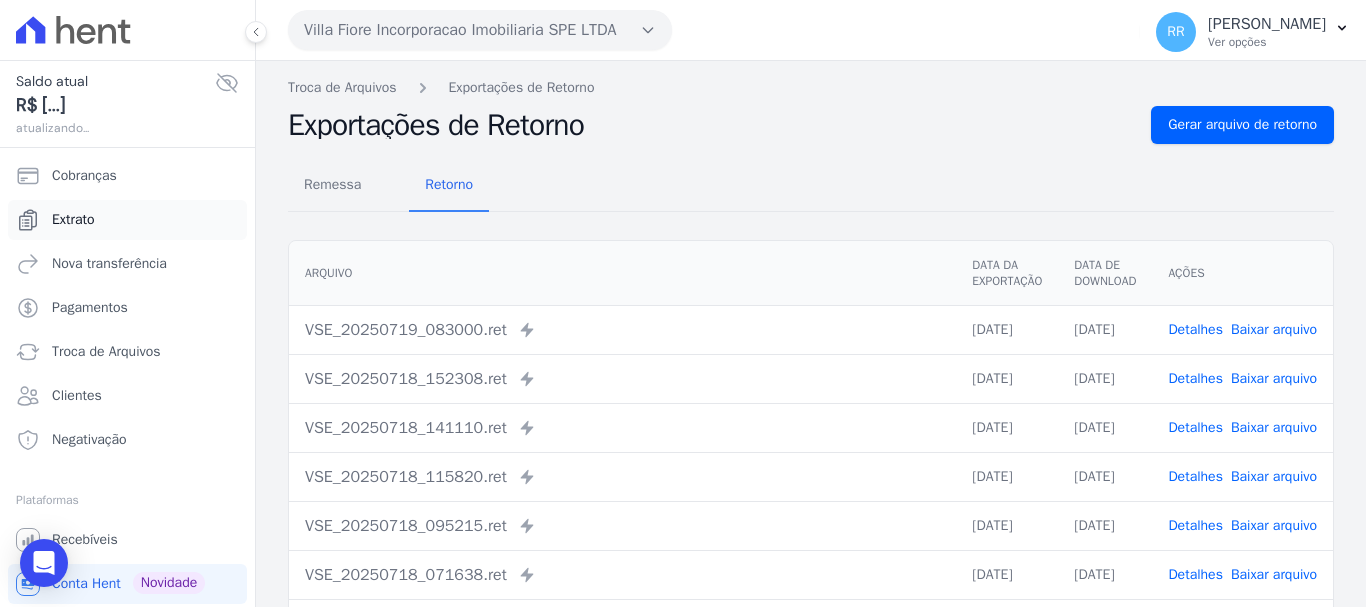 click on "Extrato" at bounding box center [73, 220] 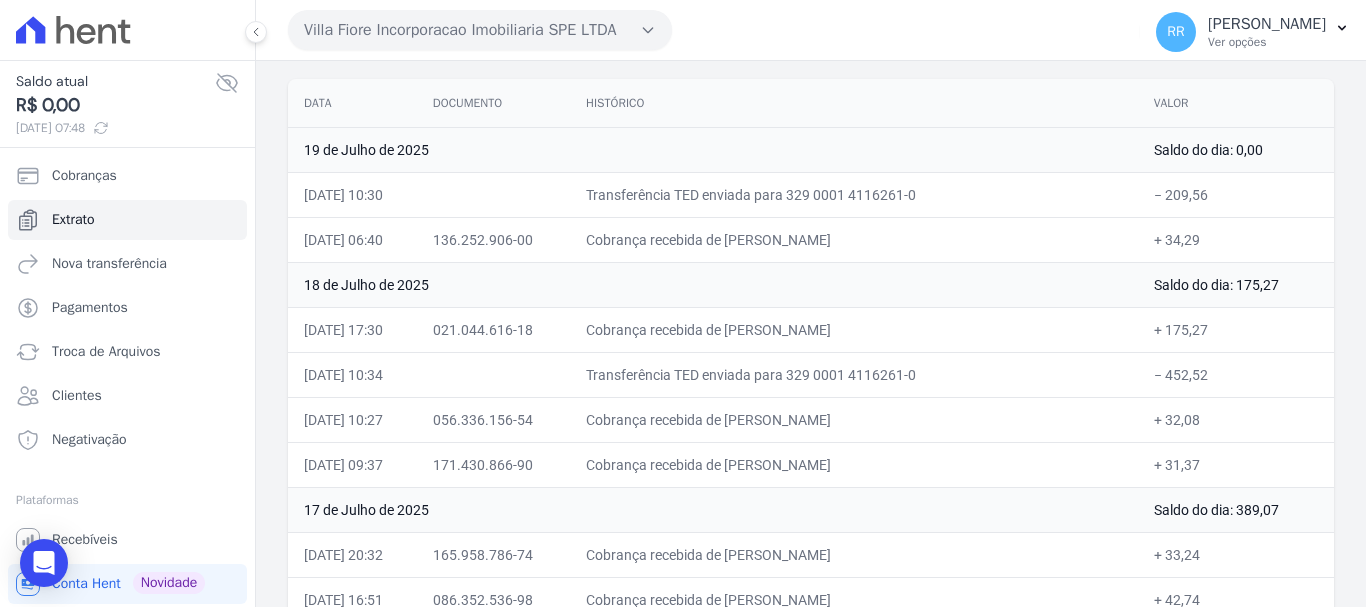 scroll, scrollTop: 300, scrollLeft: 0, axis: vertical 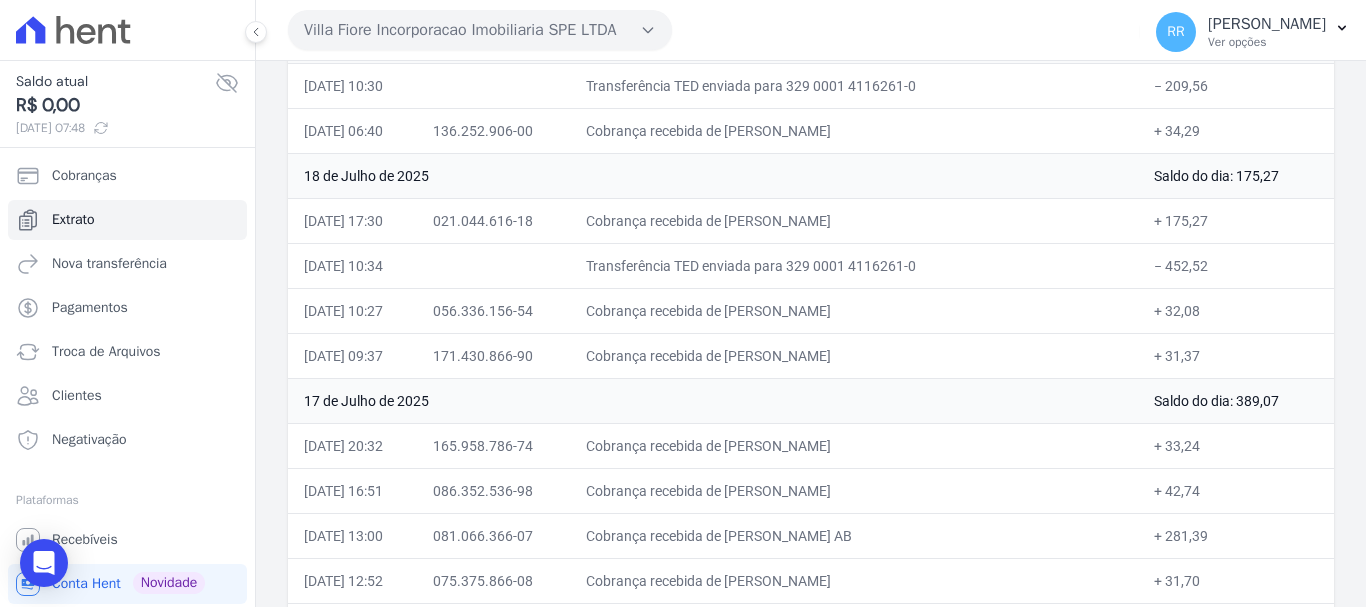 drag, startPoint x: 780, startPoint y: 309, endPoint x: 1012, endPoint y: 309, distance: 232 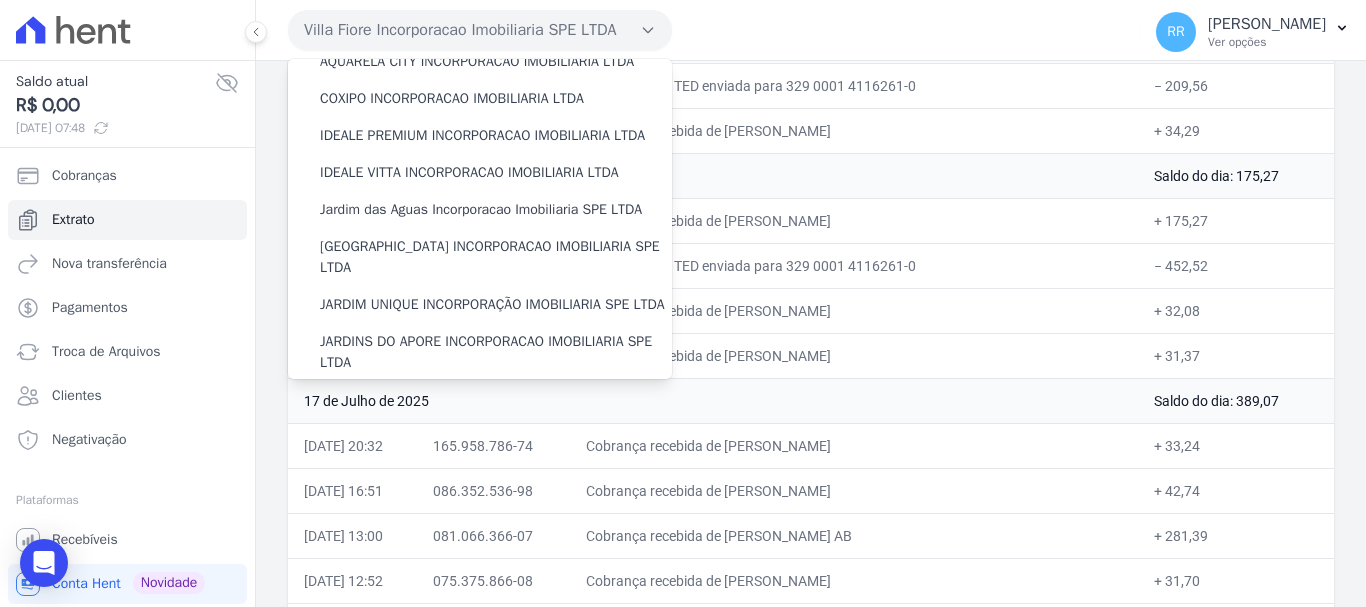 scroll, scrollTop: 700, scrollLeft: 0, axis: vertical 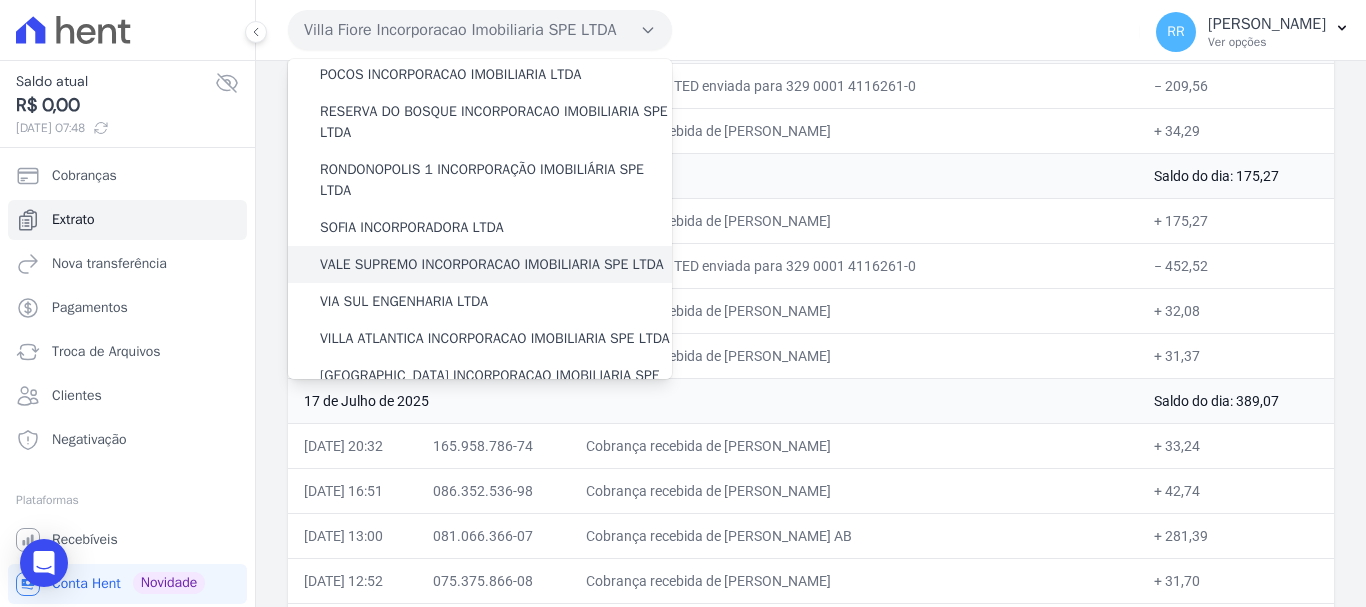 click on "VALE SUPREMO INCORPORACAO IMOBILIARIA SPE LTDA" at bounding box center (492, 264) 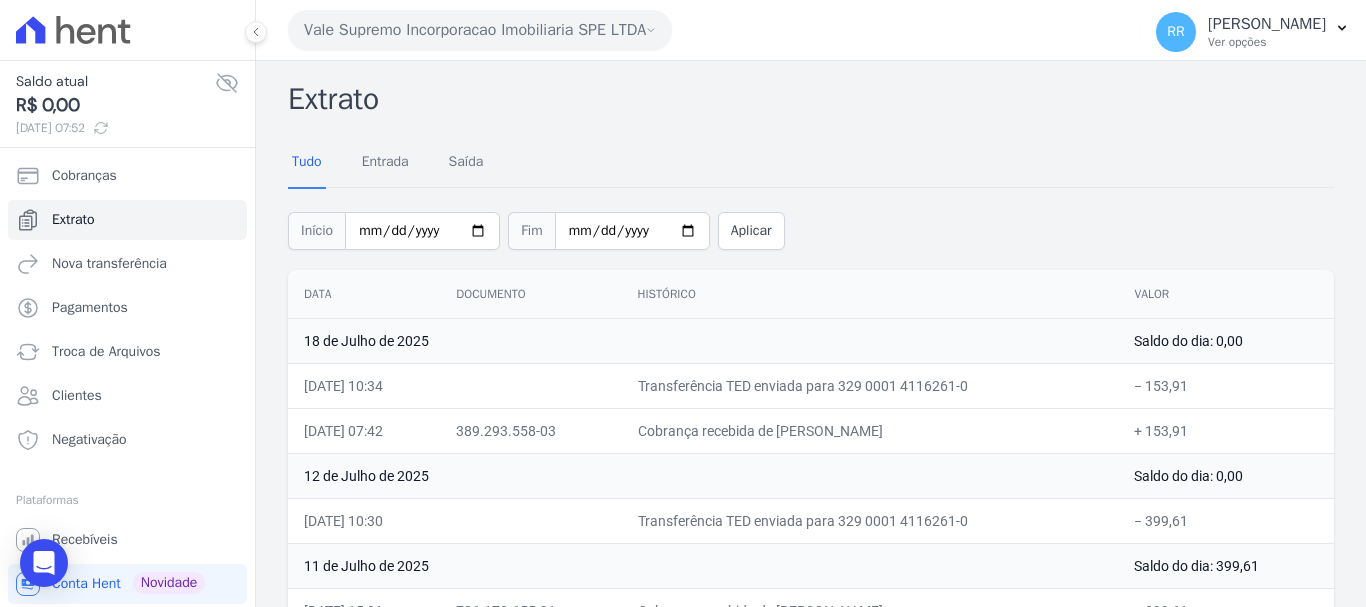 drag, startPoint x: 782, startPoint y: 425, endPoint x: 1012, endPoint y: 433, distance: 230.13908 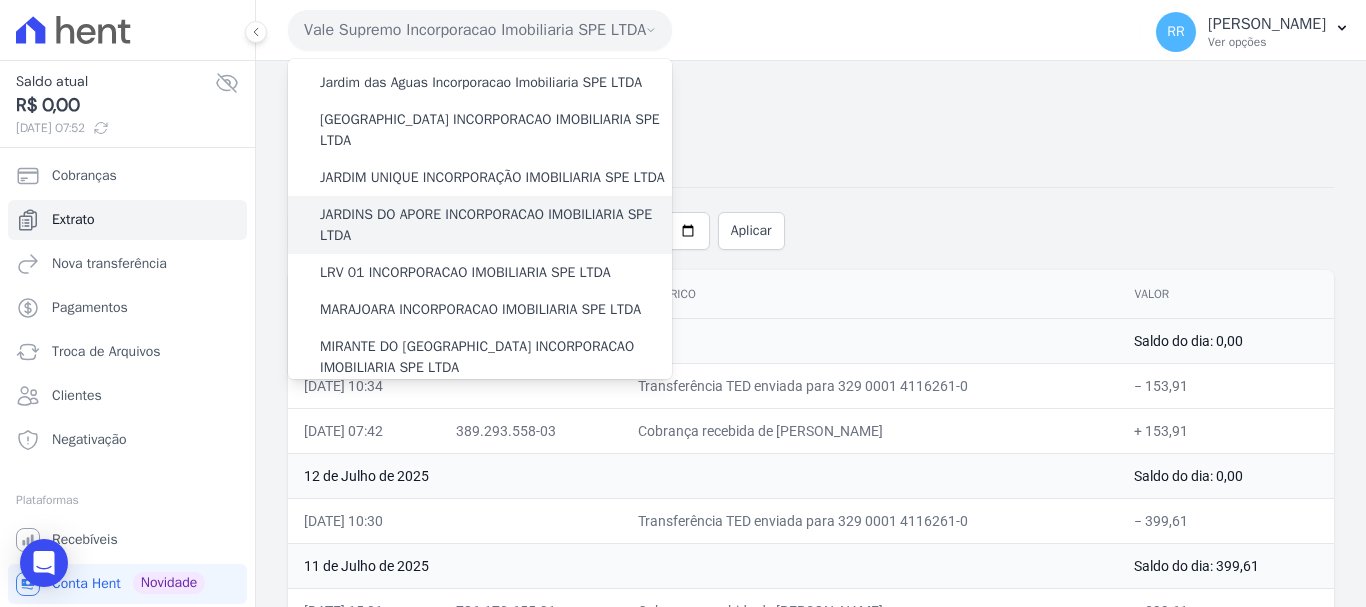 scroll, scrollTop: 400, scrollLeft: 0, axis: vertical 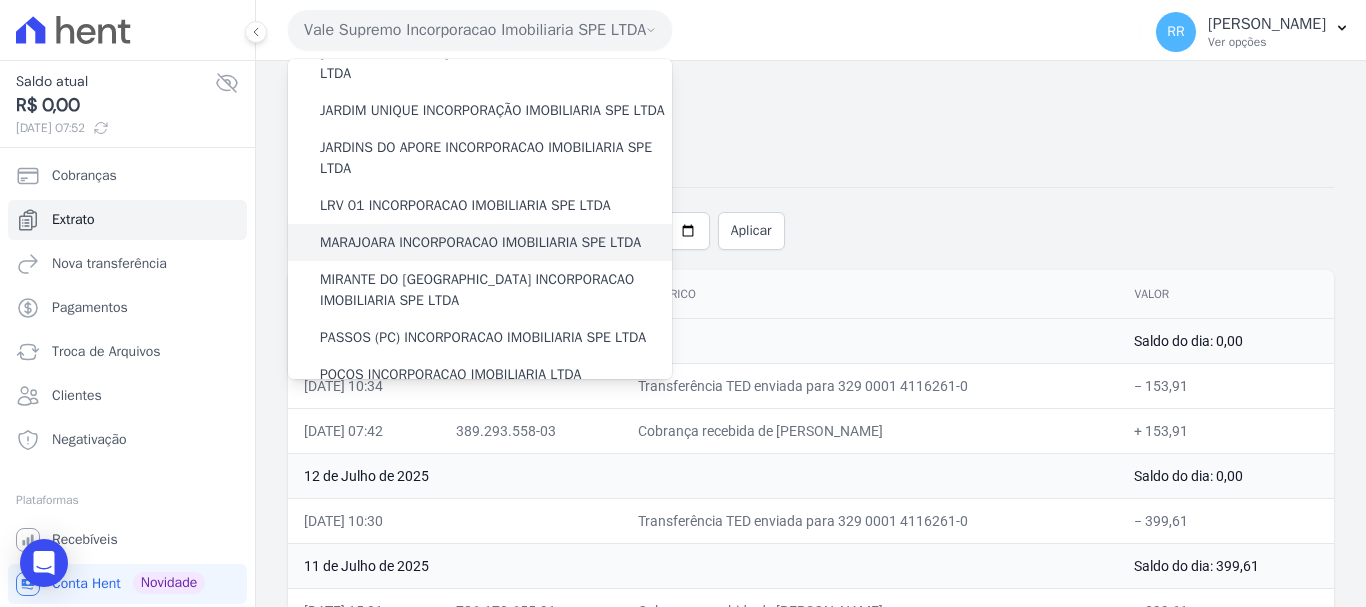 click on "MARAJOARA INCORPORACAO IMOBILIARIA SPE LTDA" at bounding box center [480, 242] 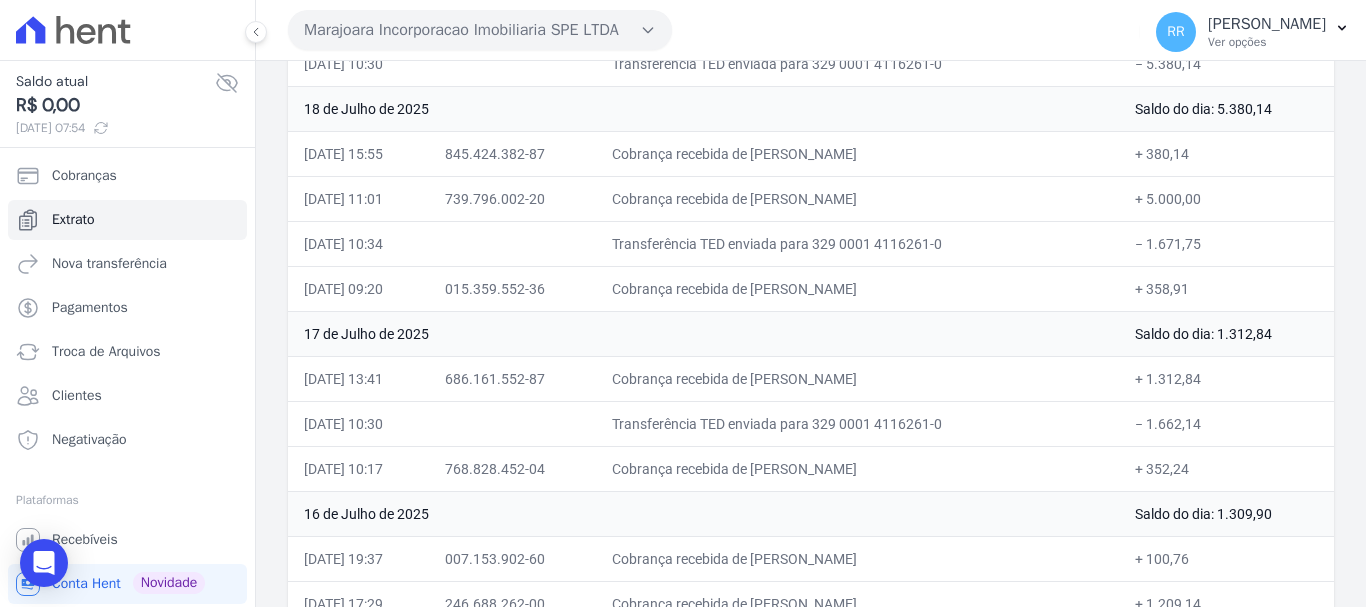 scroll, scrollTop: 100, scrollLeft: 0, axis: vertical 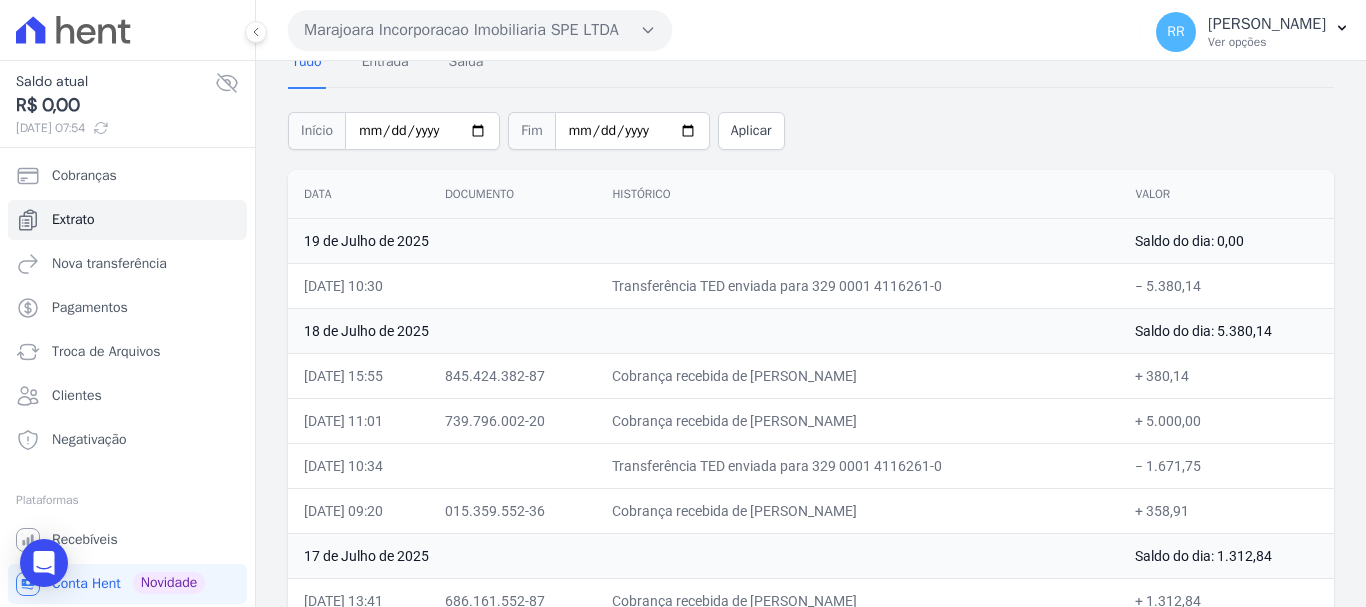 click on "Cobrança recebida de [PERSON_NAME]" at bounding box center [857, 510] 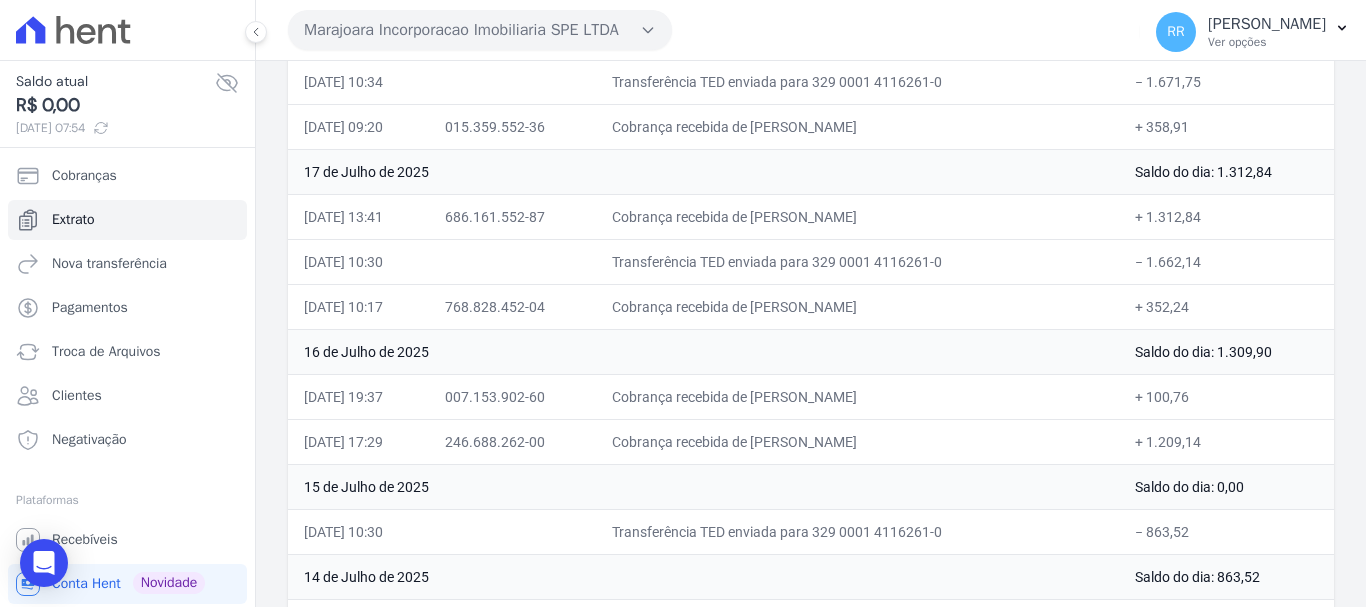 scroll, scrollTop: 500, scrollLeft: 0, axis: vertical 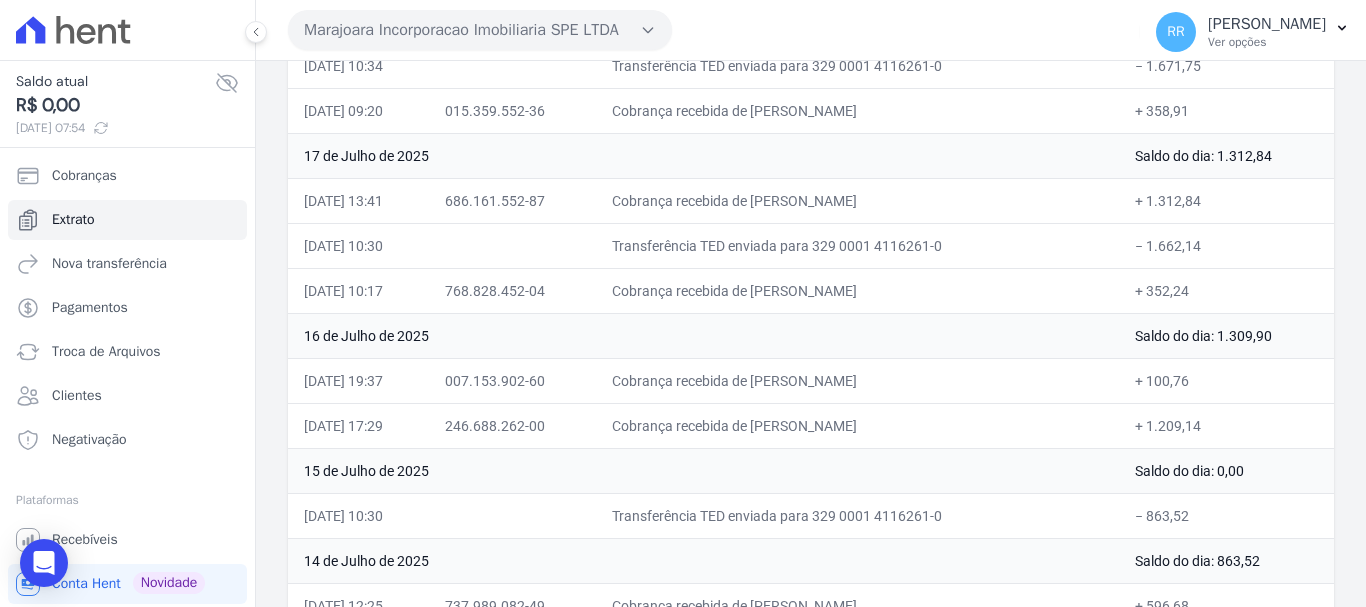 click on "Marajoara Incorporacao Imobiliaria SPE LTDA" at bounding box center (480, 30) 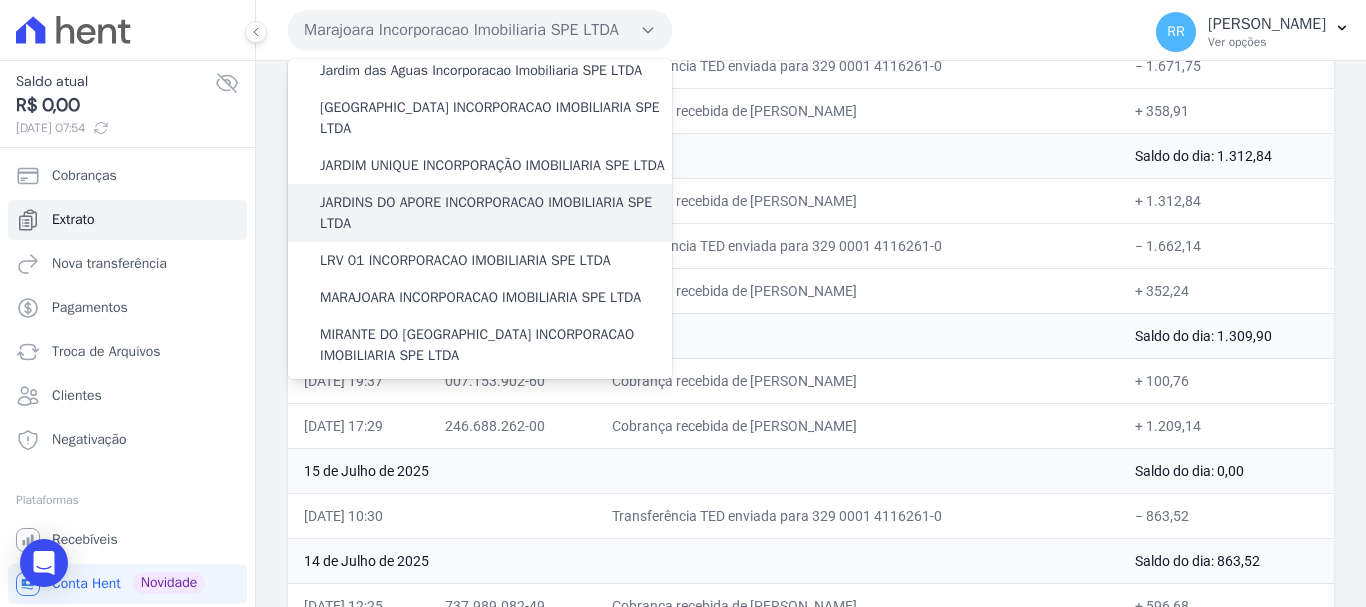 scroll, scrollTop: 300, scrollLeft: 0, axis: vertical 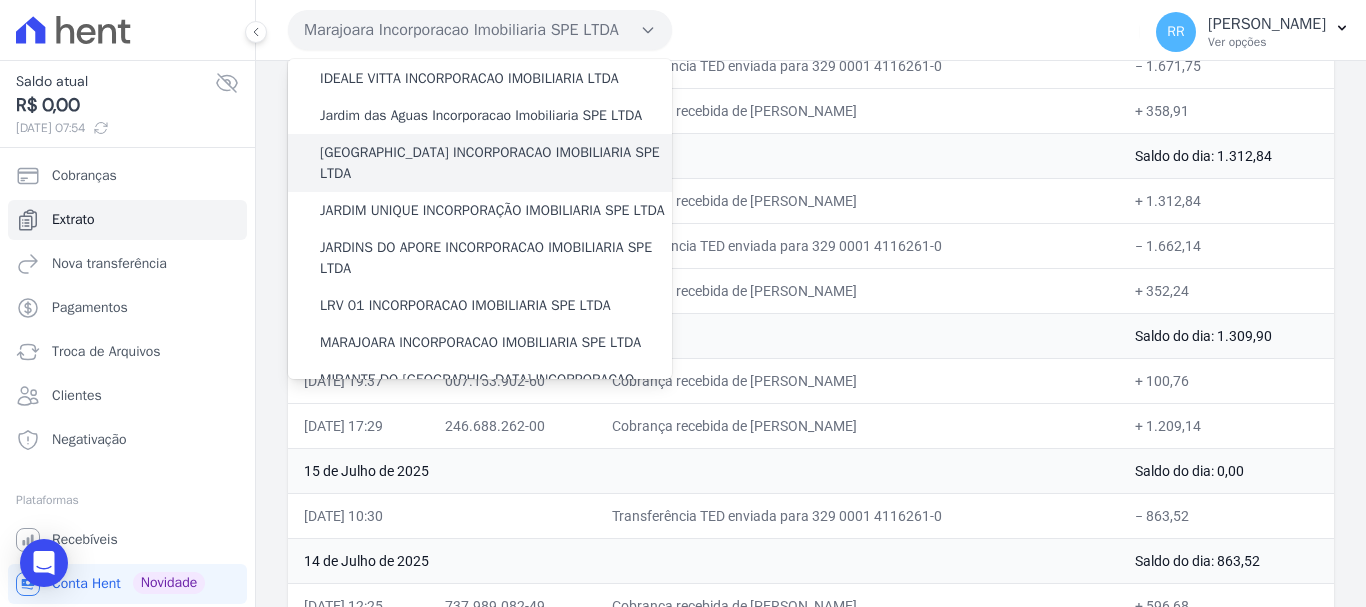 click on "[GEOGRAPHIC_DATA] INCORPORACAO IMOBILIARIA SPE LTDA" at bounding box center [496, 163] 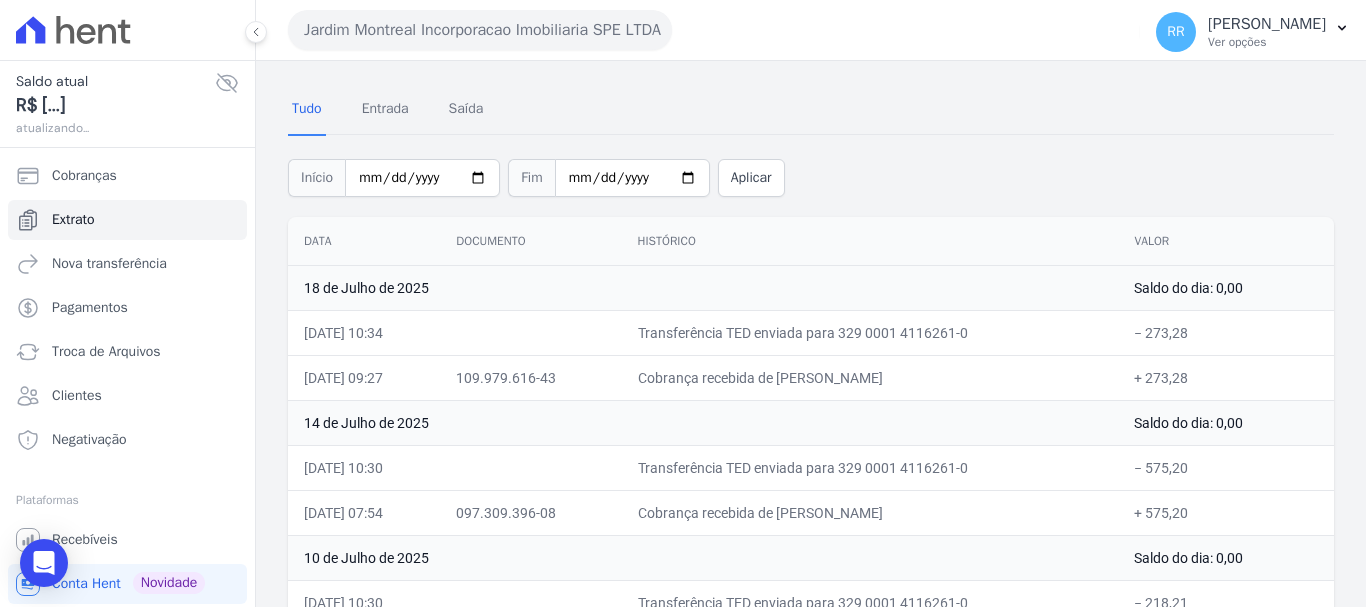 scroll, scrollTop: 100, scrollLeft: 0, axis: vertical 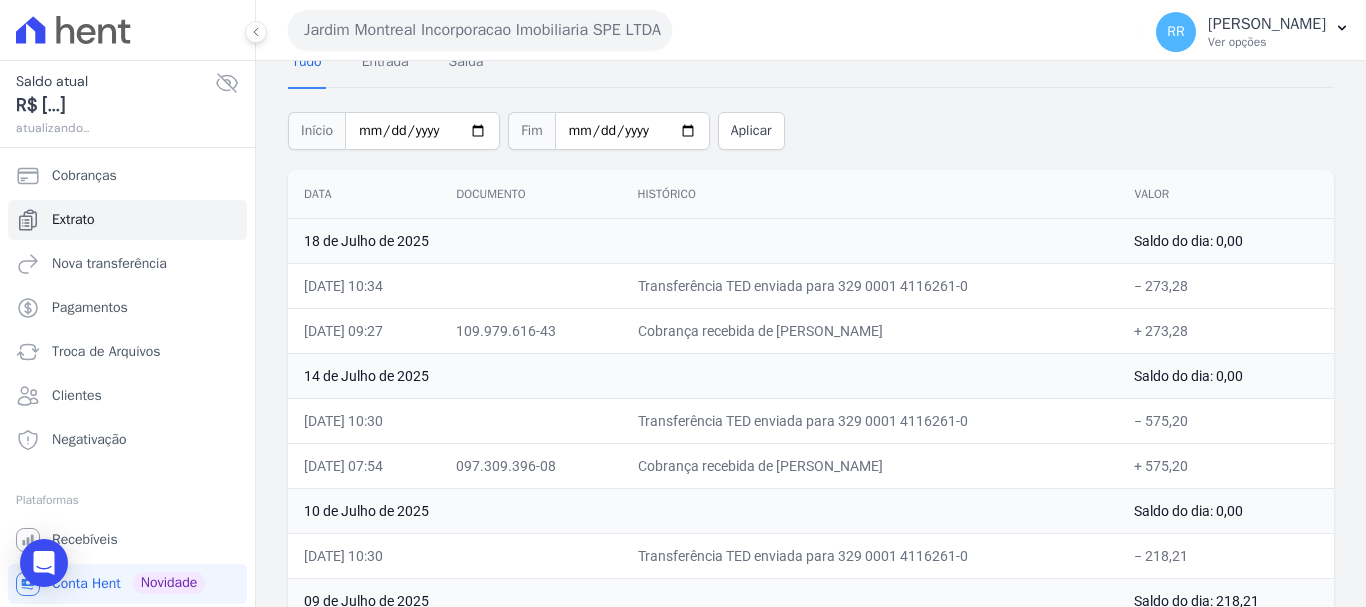 drag, startPoint x: 780, startPoint y: 328, endPoint x: 1019, endPoint y: 386, distance: 245.93698 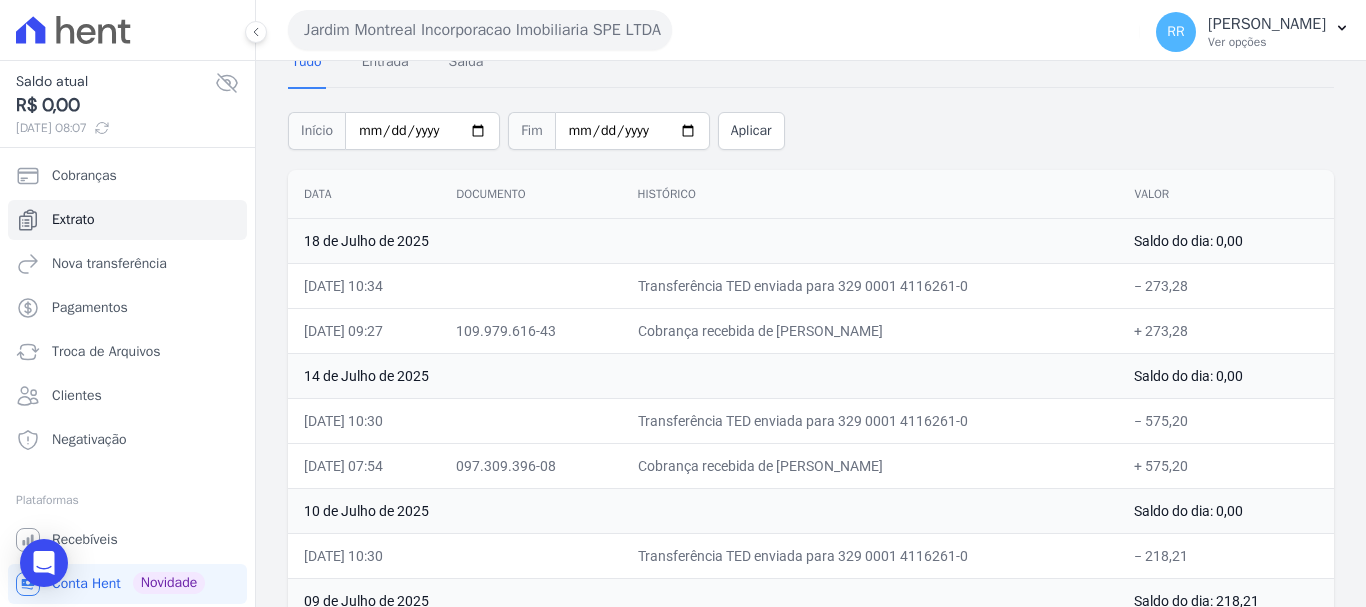 drag, startPoint x: 810, startPoint y: 494, endPoint x: 675, endPoint y: 541, distance: 142.94754 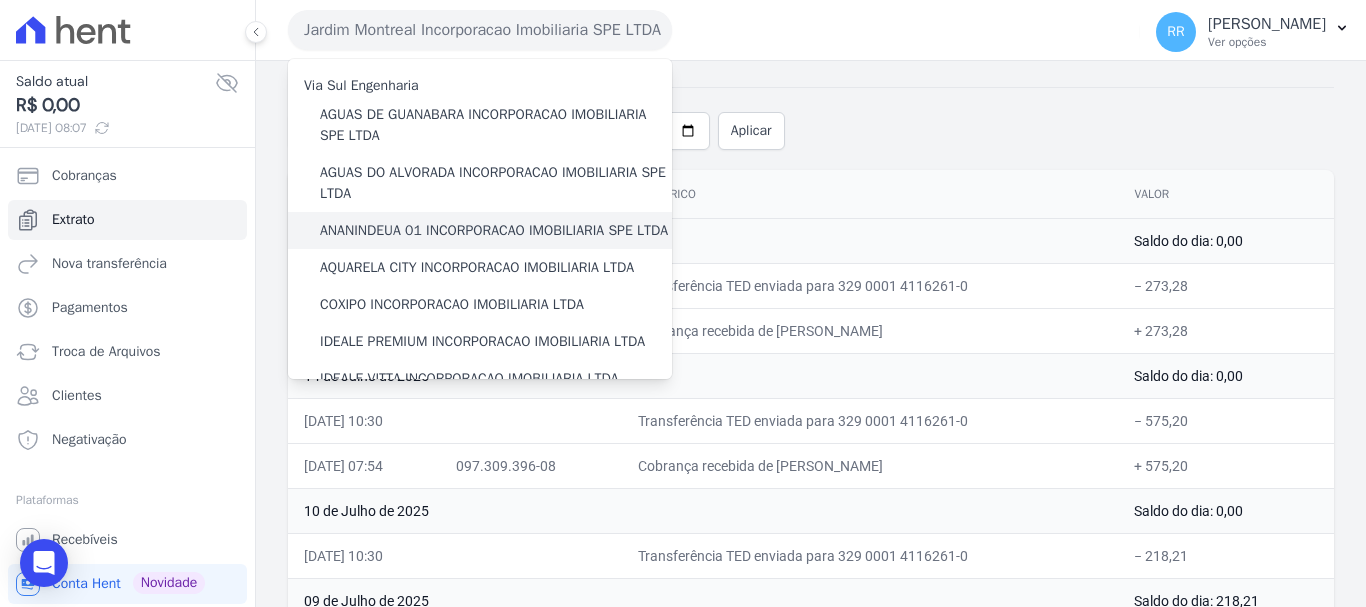 click on "ANANINDEUA 01 INCORPORACAO IMOBILIARIA SPE LTDA" at bounding box center (494, 230) 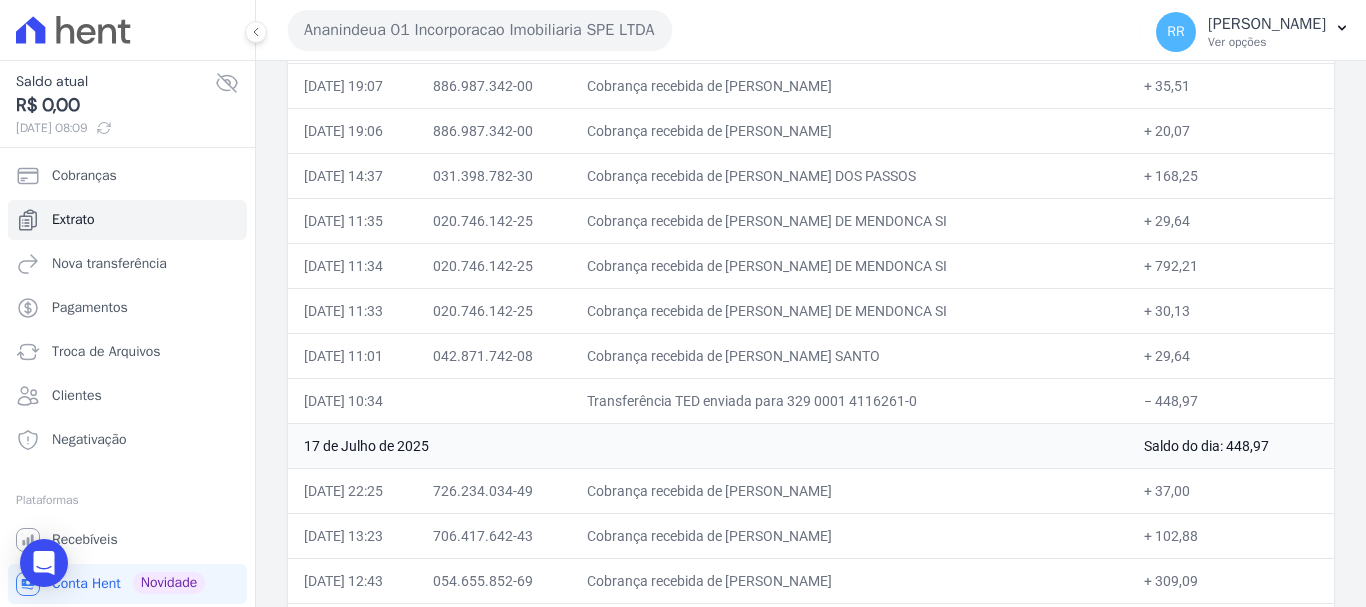 scroll, scrollTop: 500, scrollLeft: 0, axis: vertical 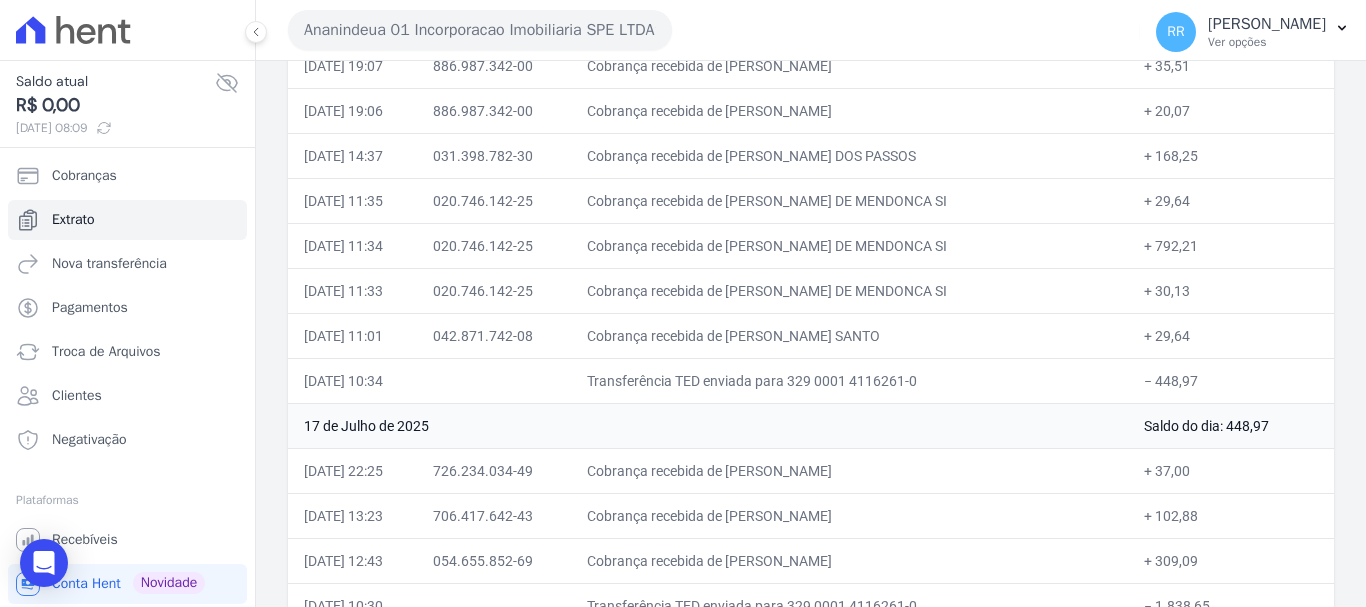 drag, startPoint x: 767, startPoint y: 245, endPoint x: 1032, endPoint y: 246, distance: 265.0019 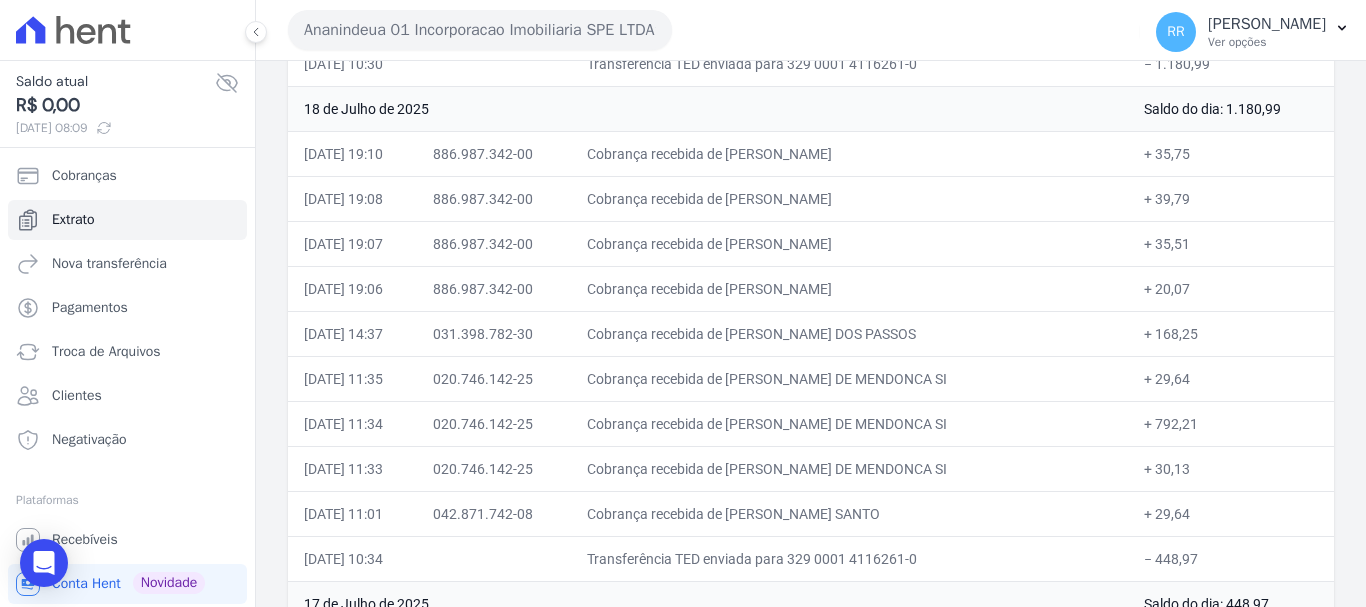 scroll, scrollTop: 300, scrollLeft: 0, axis: vertical 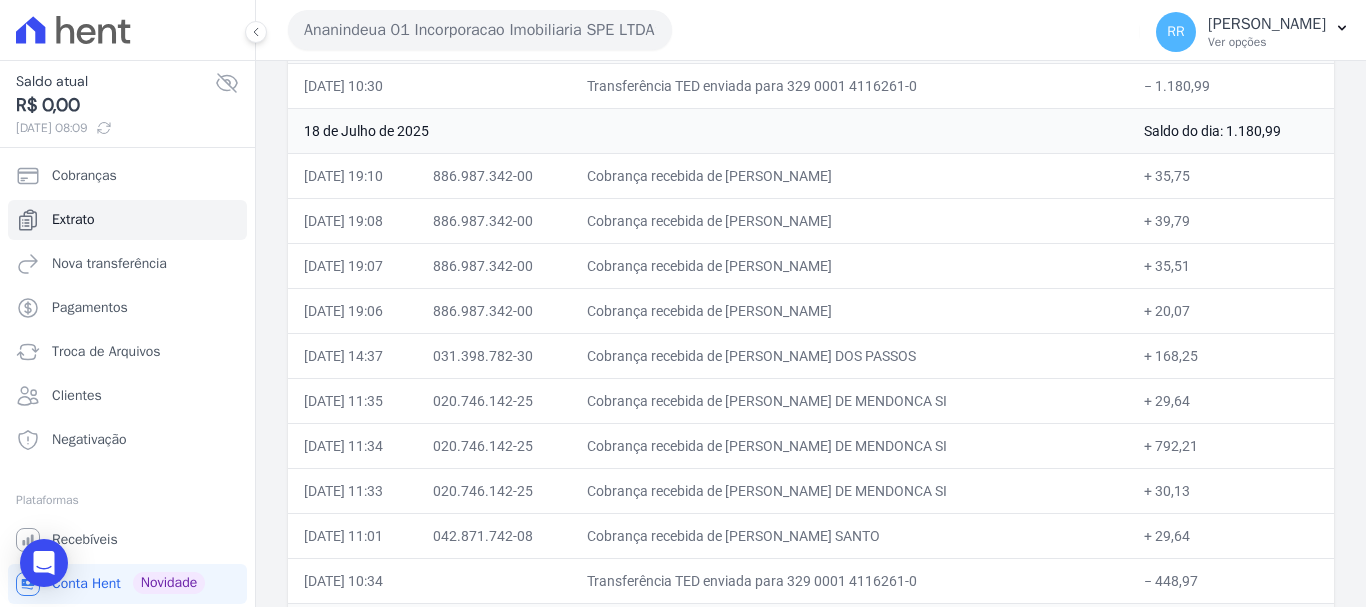 drag, startPoint x: 774, startPoint y: 353, endPoint x: 944, endPoint y: 359, distance: 170.10585 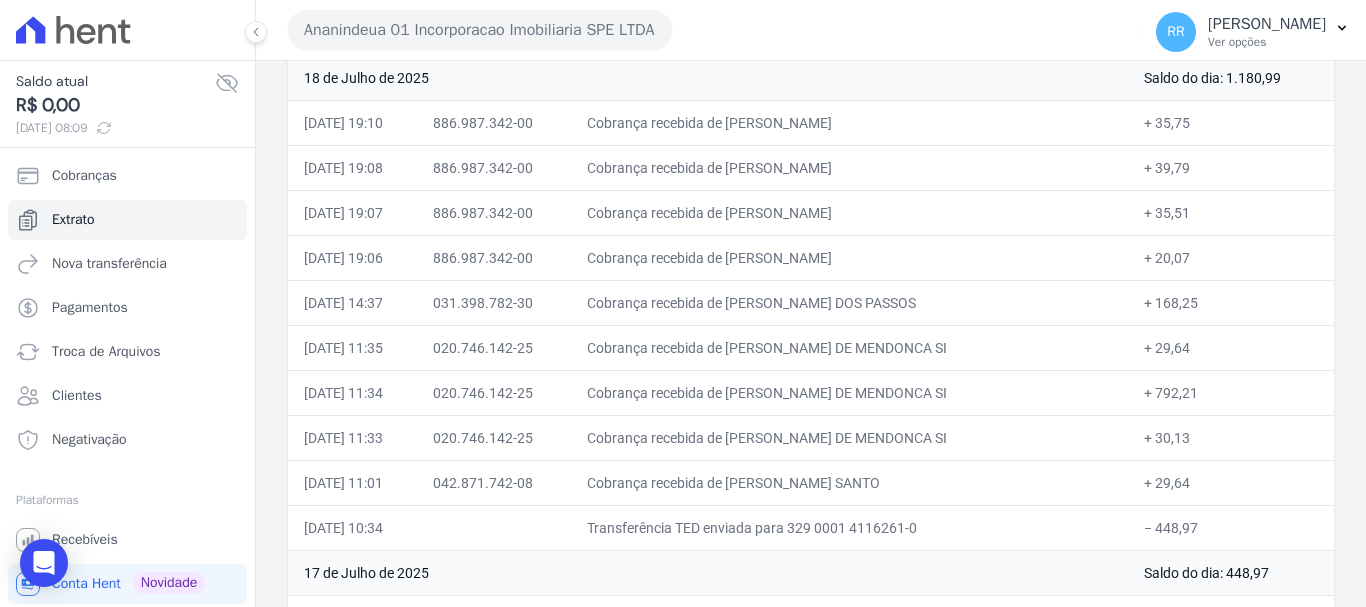 scroll, scrollTop: 400, scrollLeft: 0, axis: vertical 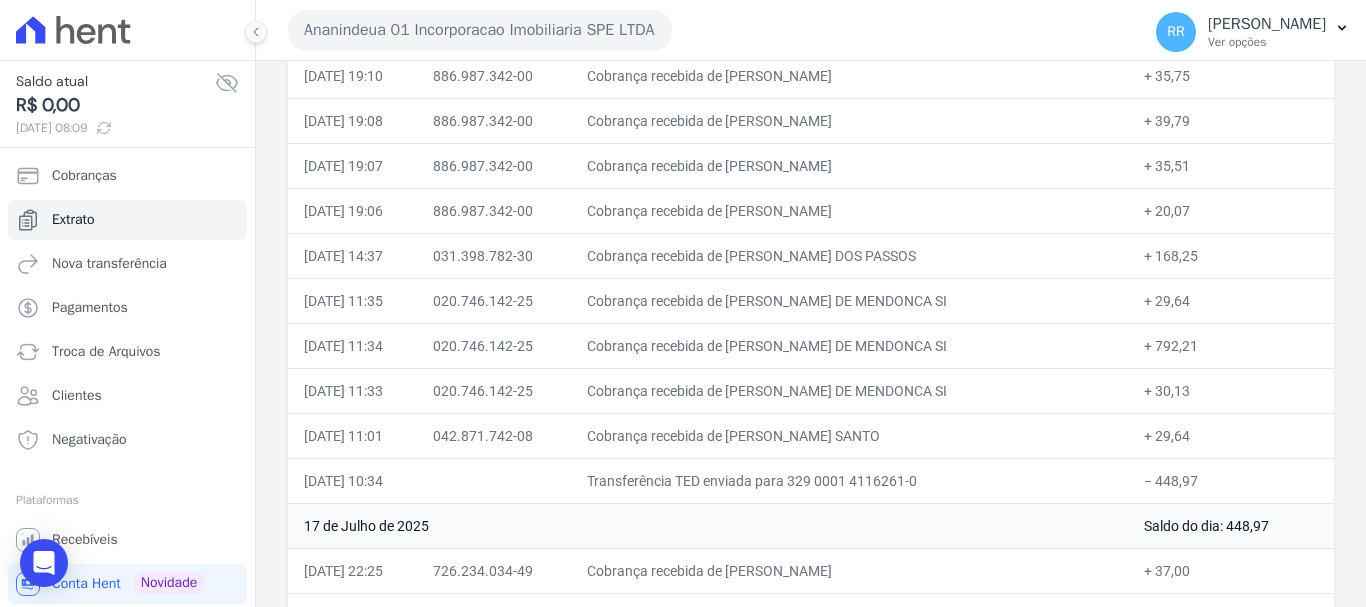 drag, startPoint x: 327, startPoint y: 550, endPoint x: 303, endPoint y: 463, distance: 90.24966 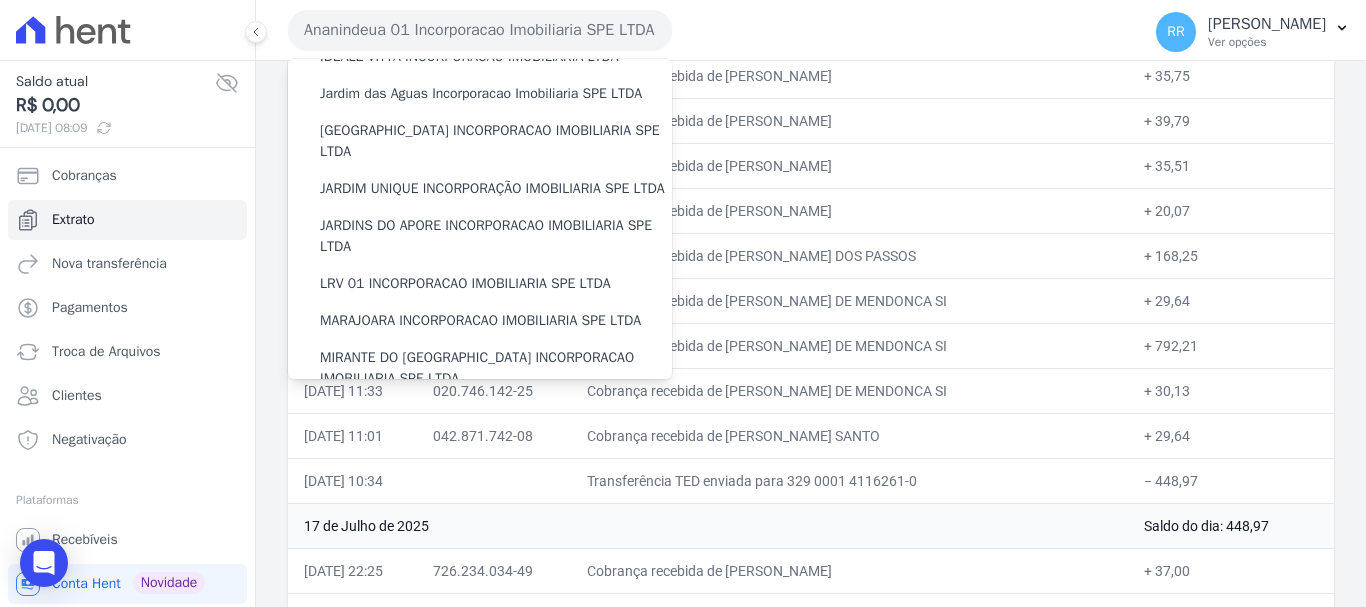 scroll, scrollTop: 400, scrollLeft: 0, axis: vertical 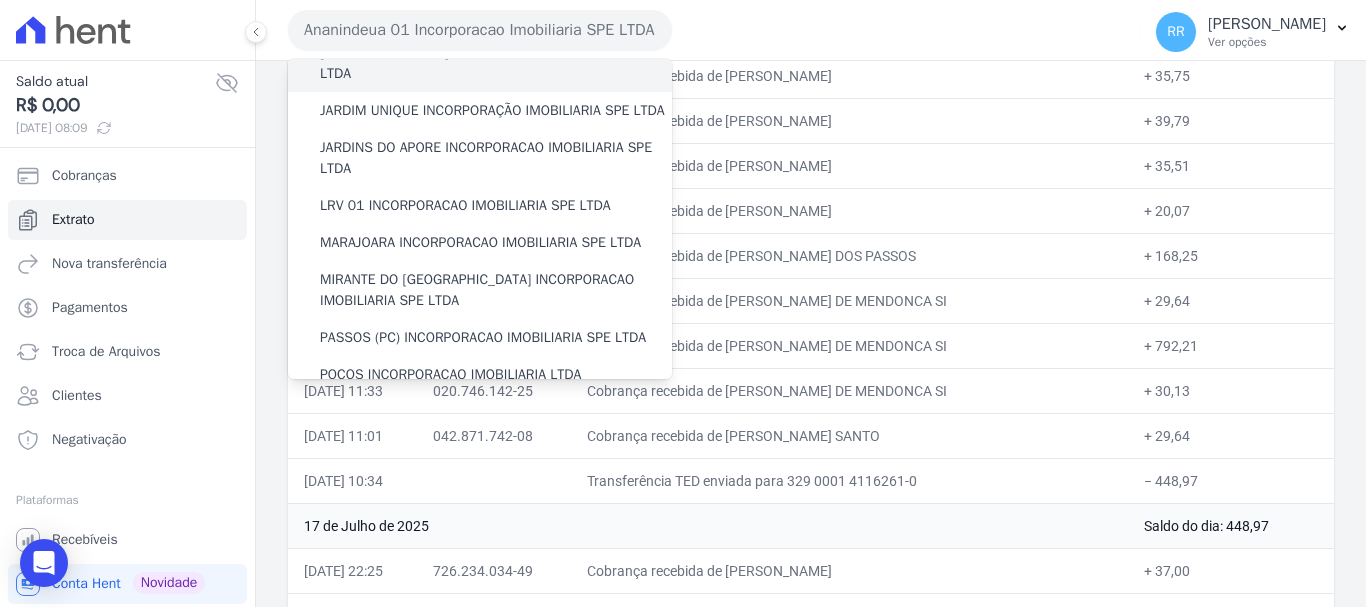 click on "[GEOGRAPHIC_DATA] INCORPORACAO IMOBILIARIA SPE LTDA" at bounding box center (496, 63) 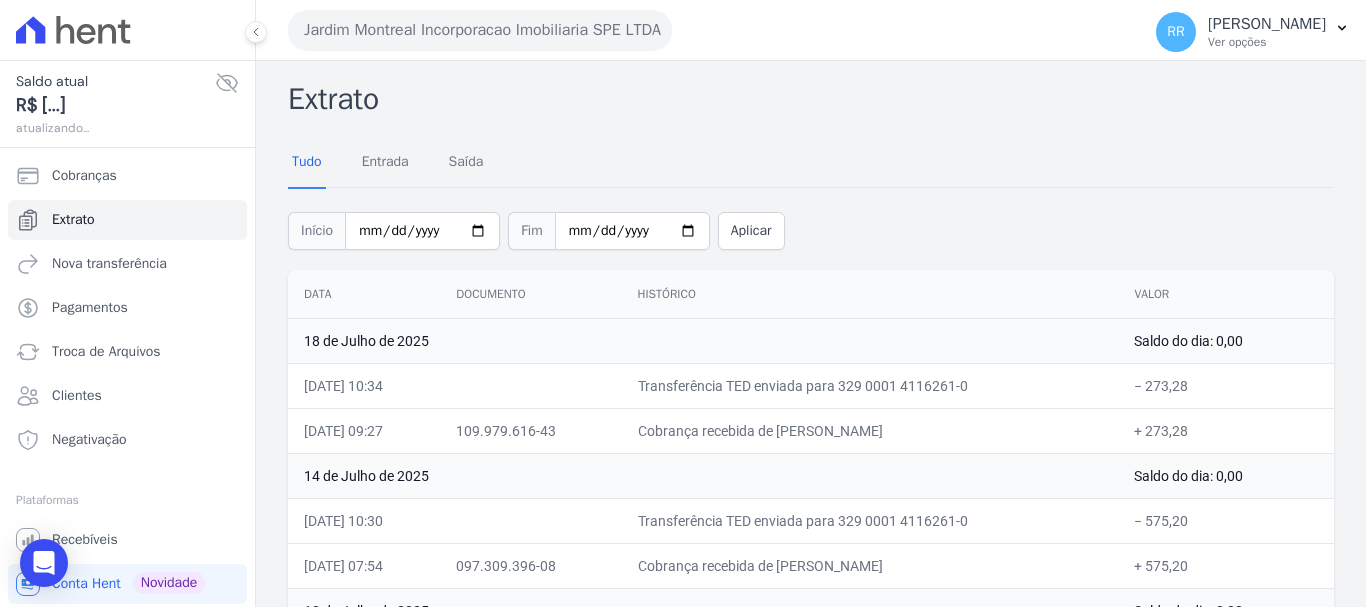 click on "Cobrança recebida de [PERSON_NAME]" at bounding box center [870, 430] 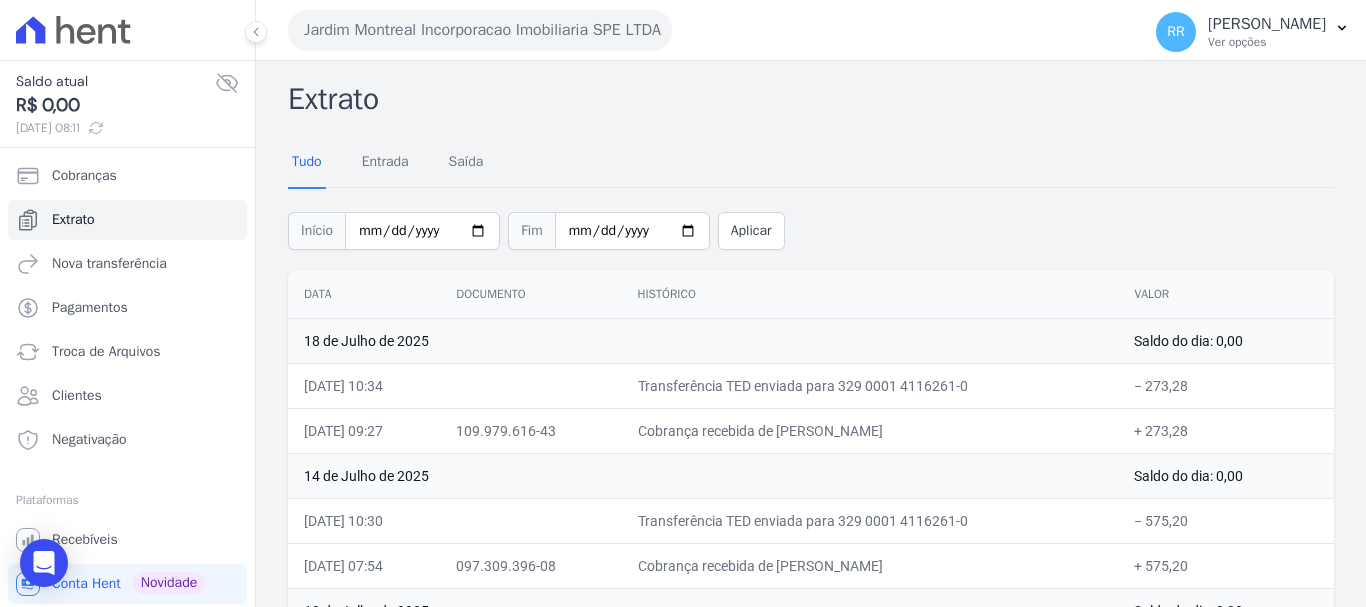 click on "Jardim Montreal Incorporacao Imobiliaria SPE LTDA
Via Sul Engenharia
AGUAS DE [GEOGRAPHIC_DATA] INCORPORACAO IMOBILIARIA SPE LTDA
AGUAS DO ALVORADA INCORPORACAO IMOBILIARIA SPE LTDA
ANANINDEUA 01 INCORPORACAO IMOBILIARIA SPE LTDA
AQUARELA CITY INCORPORACAO IMOBILIARIA LTDA" at bounding box center (710, 30) 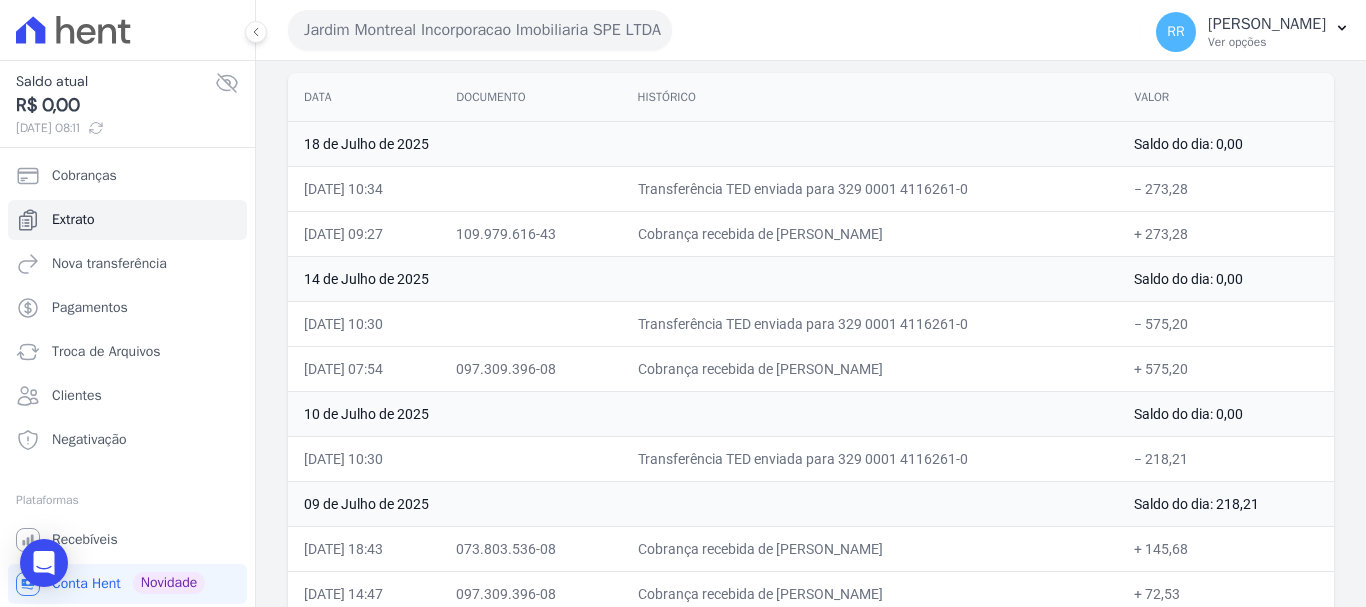 scroll, scrollTop: 300, scrollLeft: 0, axis: vertical 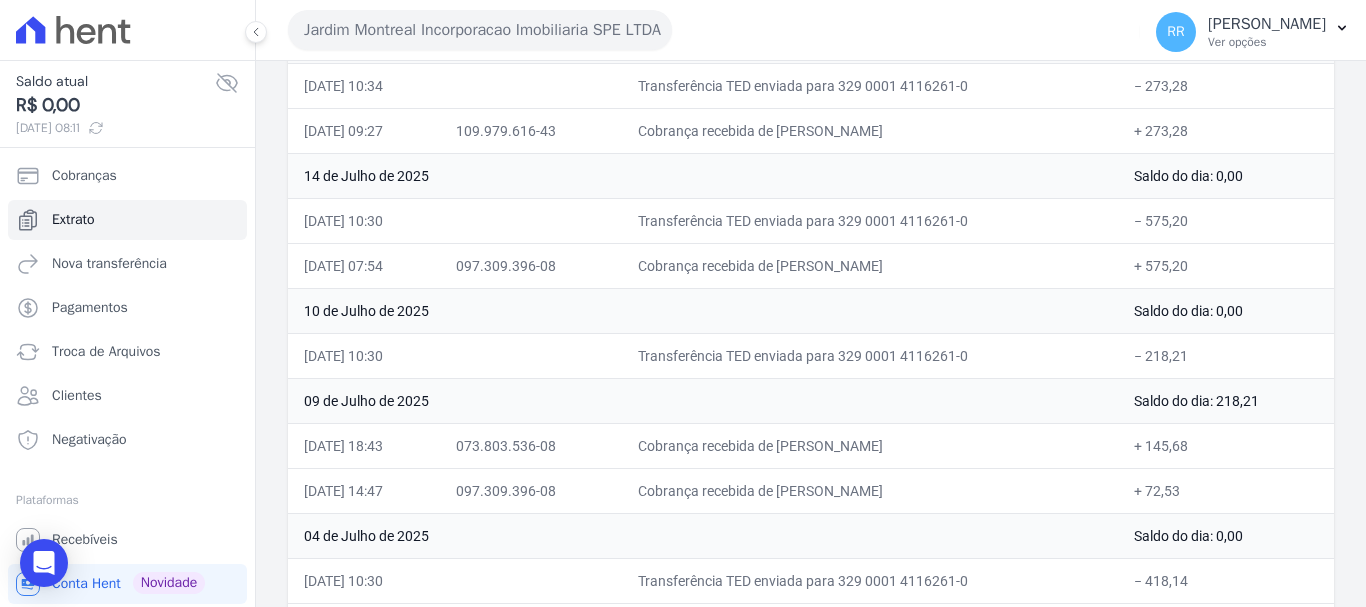 click on "Jardim Montreal Incorporacao Imobiliaria SPE LTDA" at bounding box center [480, 30] 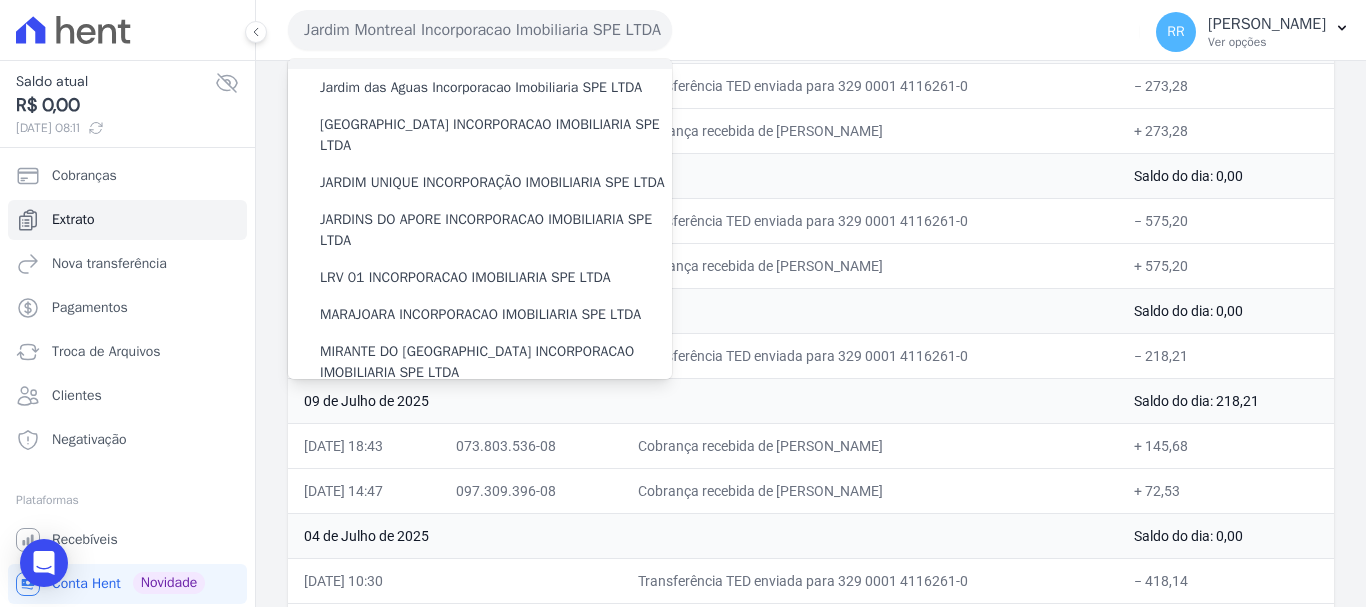 scroll, scrollTop: 0, scrollLeft: 0, axis: both 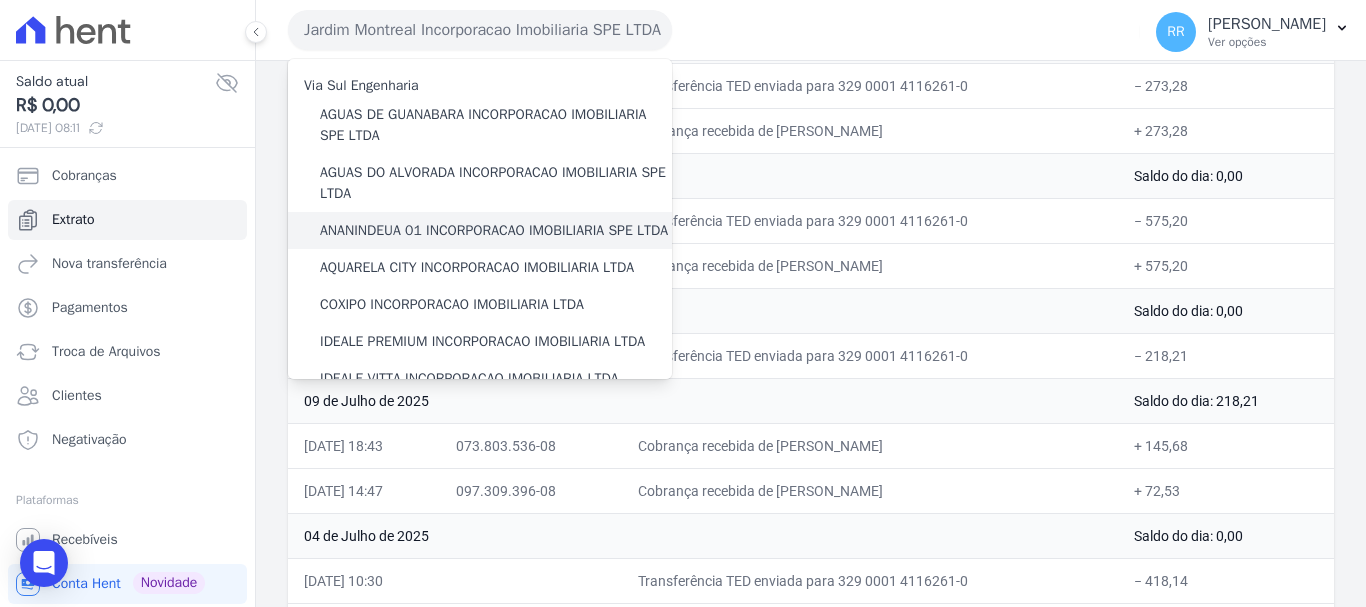 click on "ANANINDEUA 01 INCORPORACAO IMOBILIARIA SPE LTDA" at bounding box center [494, 230] 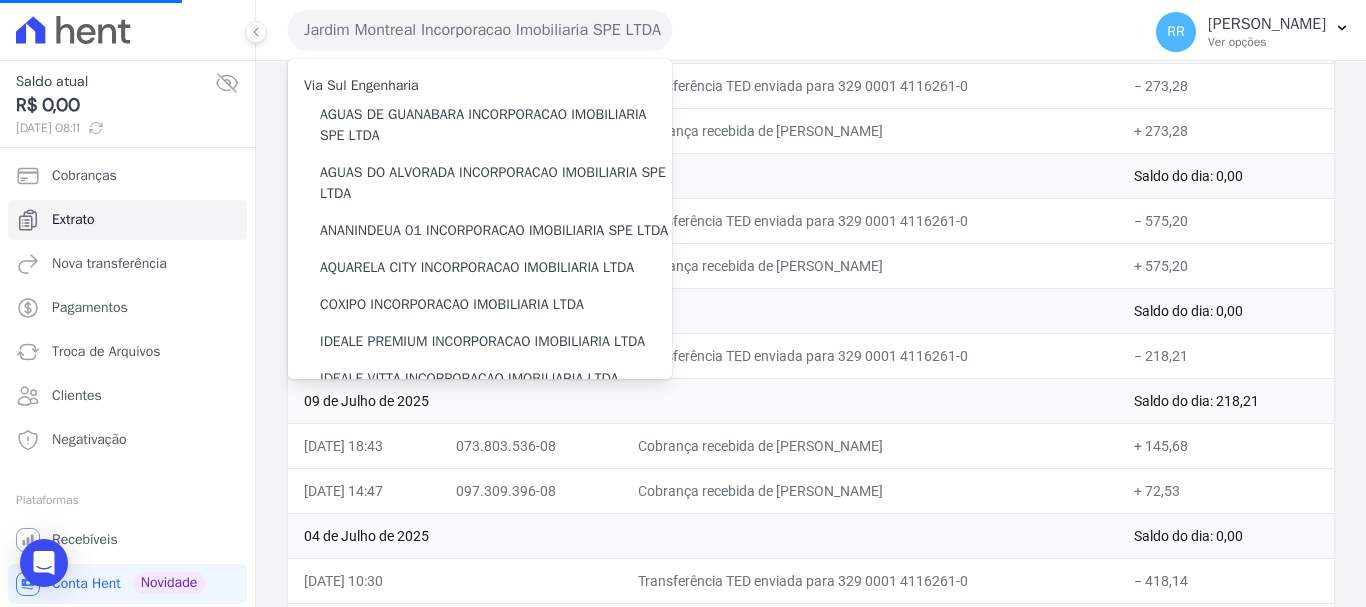 click on "Jardim Montreal Incorporacao Imobiliaria SPE LTDA
Via Sul Engenharia
AGUAS DE [GEOGRAPHIC_DATA] INCORPORACAO IMOBILIARIA SPE LTDA
AGUAS DO ALVORADA INCORPORACAO IMOBILIARIA SPE LTDA
ANANINDEUA 01 INCORPORACAO IMOBILIARIA SPE LTDA
AQUARELA CITY INCORPORACAO IMOBILIARIA LTDA" at bounding box center [710, 30] 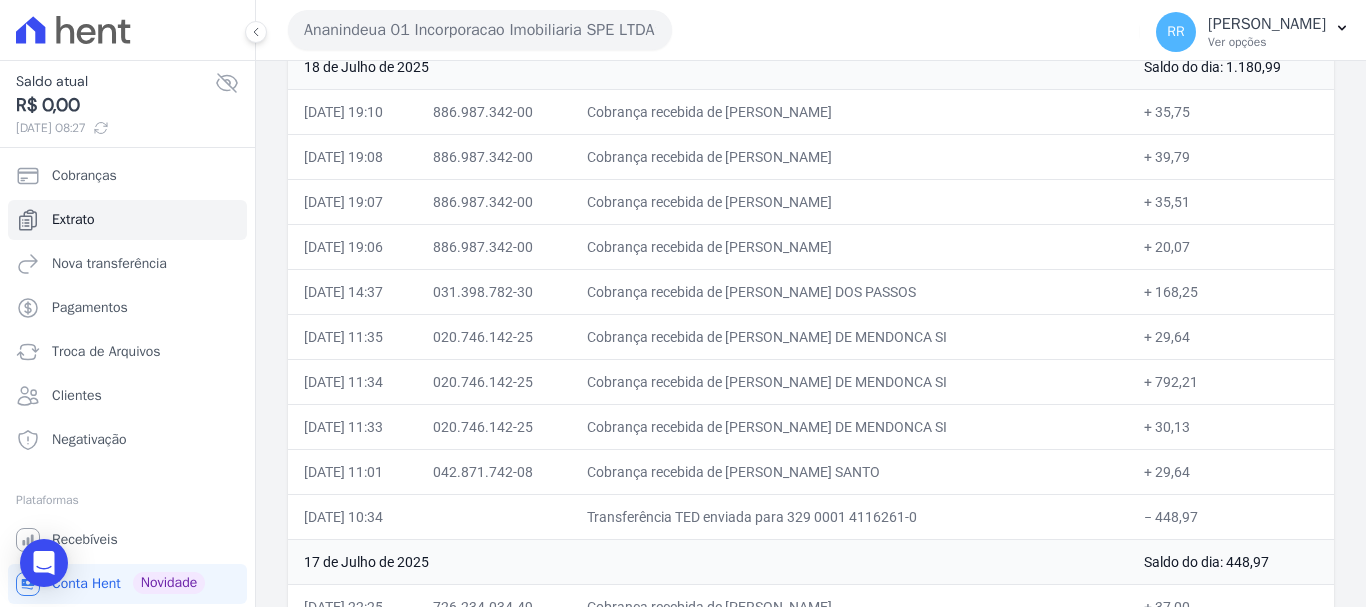 scroll, scrollTop: 400, scrollLeft: 0, axis: vertical 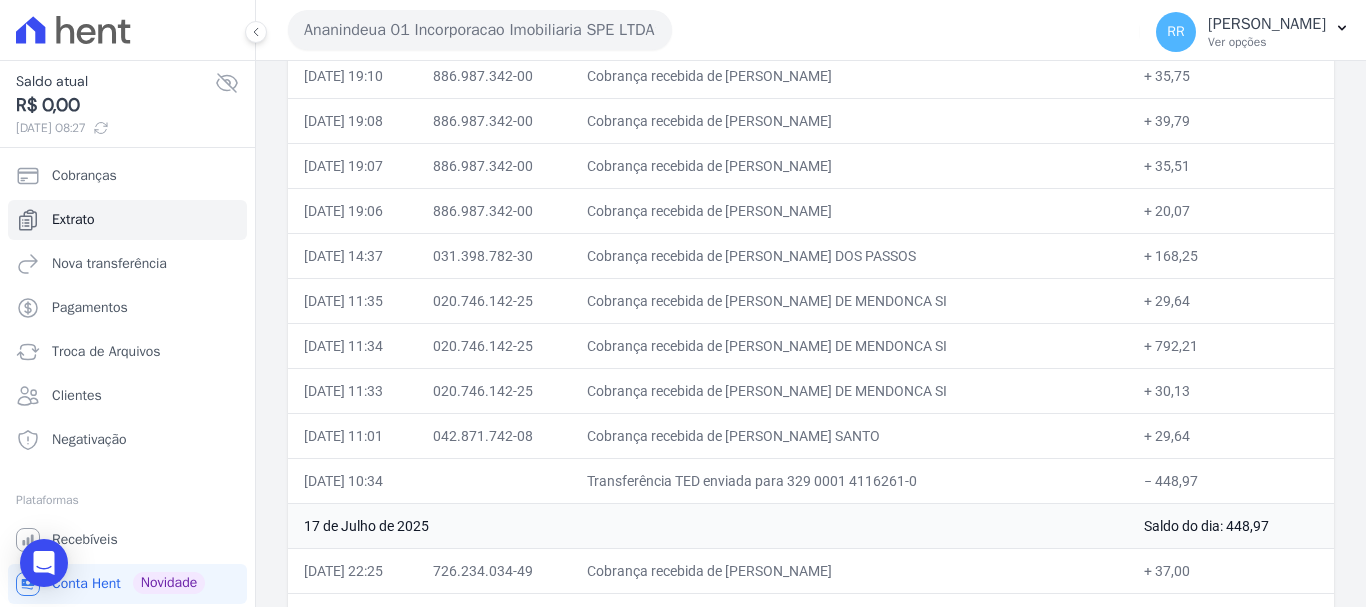drag, startPoint x: 1142, startPoint y: 389, endPoint x: 1197, endPoint y: 394, distance: 55.226807 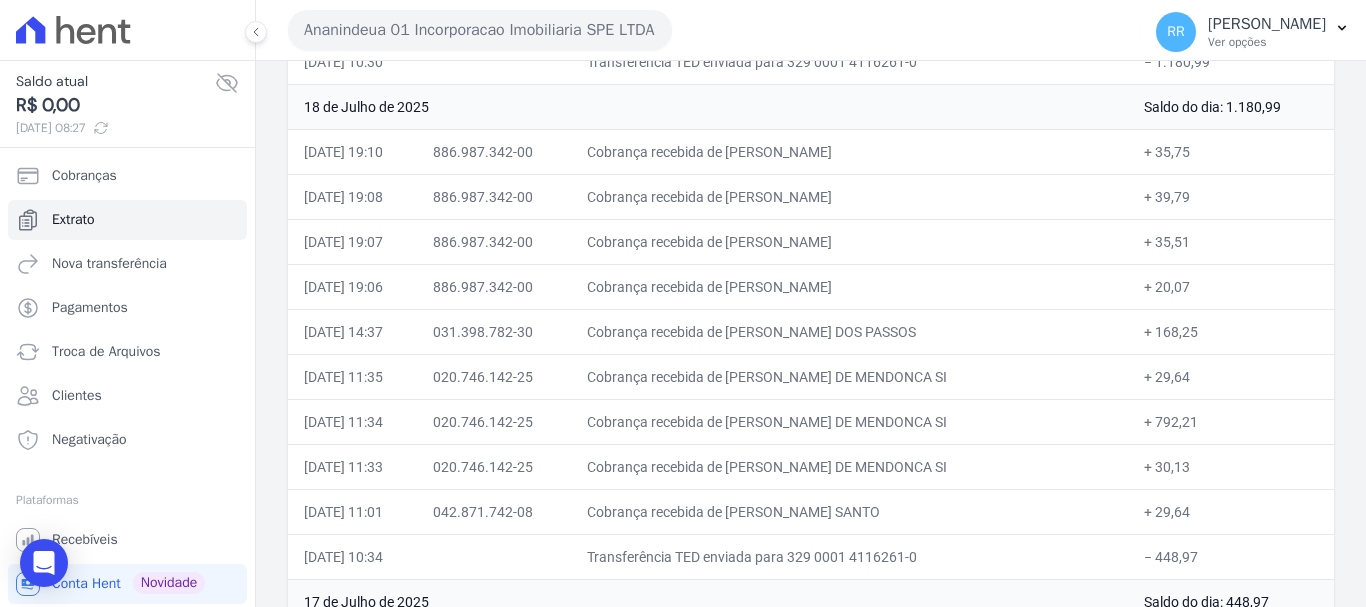 scroll, scrollTop: 400, scrollLeft: 0, axis: vertical 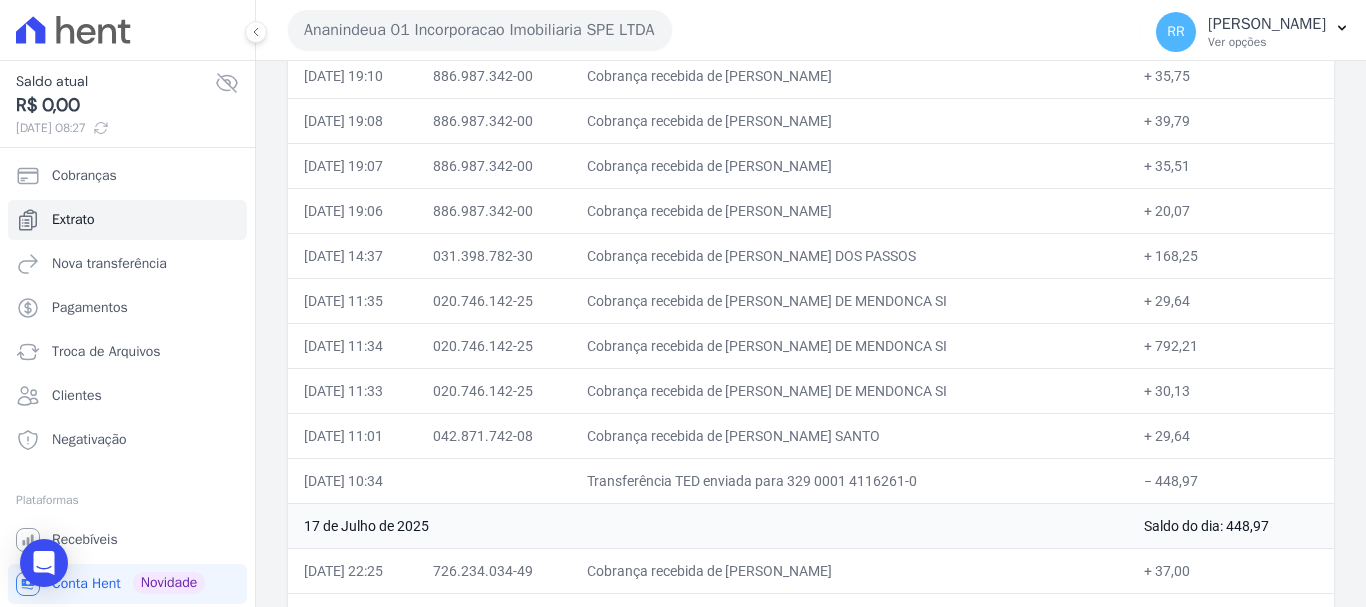 drag, startPoint x: 770, startPoint y: 439, endPoint x: 1014, endPoint y: 441, distance: 244.0082 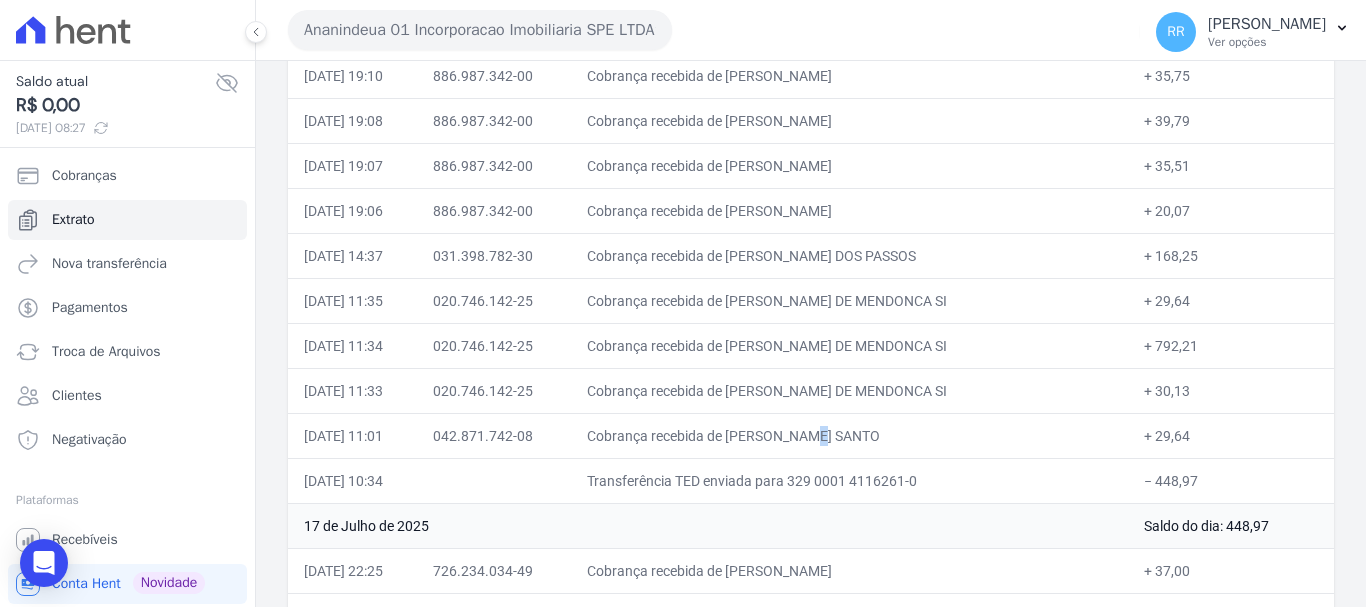 drag, startPoint x: 771, startPoint y: 298, endPoint x: 1052, endPoint y: 306, distance: 281.11386 